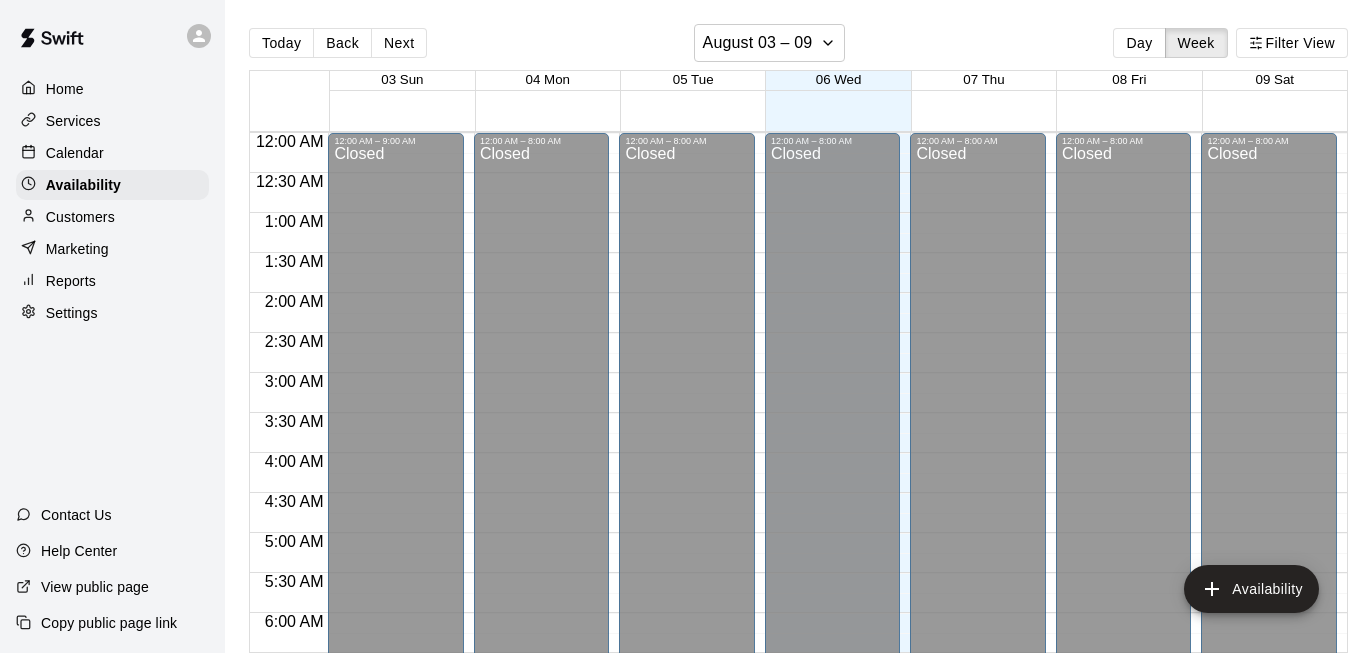 scroll, scrollTop: 0, scrollLeft: 0, axis: both 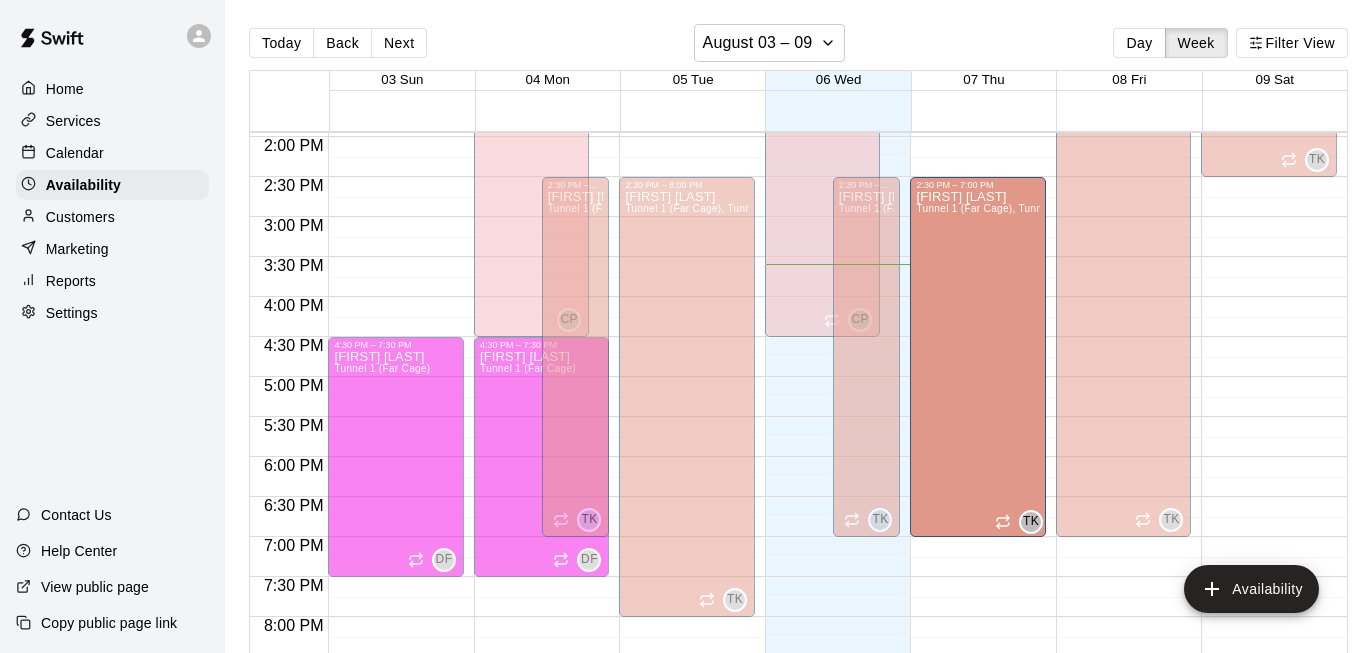 drag, startPoint x: 955, startPoint y: 356, endPoint x: 931, endPoint y: 417, distance: 65.551506 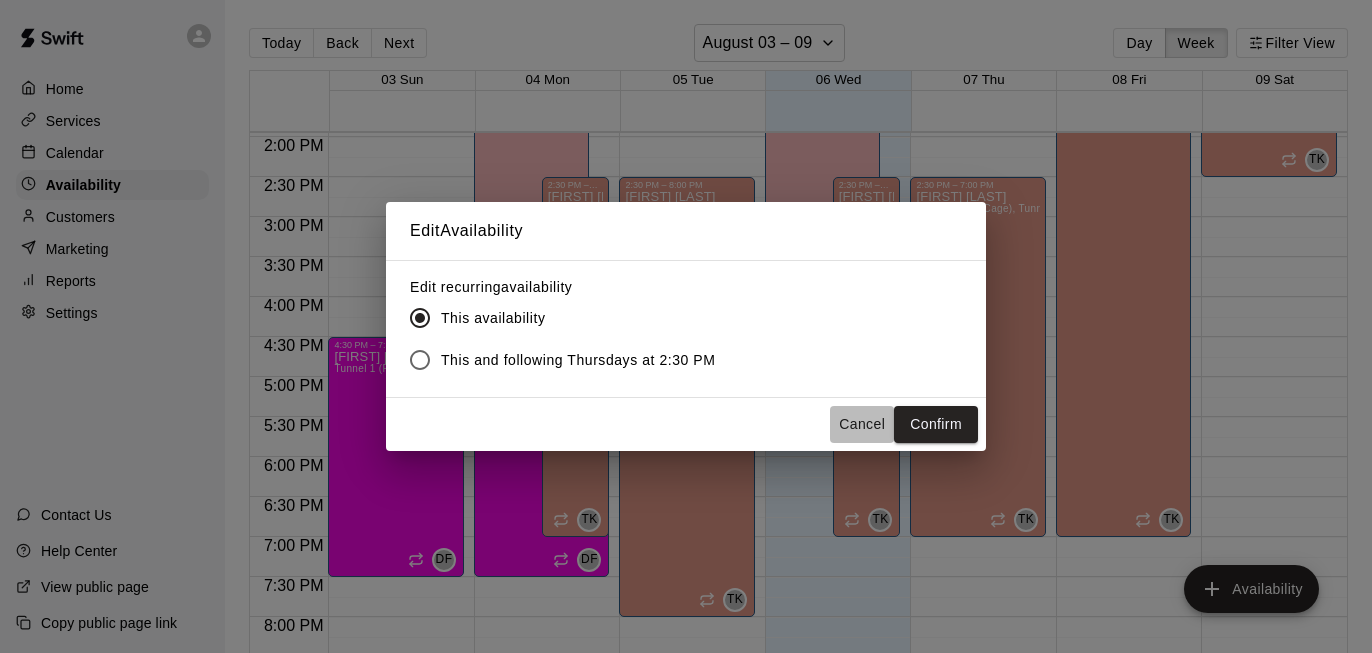 click on "Cancel" at bounding box center (862, 424) 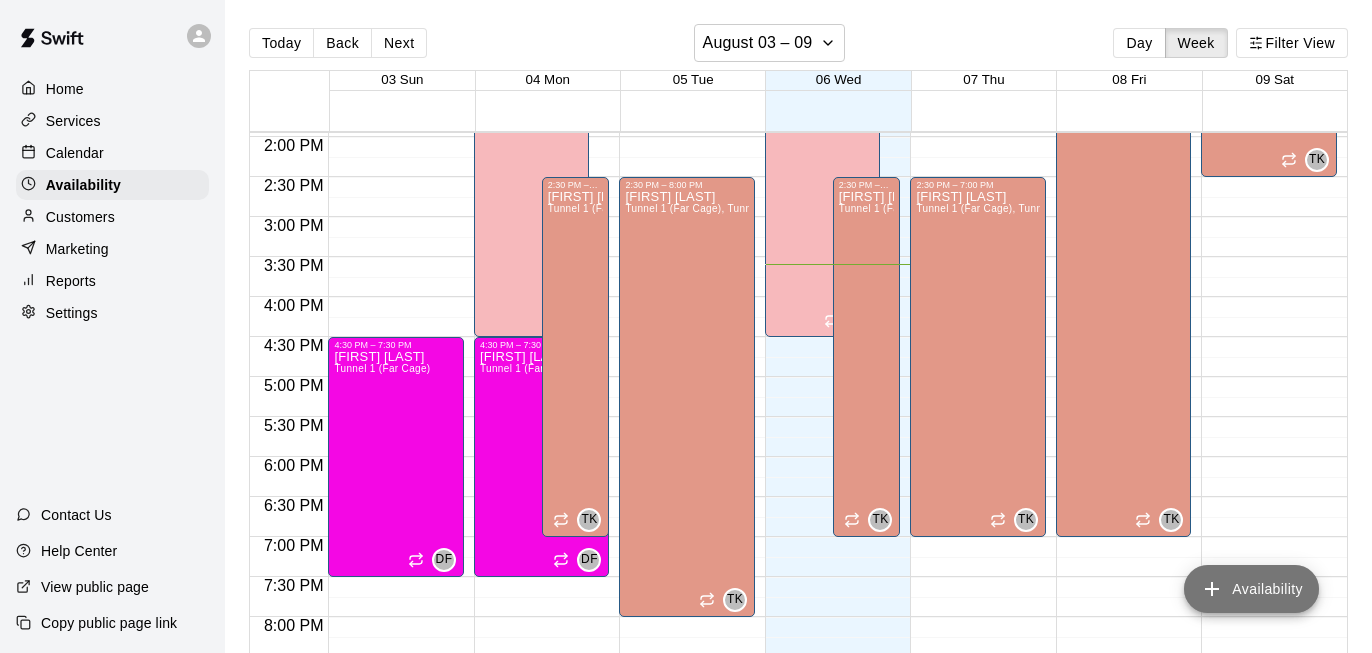 click on "Availability" at bounding box center [1251, 589] 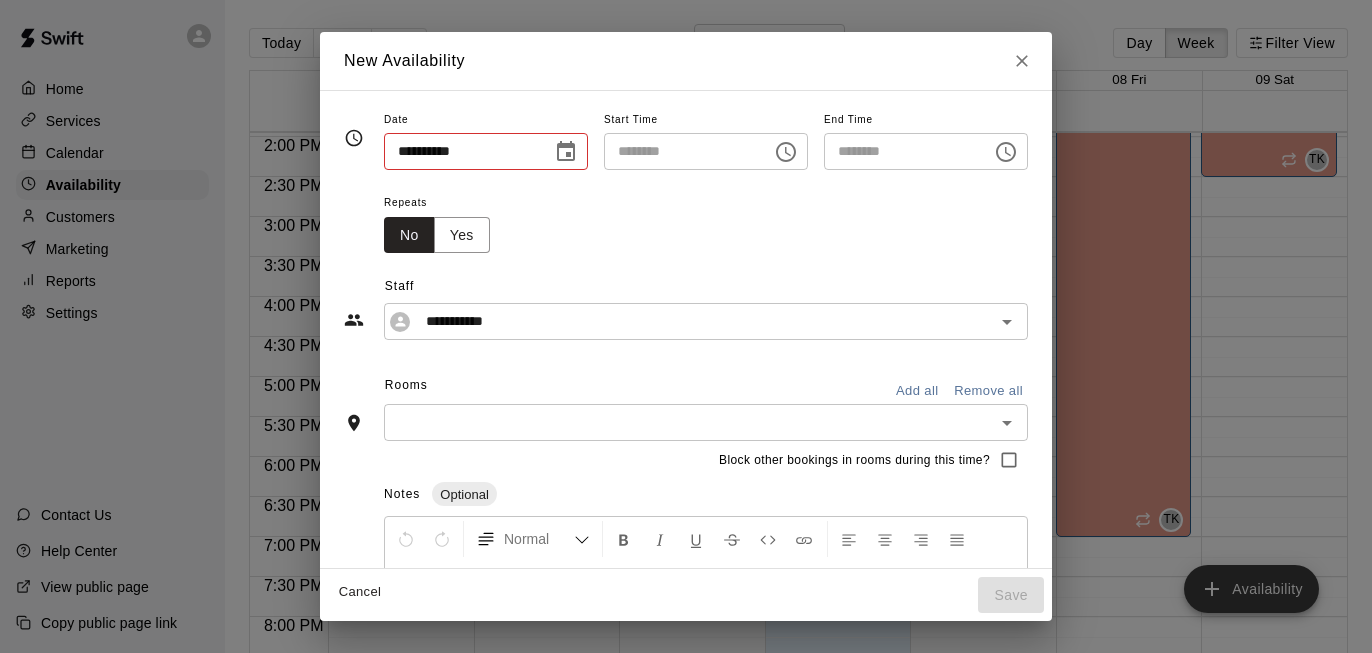 type on "**********" 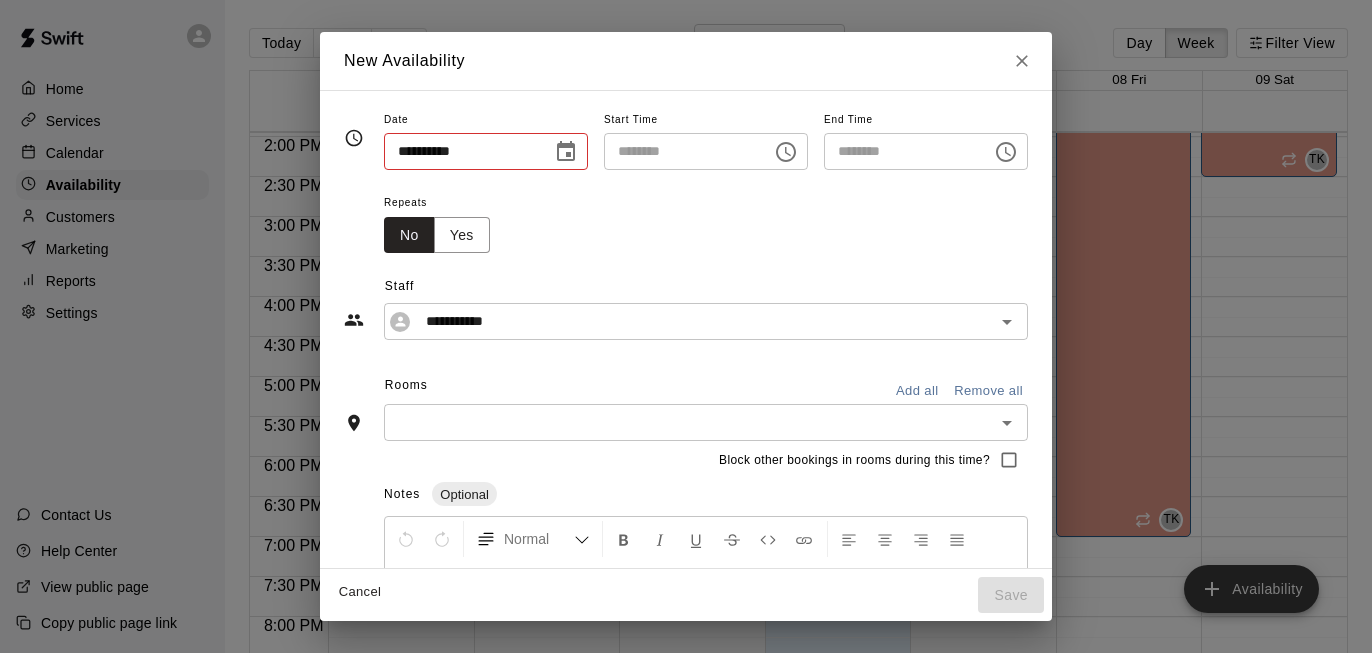type on "********" 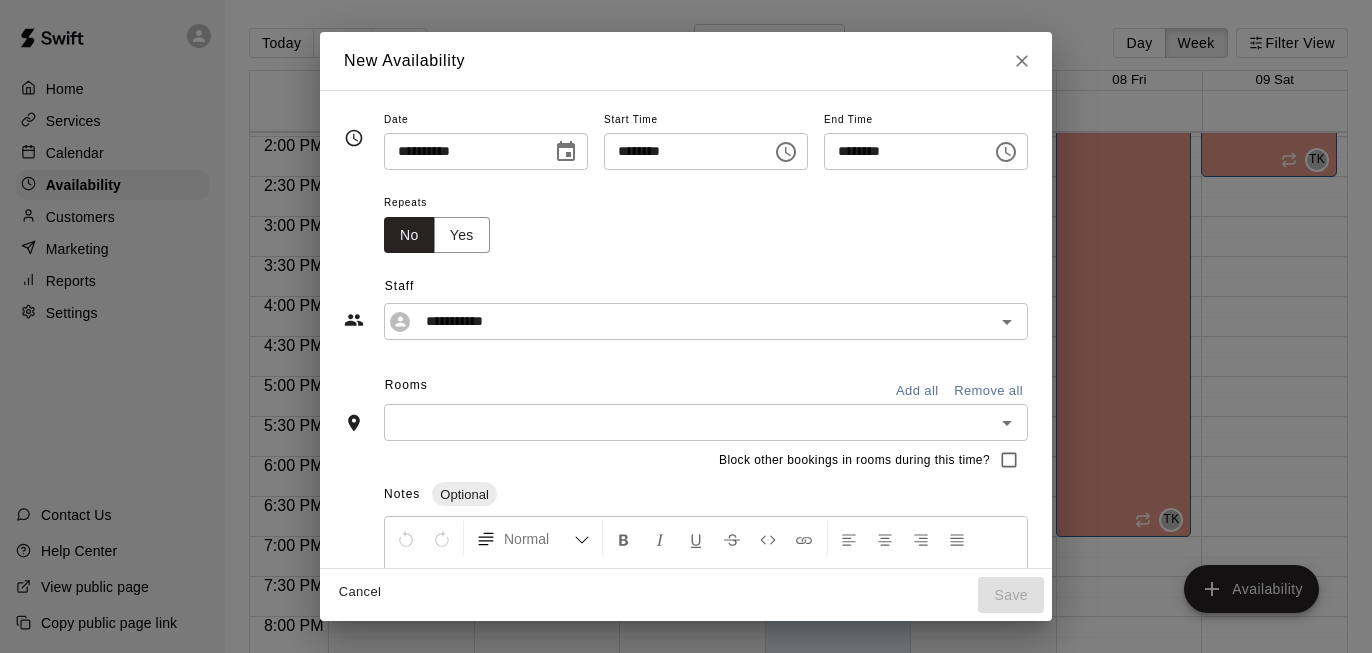 click on "********" at bounding box center (681, 151) 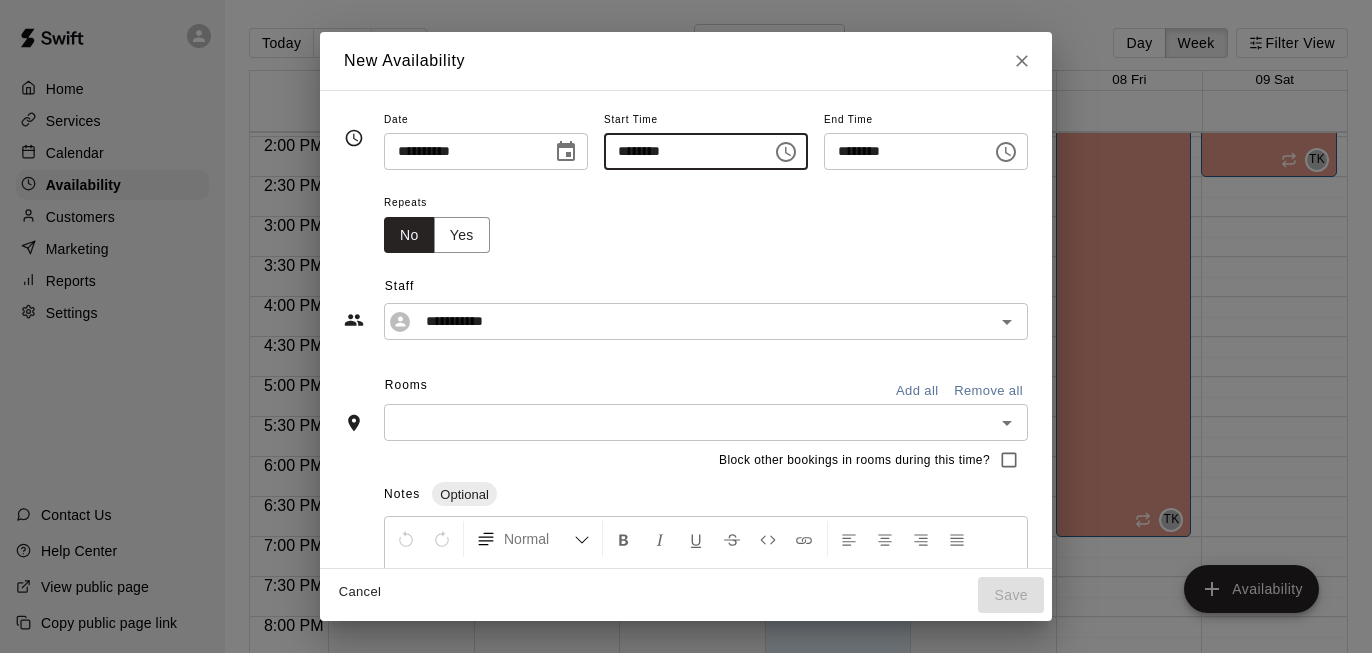 type on "********" 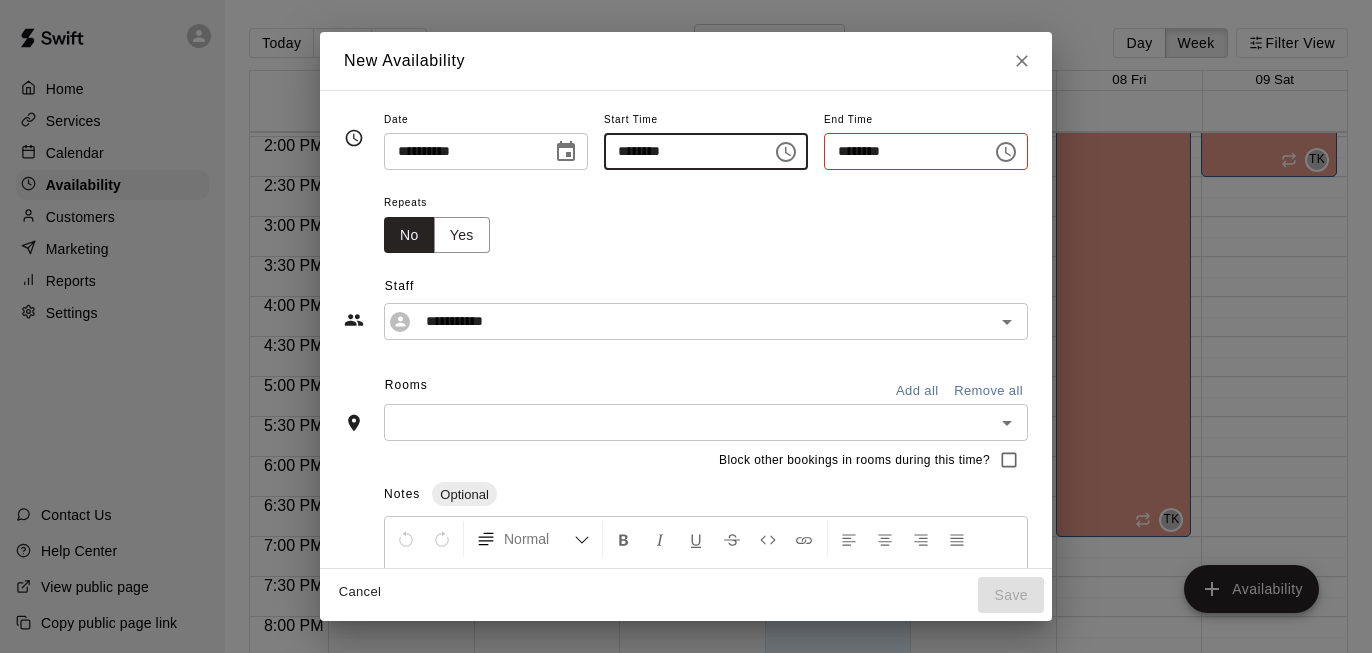 type on "********" 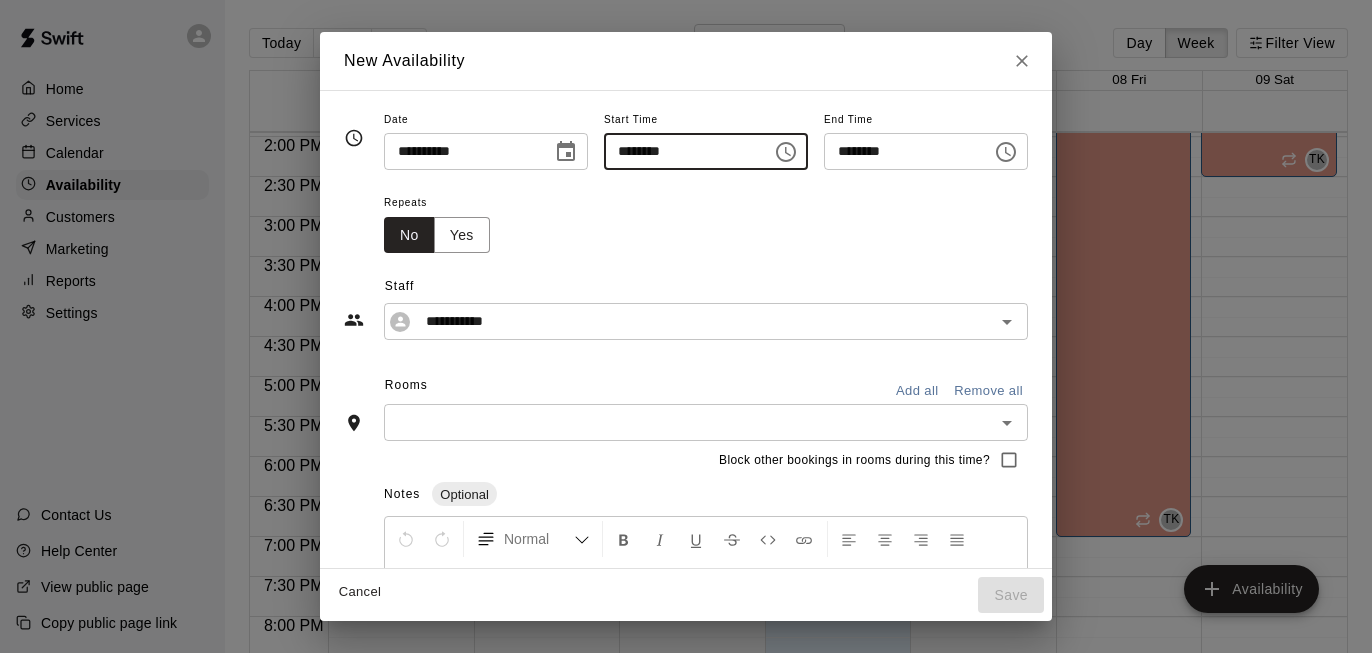 type on "********" 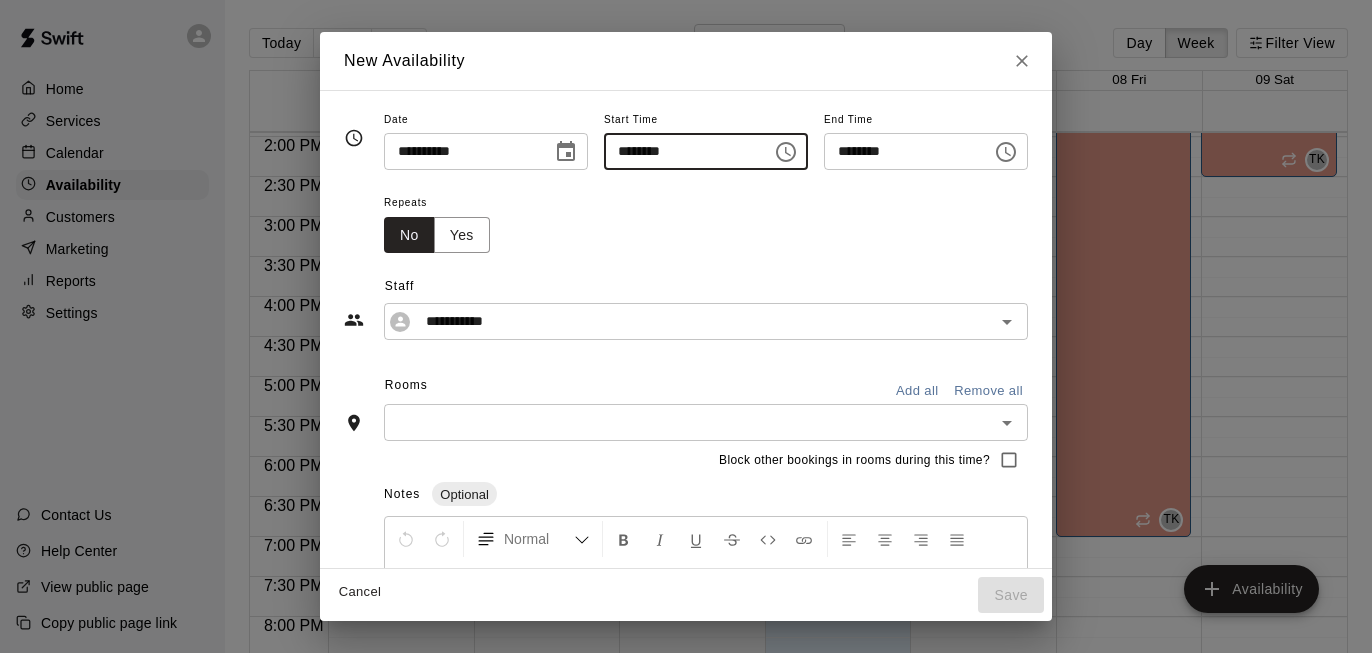 click on "********" at bounding box center [901, 151] 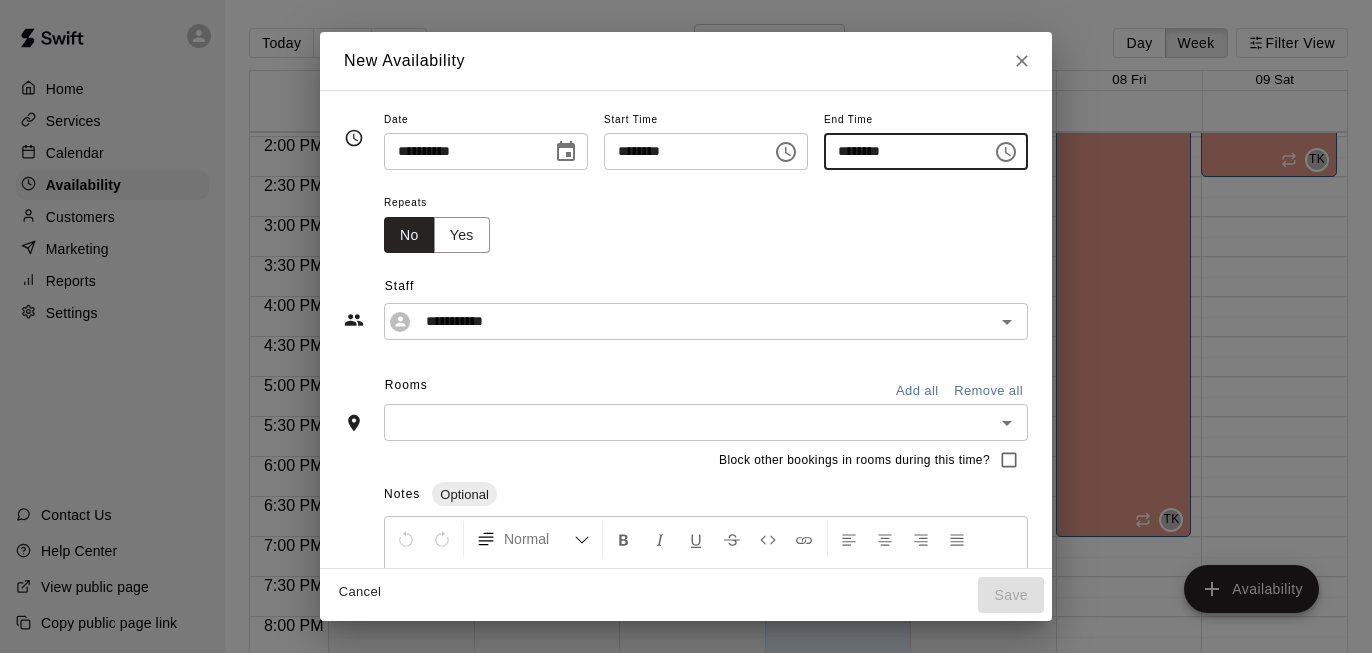 type on "********" 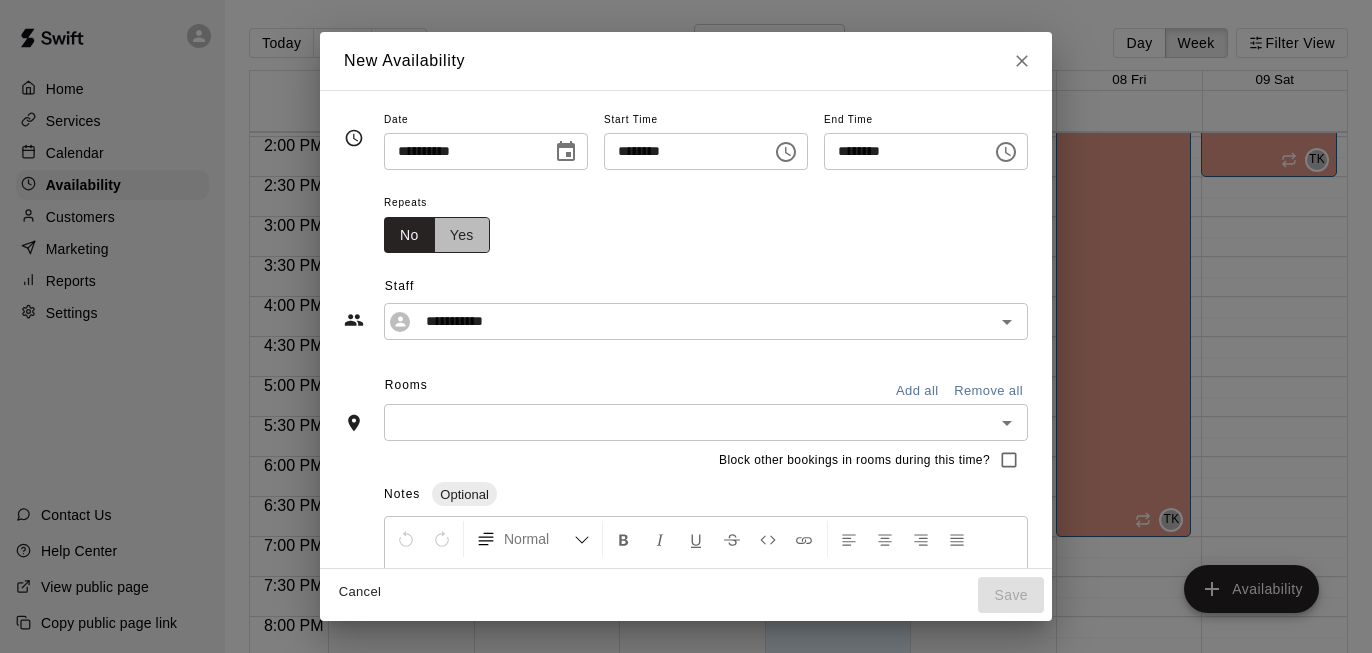 click on "Yes" at bounding box center [462, 235] 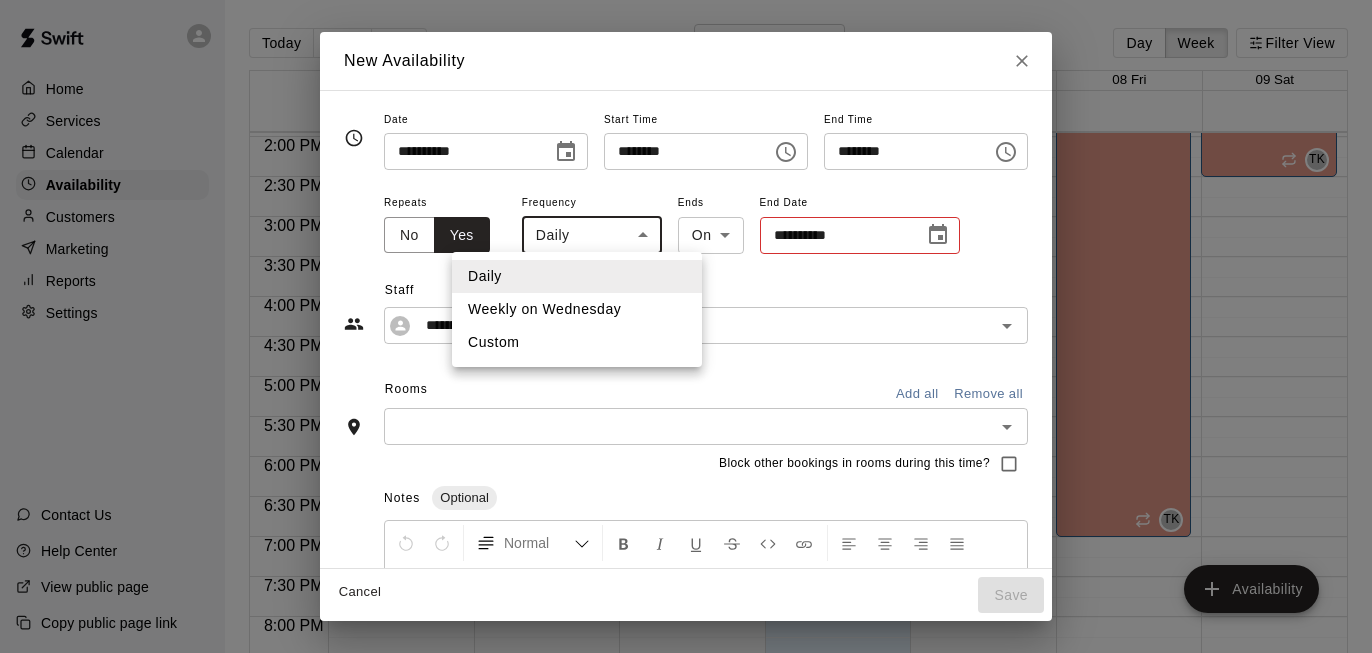 click on "Home Services Calendar Availability Customers Marketing Reports Settings Contact Us Help Center View public page Copy public page link Today Back Next August 03 – 09 Day Week Filter View 03 Sun 04 Mon 05 Tue 06 Wed 07 Thu 08 Fri 09 Sat 12:00 AM 12:30 AM 1:00 AM 1:30 AM 2:00 AM 2:30 AM 3:00 AM 3:30 AM 4:00 AM 4:30 AM 5:00 AM 5:30 AM 6:00 AM 6:30 AM 7:00 AM 7:30 AM 8:00 AM 8:30 AM 9:00 AM 9:30 AM 10:00 AM 10:30 AM 11:00 AM 11:30 AM 12:00 PM 12:30 PM 1:00 PM 1:30 PM 2:00 PM 2:30 PM 3:00 PM 3:30 PM 4:00 PM 4:30 PM 5:00 PM 5:30 PM 6:00 PM 6:30 PM 7:00 PM 7:30 PM 8:00 PM 8:30 PM 9:00 PM 9:30 PM 10:00 PM 10:30 PM 11:00 PM 11:30 PM 12:00 AM – 9:00 AM Closed 4:30 PM – 7:30 PM [FIRST] [LAST] Tunnel 1 (Far Cage) DF 9:00 PM – 11:59 PM Closed 12:00 AM – 8:00 AM Closed 1:00 PM – 4:30 PM [FIRST] [LAST] Tunnel 1 (Far Cage) CP 4:30 PM – 7:30 PM [FIRST] [LAST] Tunnel 1 (Far Cage) DF 2:30 PM – 7:00 PM [FIRST] [LAST] TK 9:00 PM – 11:59 PM Closed 12:00 AM – 8:00 AM Closed 10:30 AM – 11:00 AM [FIRST] [LAST] Tunnel 2 TK CP" at bounding box center (686, 342) 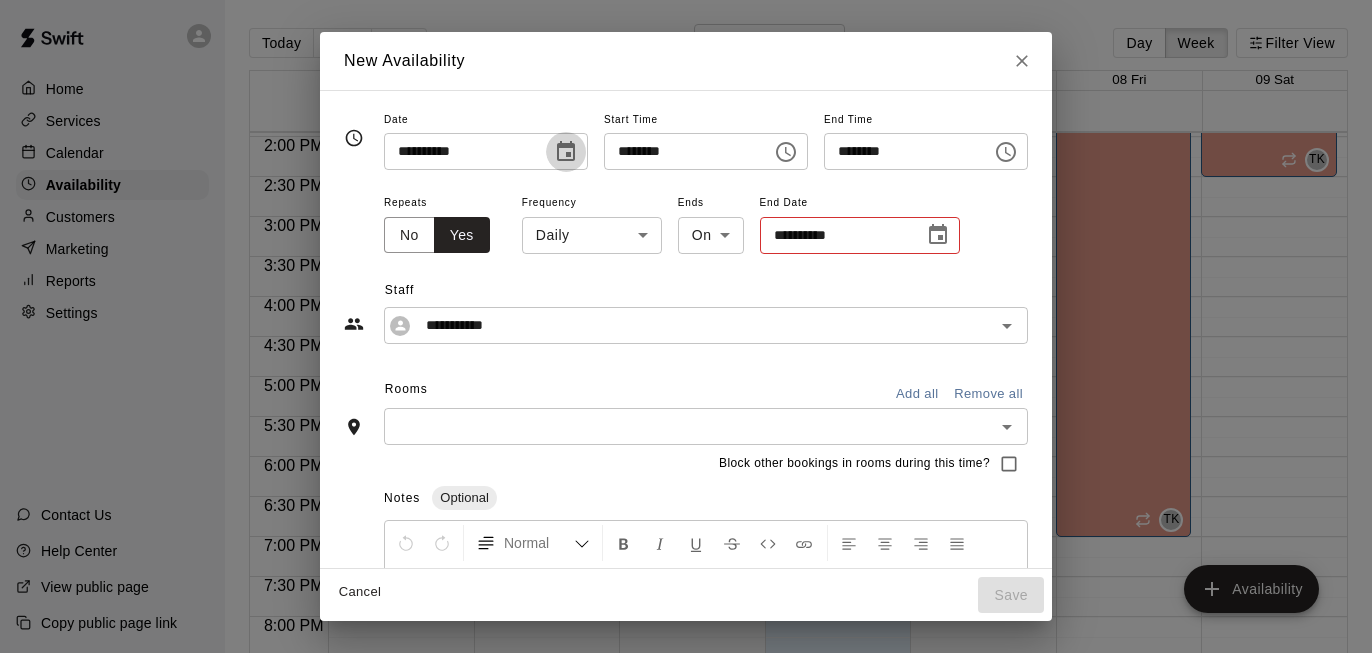 click 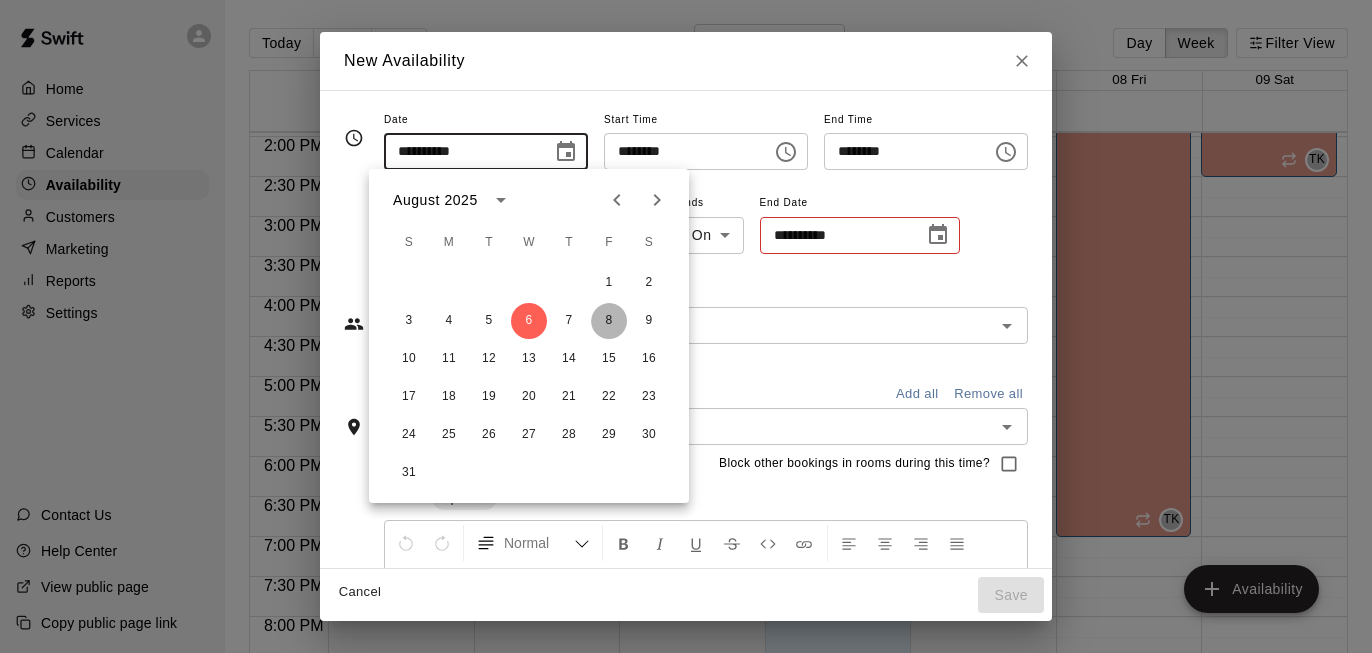 click on "8" at bounding box center [609, 321] 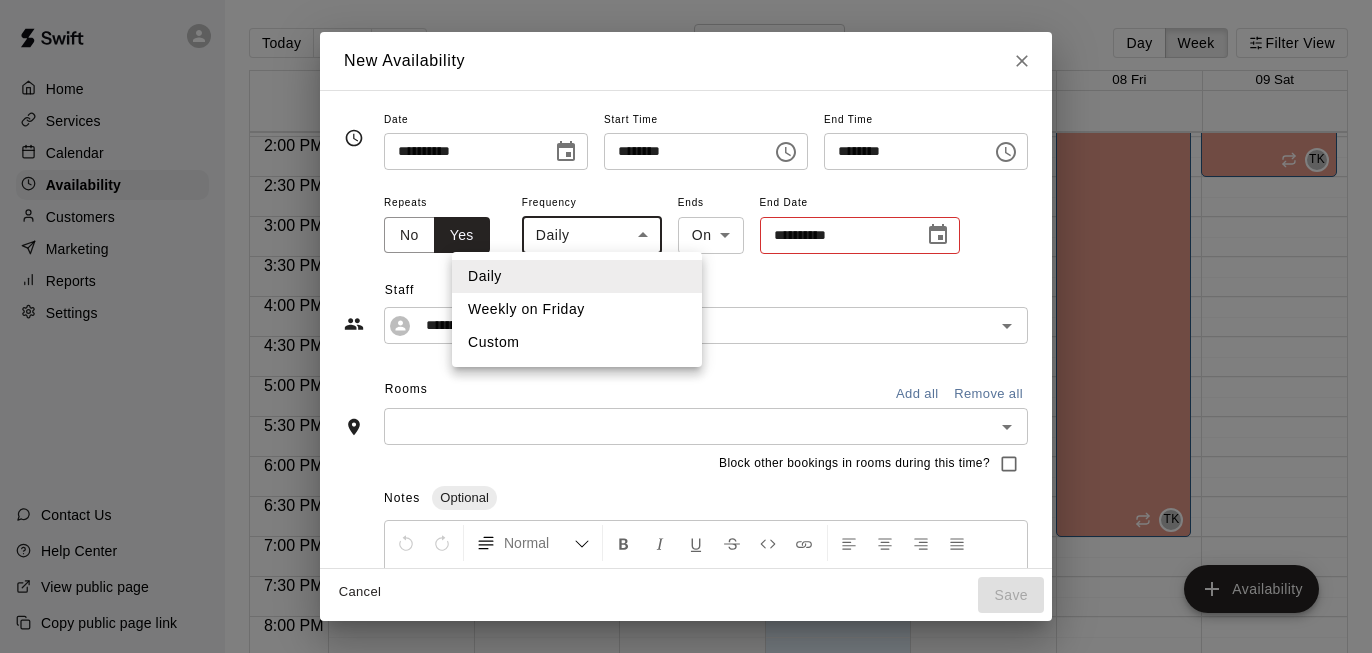 click on "Home Services Calendar Availability Customers Marketing Reports Settings Contact Us Help Center View public page Copy public page link Today Back Next August 03 – 09 Day Week Filter View 03 Sun 04 Mon 05 Tue 06 Wed 07 Thu 08 Fri 09 Sat 12:00 AM 12:30 AM 1:00 AM 1:30 AM 2:00 AM 2:30 AM 3:00 AM 3:30 AM 4:00 AM 4:30 AM 5:00 AM 5:30 AM 6:00 AM 6:30 AM 7:00 AM 7:30 AM 8:00 AM 8:30 AM 9:00 AM 9:30 AM 10:00 AM 10:30 AM 11:00 AM 11:30 AM 12:00 PM 12:30 PM 1:00 PM 1:30 PM 2:00 PM 2:30 PM 3:00 PM 3:30 PM 4:00 PM 4:30 PM 5:00 PM 5:30 PM 6:00 PM 6:30 PM 7:00 PM 7:30 PM 8:00 PM 8:30 PM 9:00 PM 9:30 PM 10:00 PM 10:30 PM 11:00 PM 11:30 PM 12:00 AM – 9:00 AM Closed 4:30 PM – 7:30 PM [FIRST] [LAST] Tunnel 1 (Far Cage) DF 9:00 PM – 11:59 PM Closed 12:00 AM – 8:00 AM Closed 1:00 PM – 4:30 PM [FIRST] [LAST] Tunnel 1 (Far Cage) CP 4:30 PM – 7:30 PM [FIRST] [LAST] Tunnel 1 (Far Cage) DF 2:30 PM – 7:00 PM [FIRST] [LAST] TK 9:00 PM – 11:59 PM Closed 12:00 AM – 8:00 AM Closed 10:30 AM – 11:00 AM [FIRST] [LAST] Tunnel 2 TK CP" at bounding box center [686, 342] 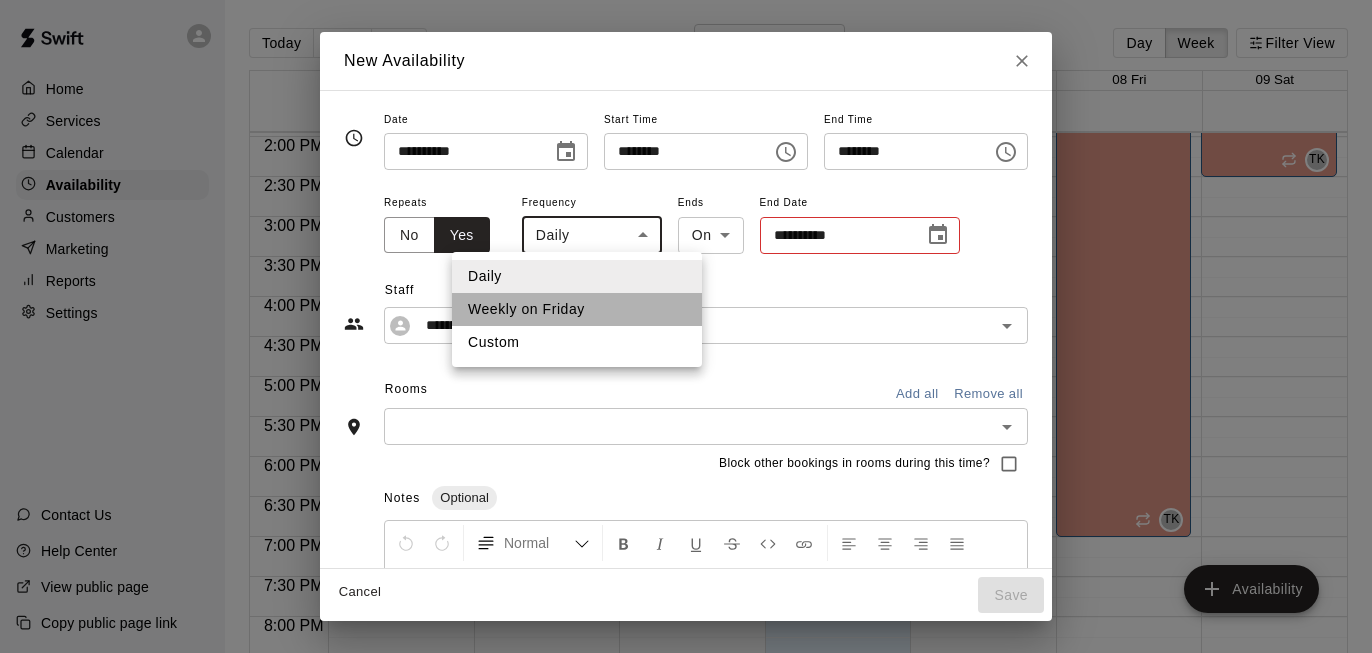 click on "Weekly on Friday" at bounding box center [577, 309] 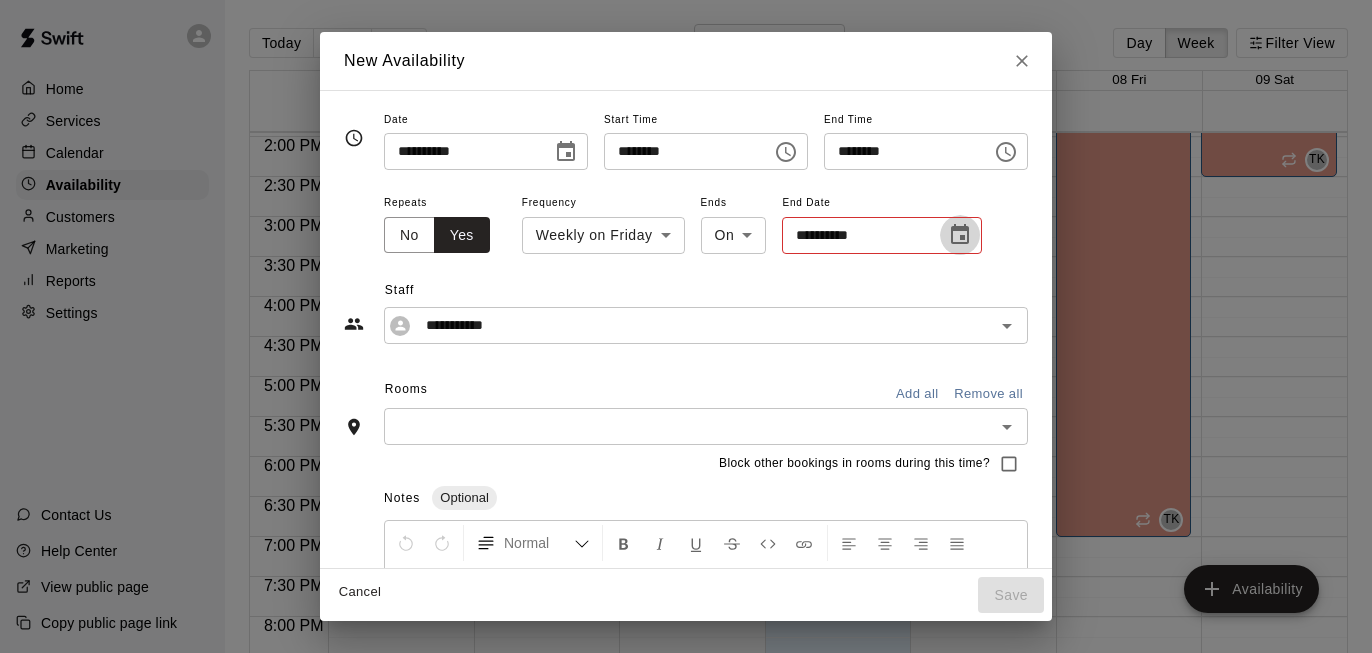 click at bounding box center [960, 235] 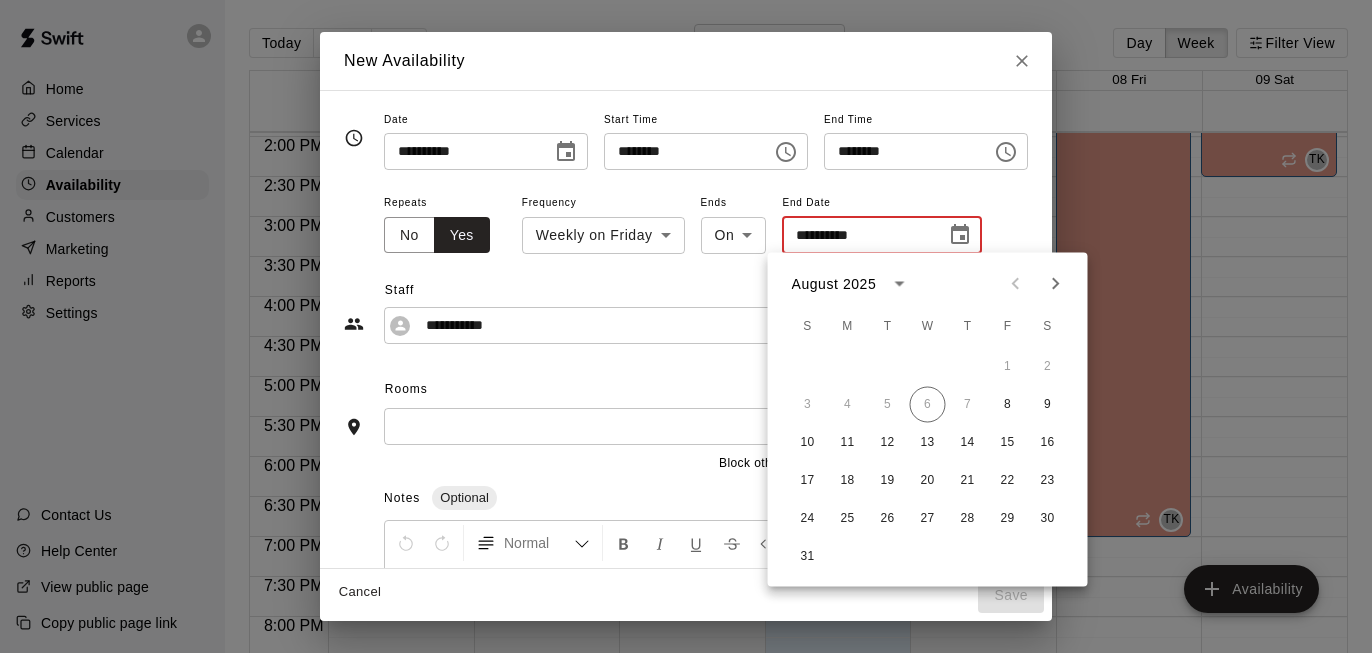 click 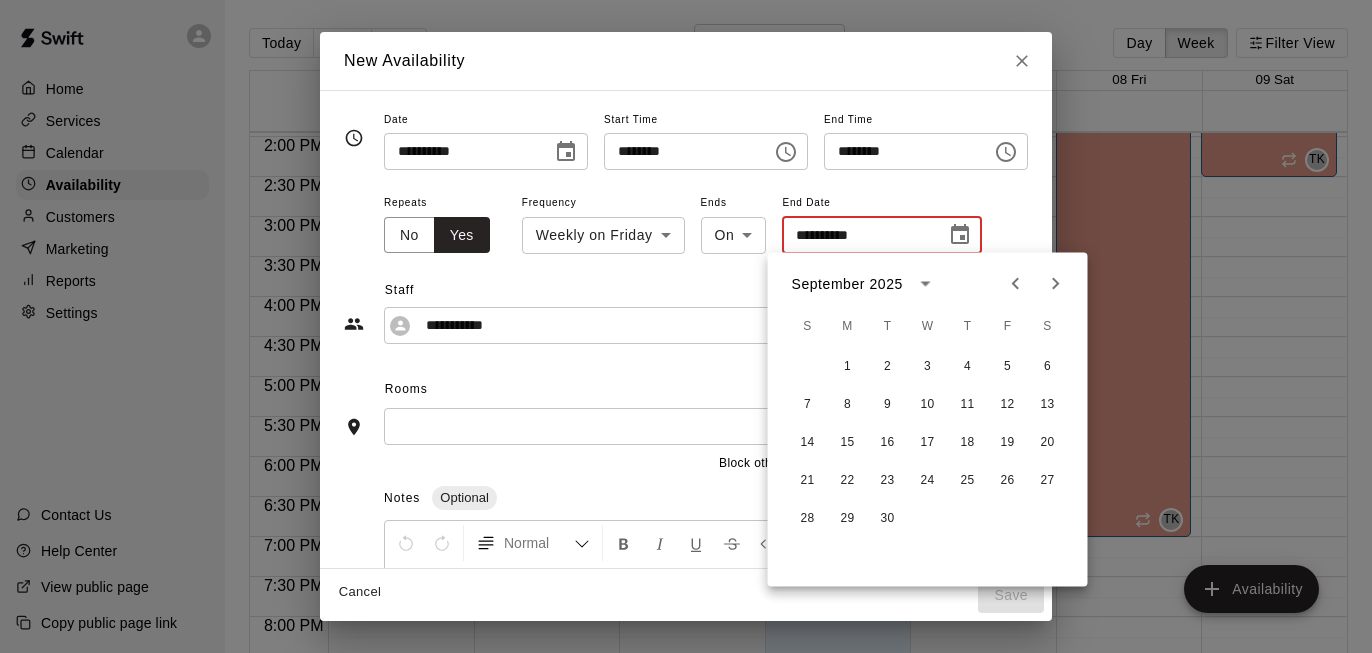 click 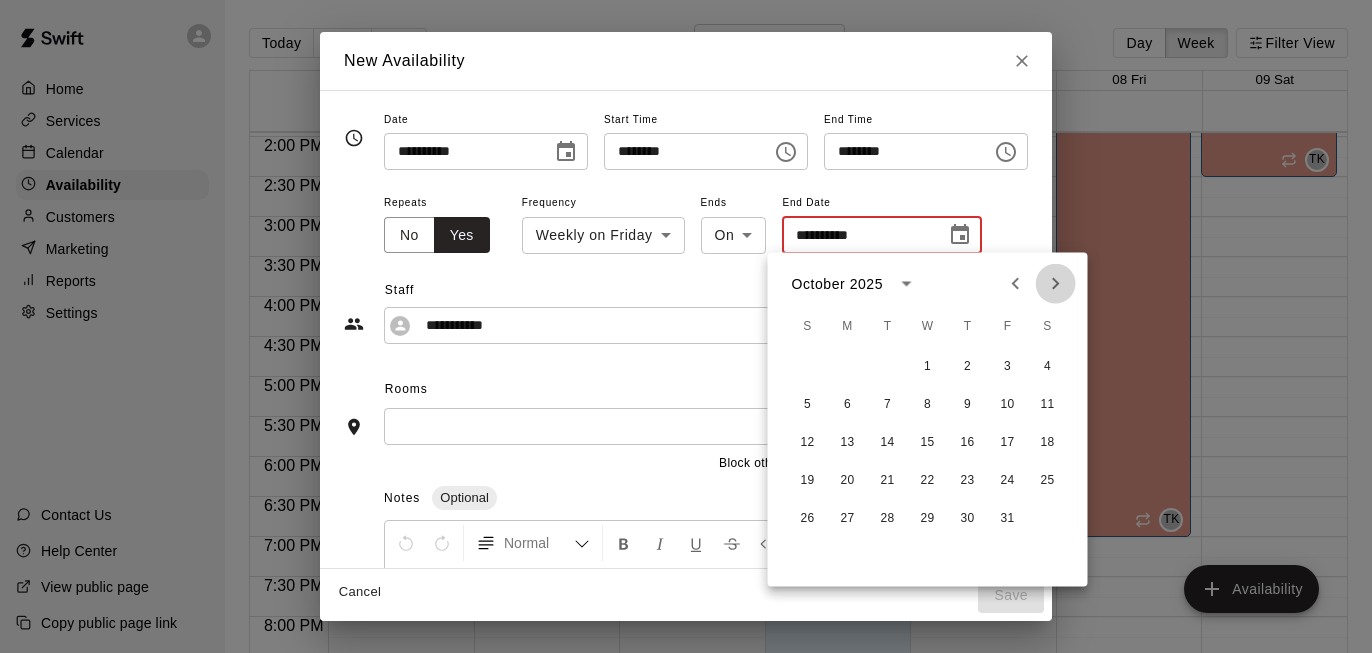 click 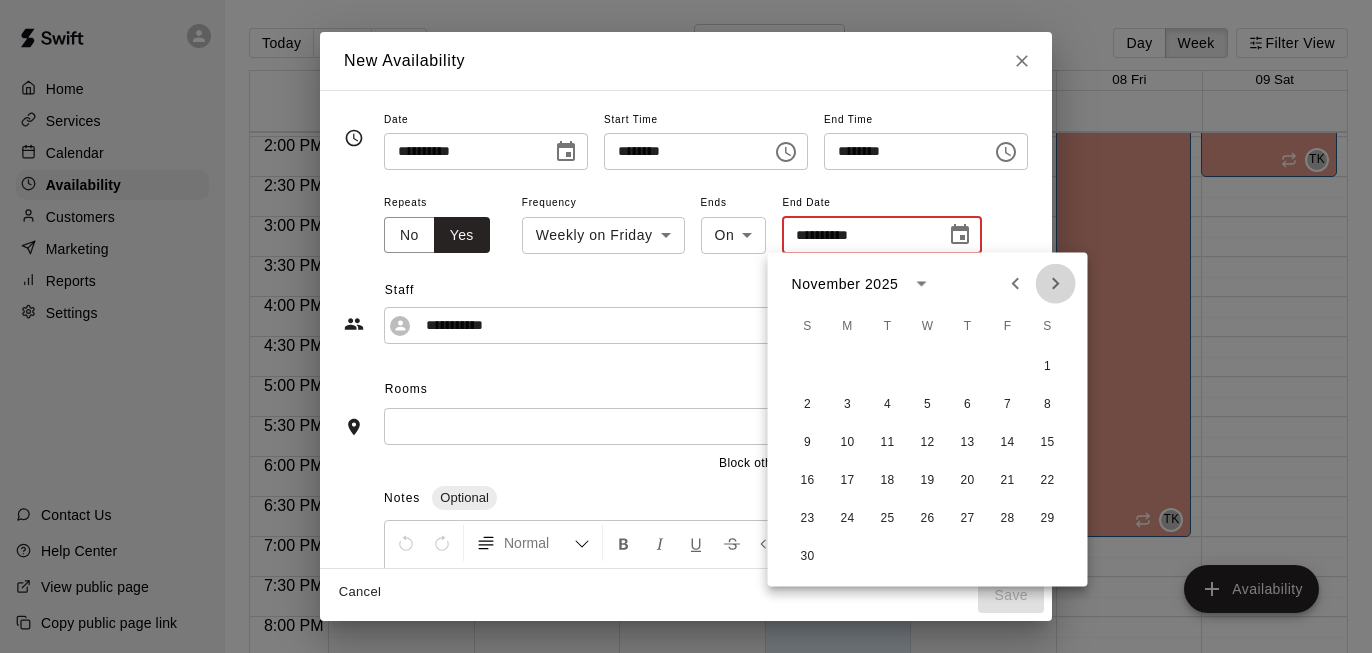 click 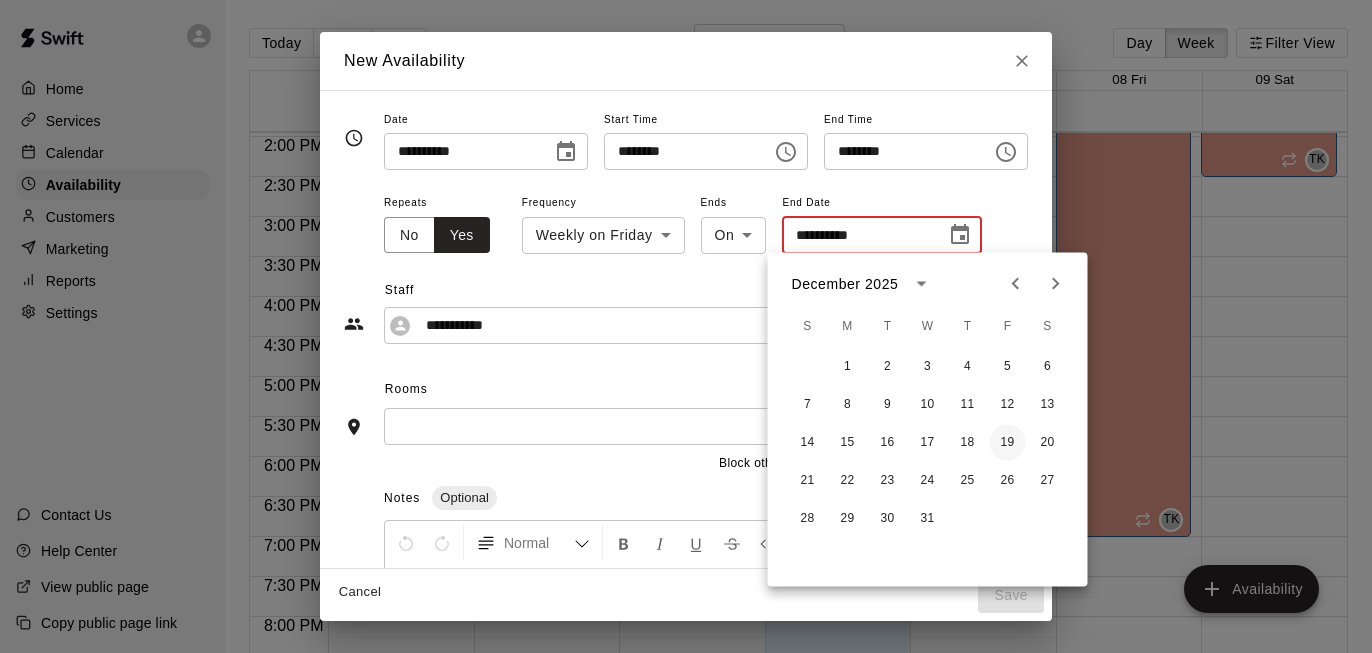 click on "19" at bounding box center [1008, 443] 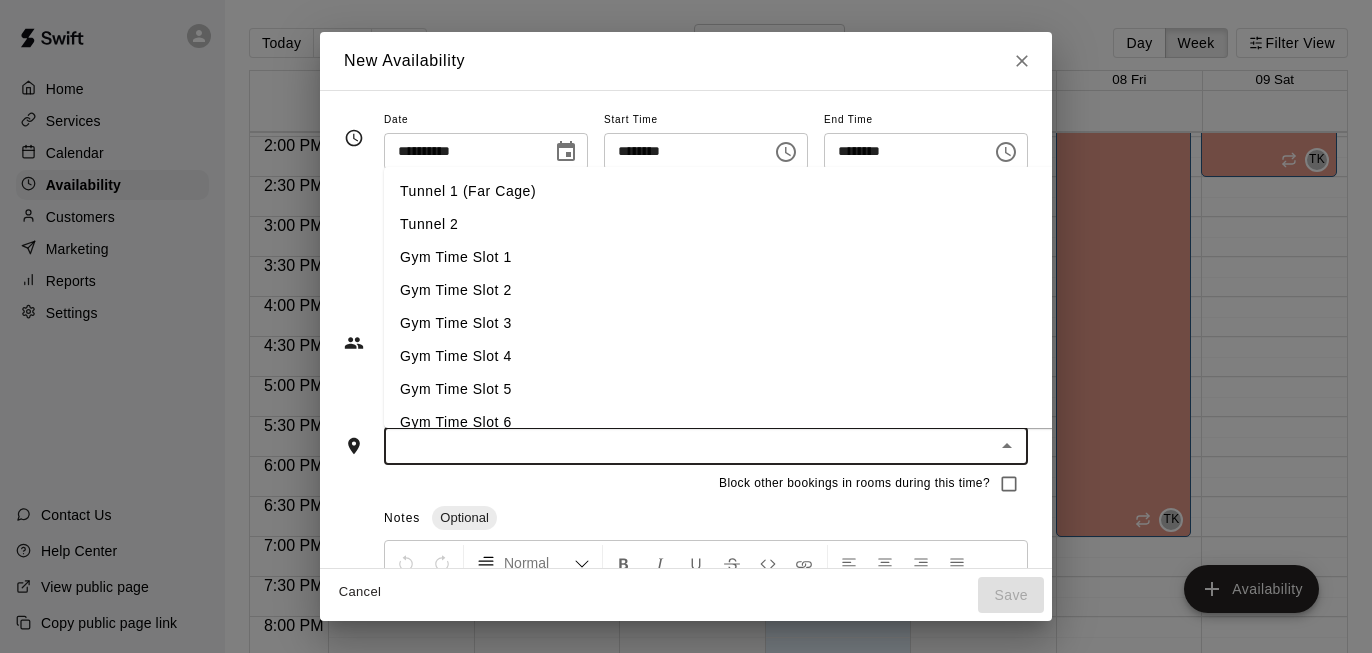 click at bounding box center (689, 446) 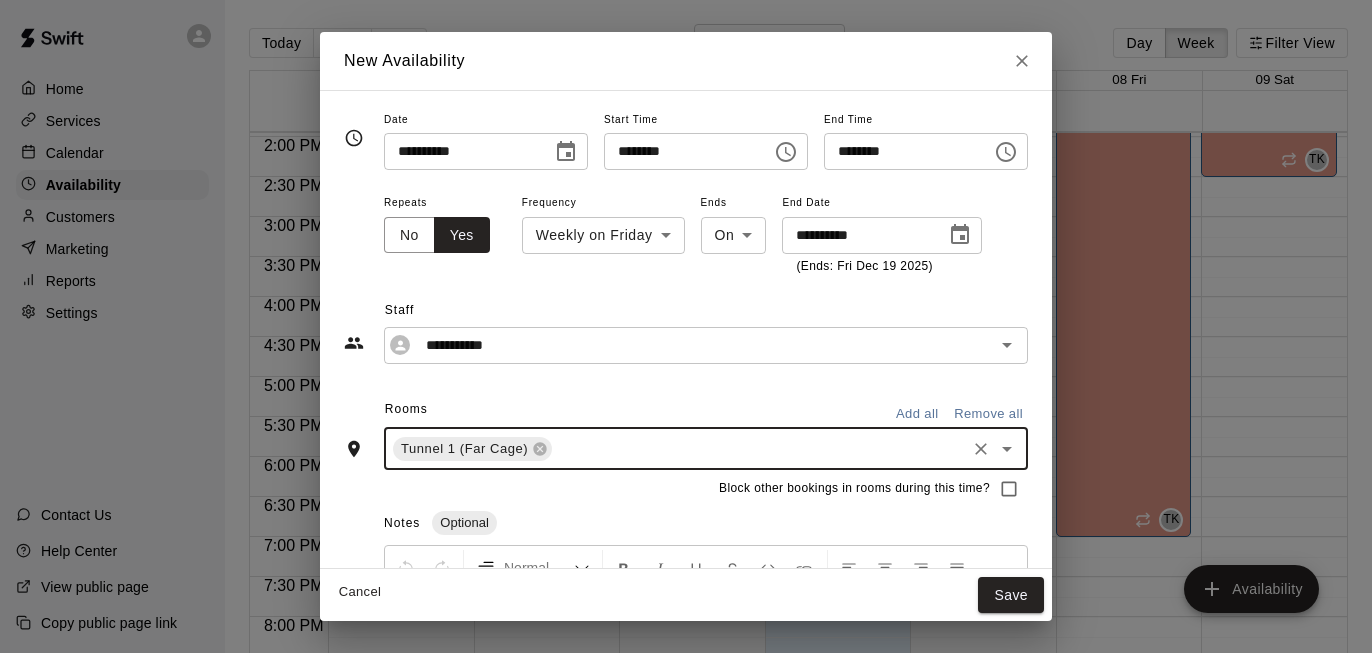 scroll, scrollTop: 0, scrollLeft: 0, axis: both 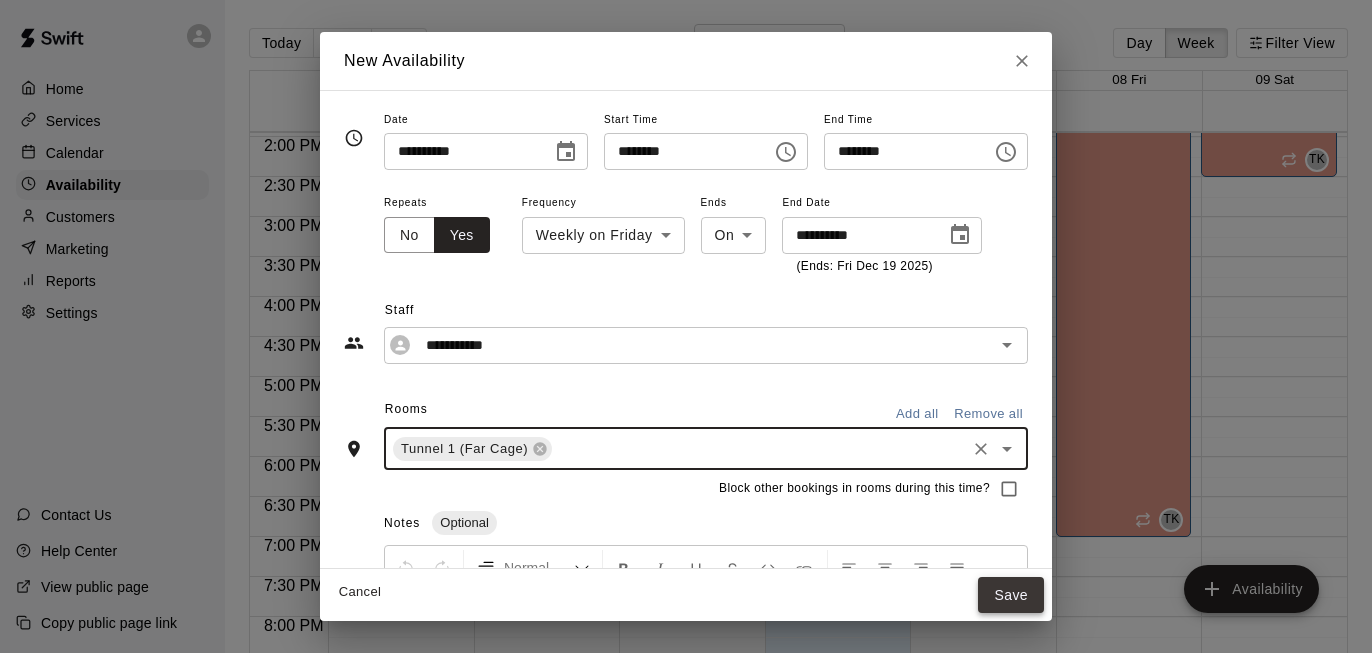 click on "Save" at bounding box center [1011, 595] 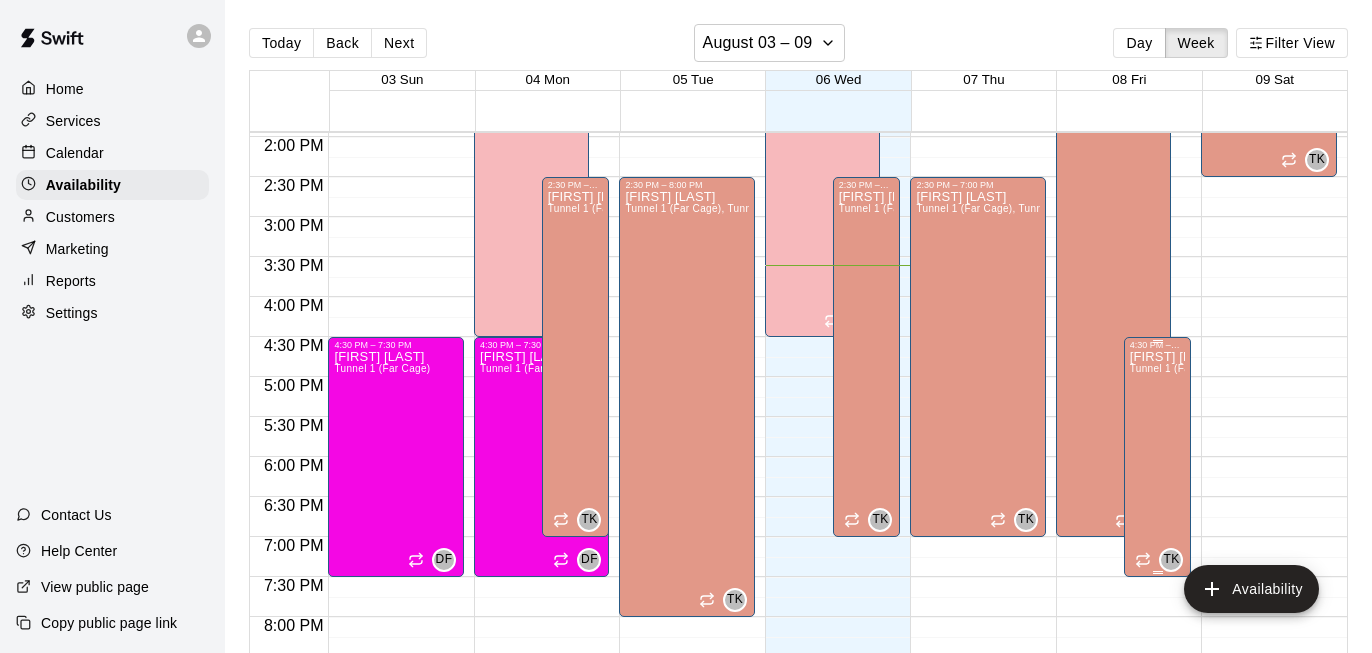 click on "[FIRST] [LAST] Tunnel 1 (Far Cage)" at bounding box center [1158, 676] 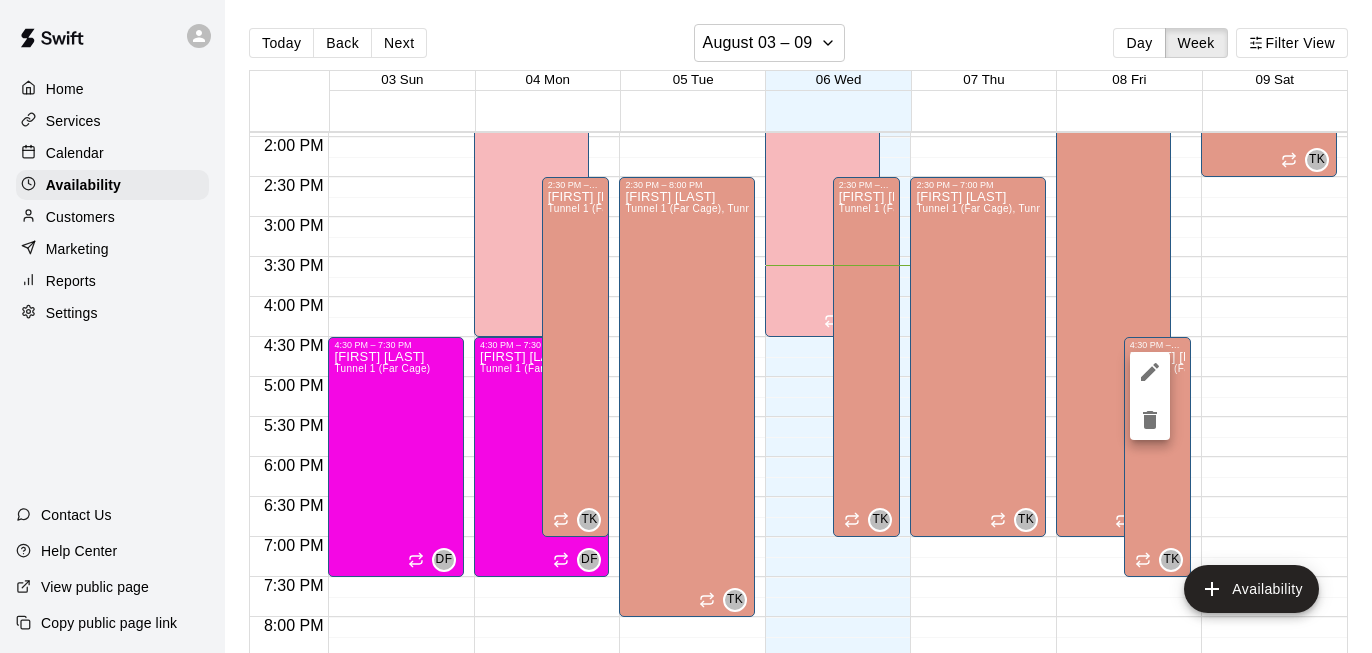 click 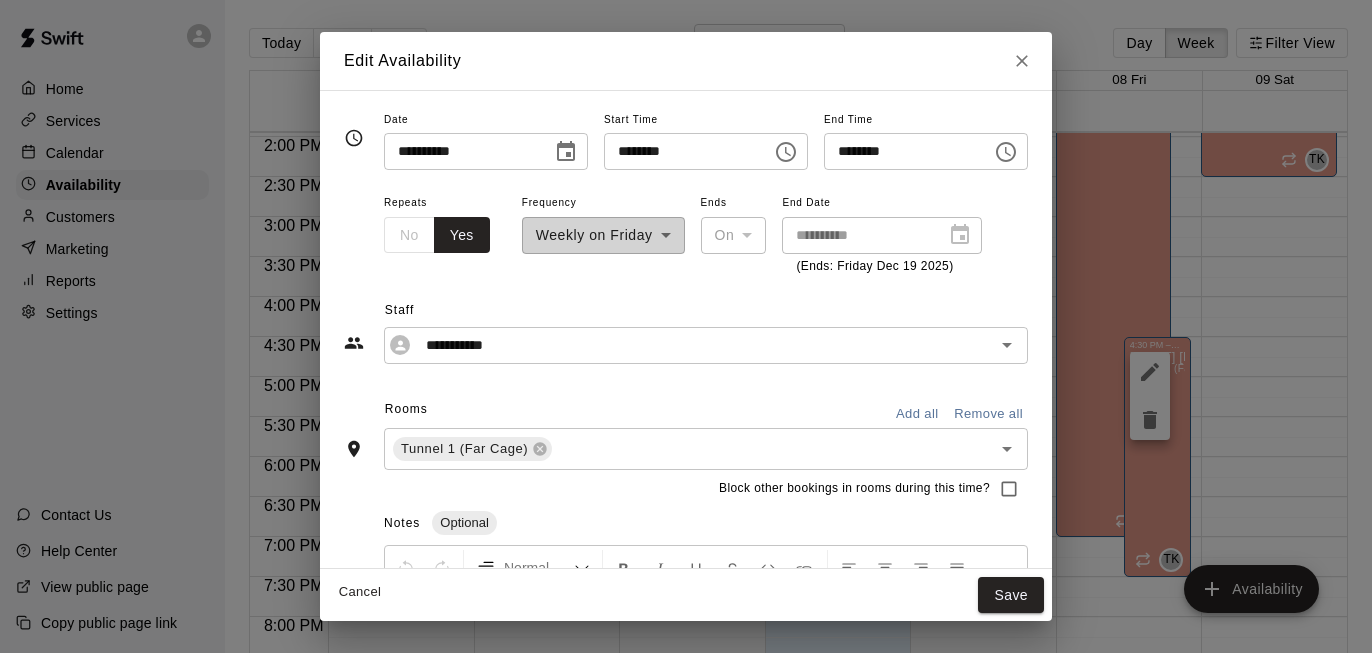 scroll, scrollTop: 4, scrollLeft: 0, axis: vertical 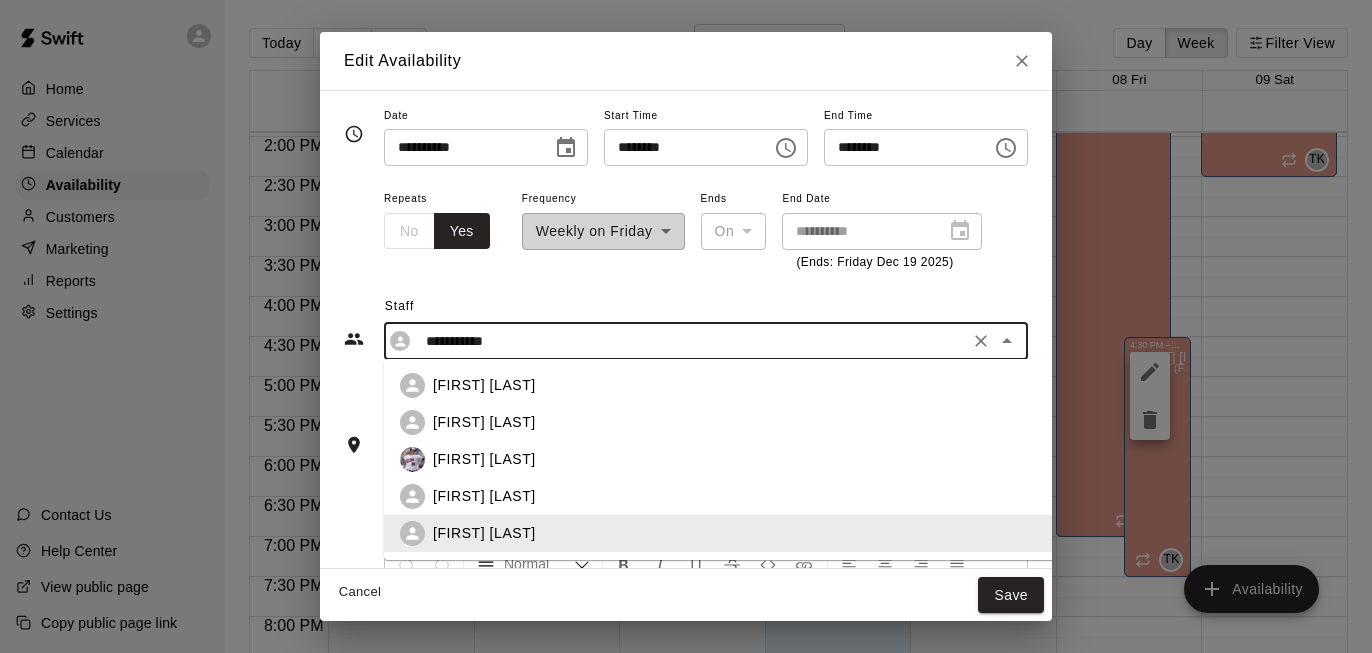 click on "**********" at bounding box center [690, 341] 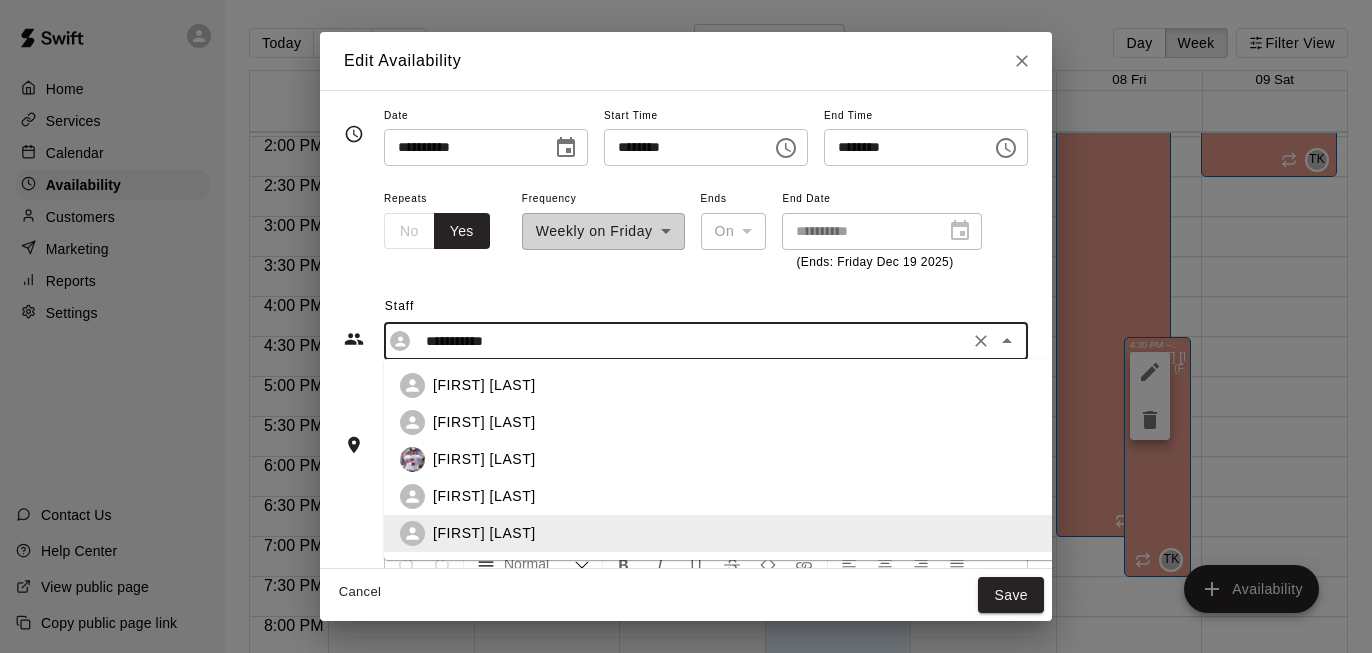 click on "[FIRST] [LAST]" at bounding box center (737, 422) 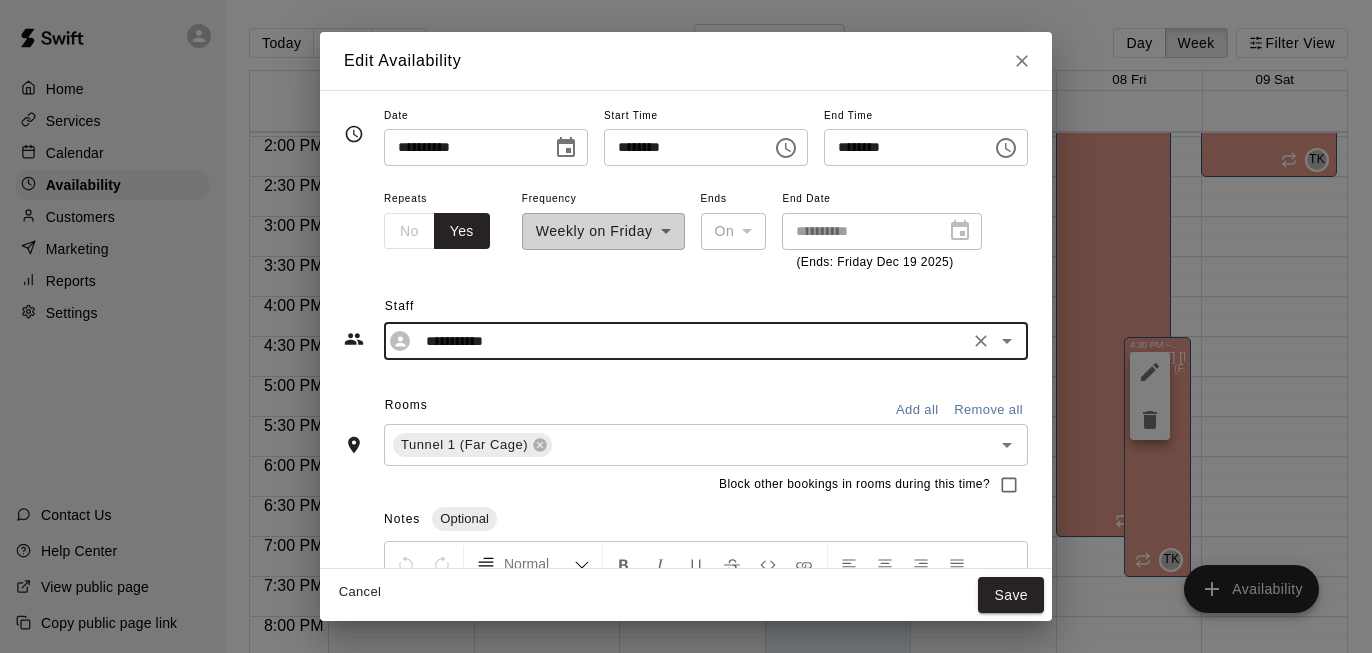 type on "**********" 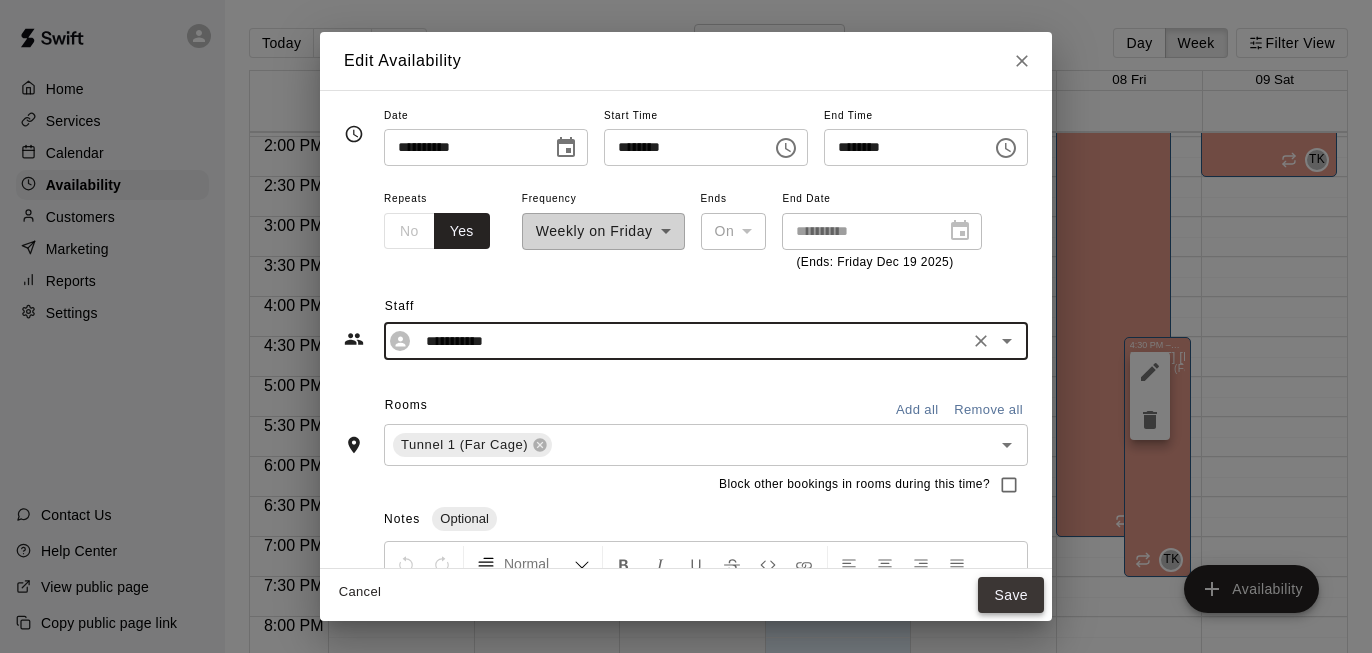 click on "Save" at bounding box center (1011, 595) 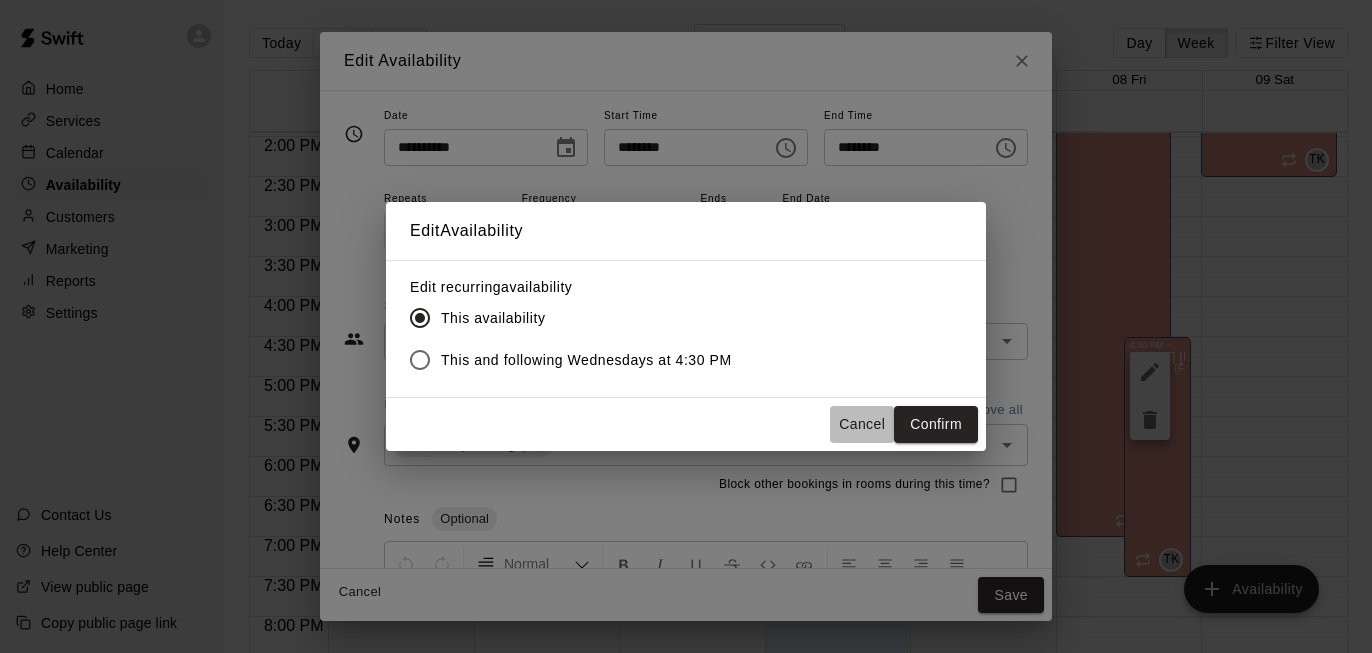 click on "Cancel" at bounding box center [862, 424] 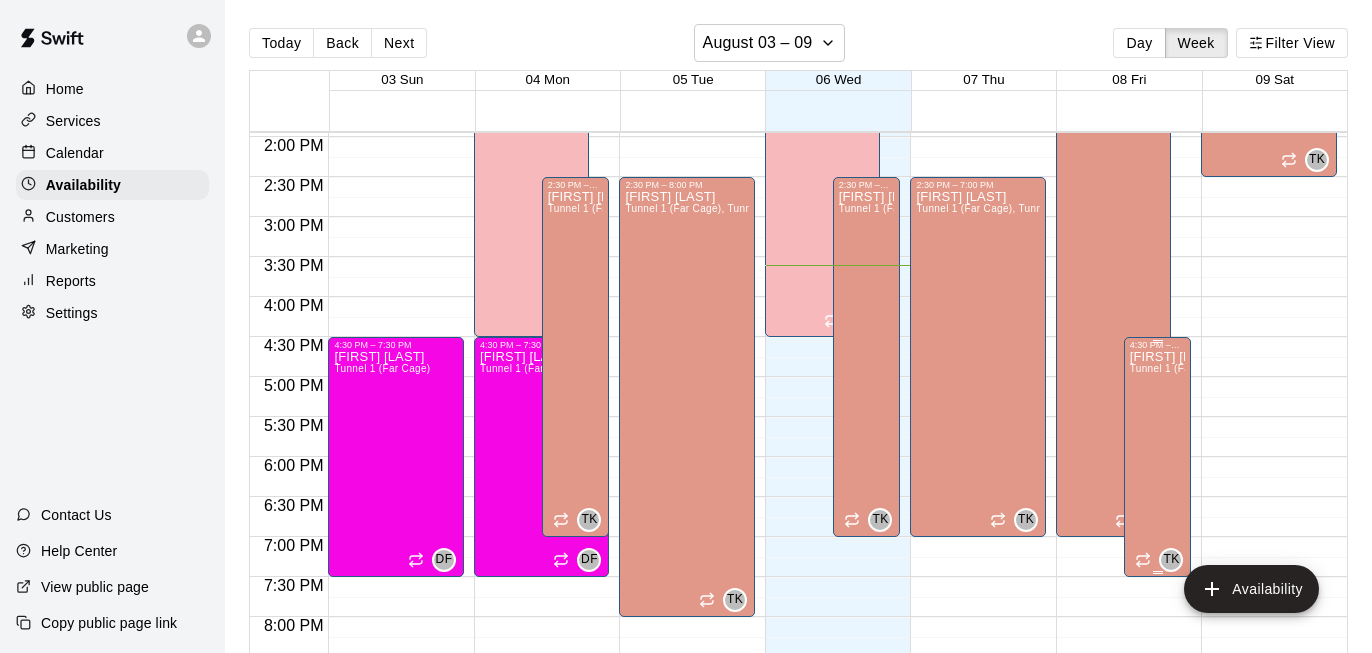 click on "4:30 PM – 7:30 PM [FIRST] [LAST] Tunnel 1 (Far Cage) TK" at bounding box center [1158, 457] 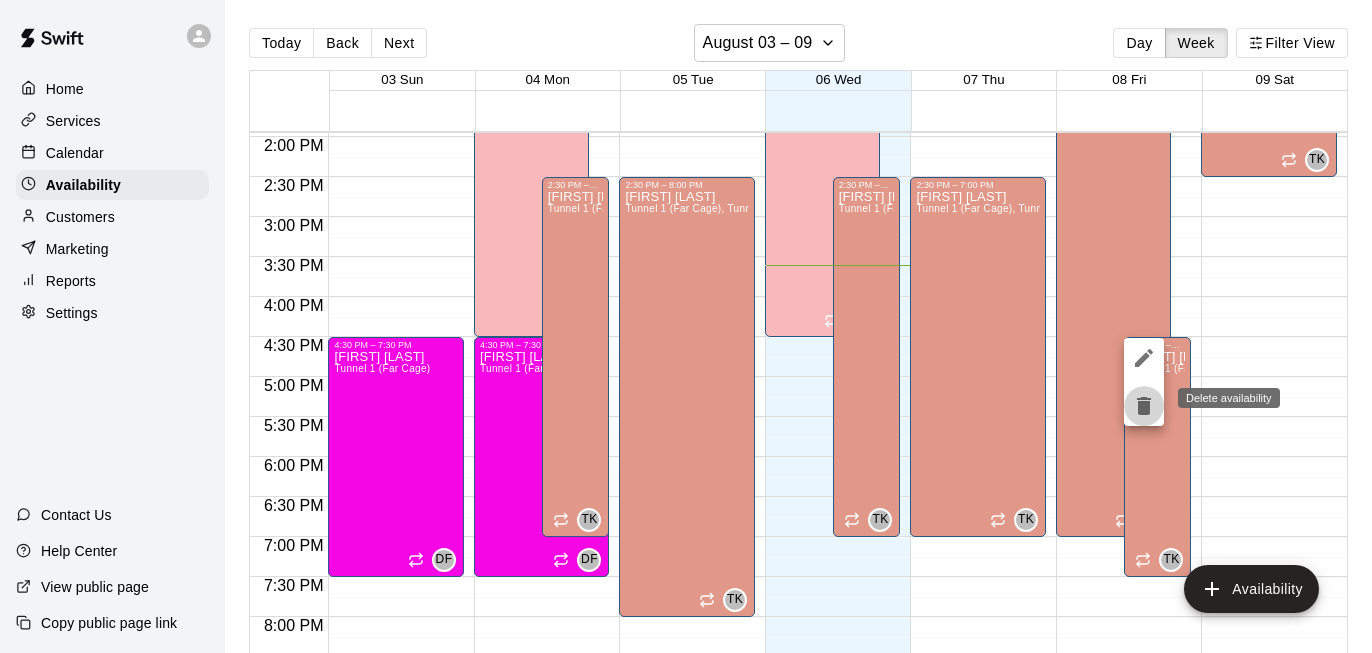 click 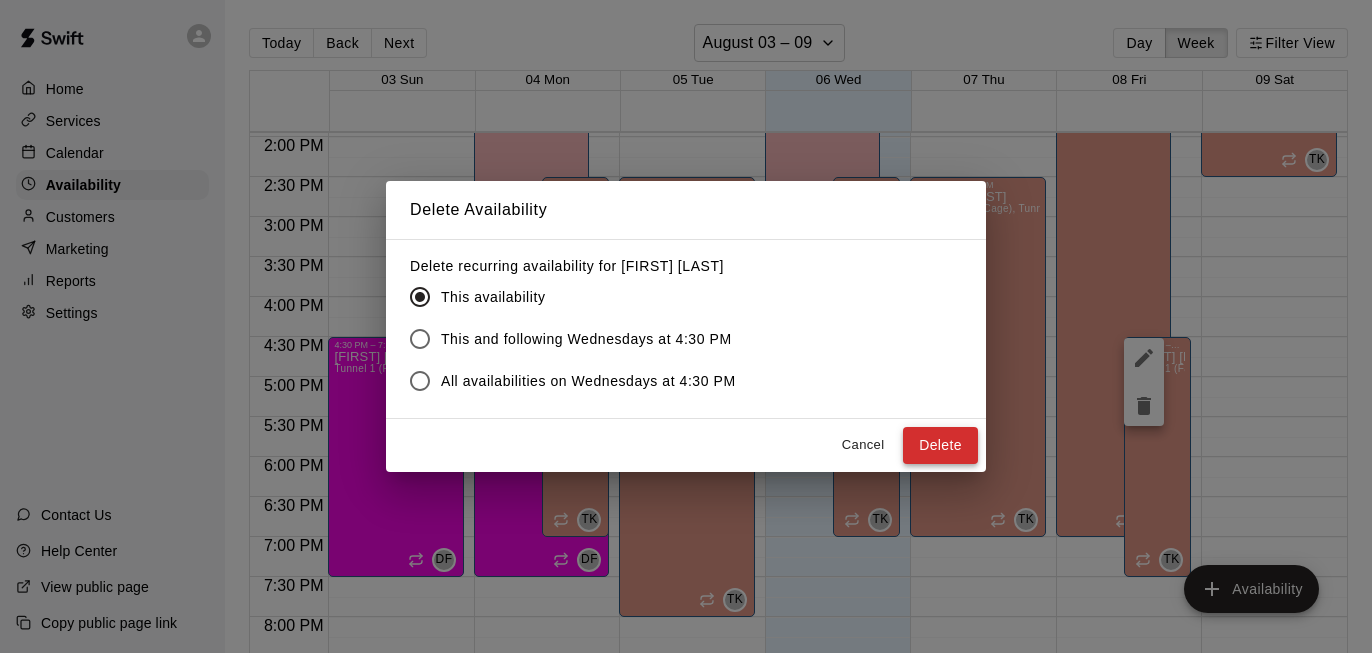 click on "Delete" at bounding box center (940, 445) 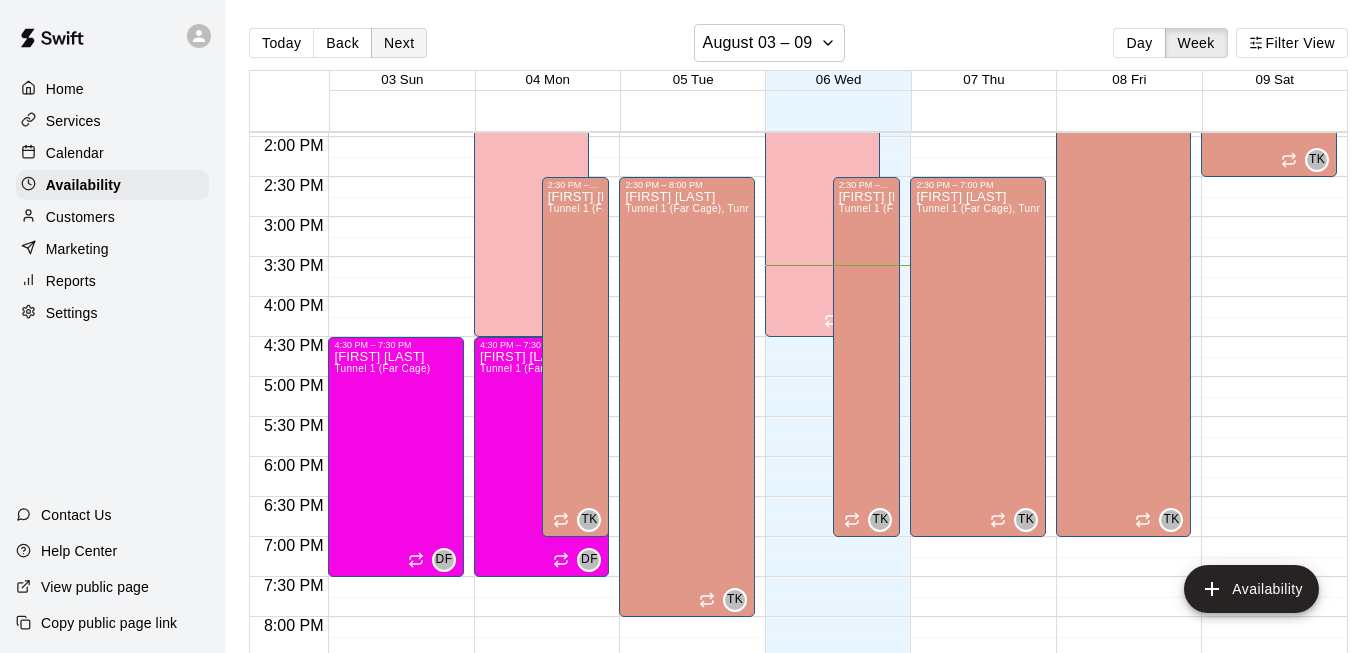 click on "Next" at bounding box center [399, 43] 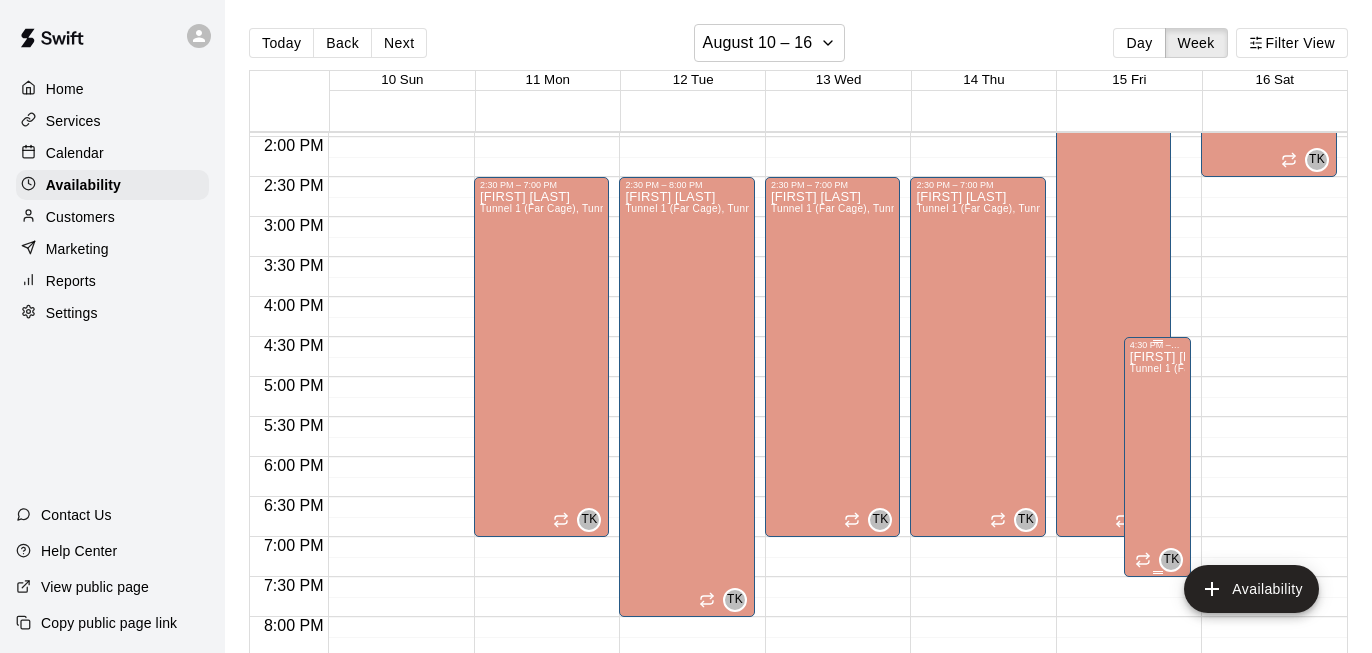 click on "[FIRST] [LAST] Tunnel 1 (Far Cage)" at bounding box center [1158, 676] 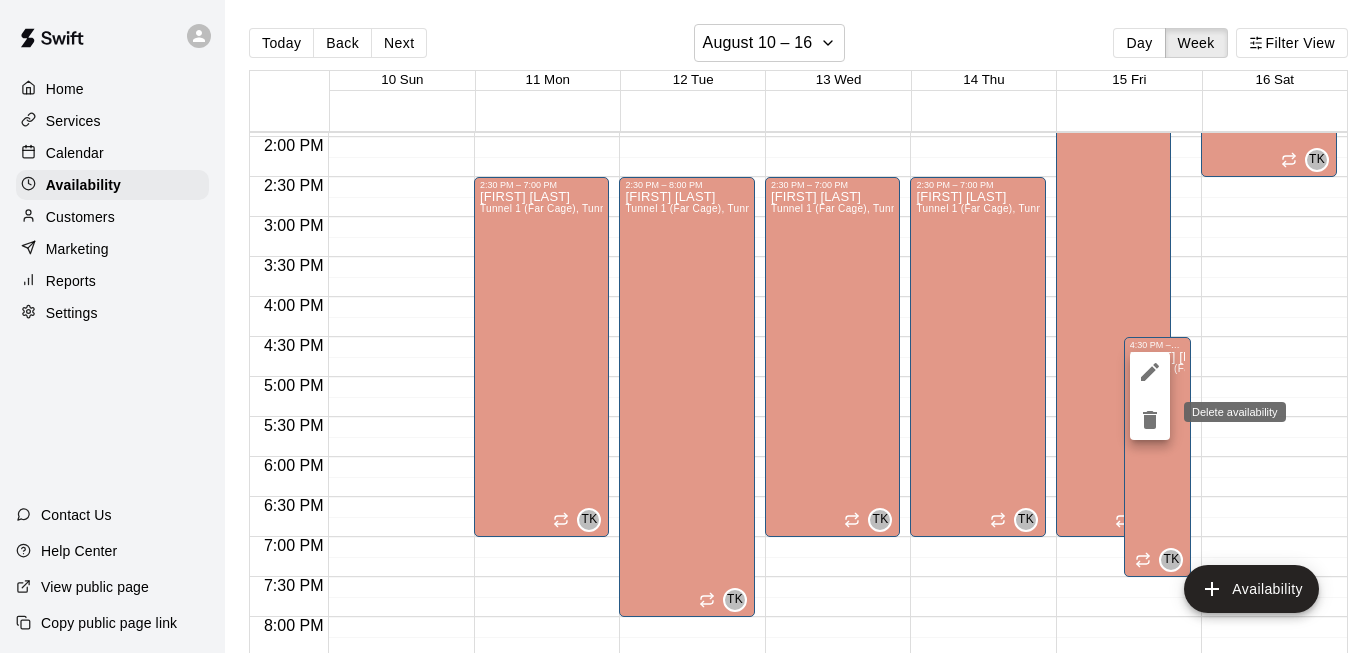 click 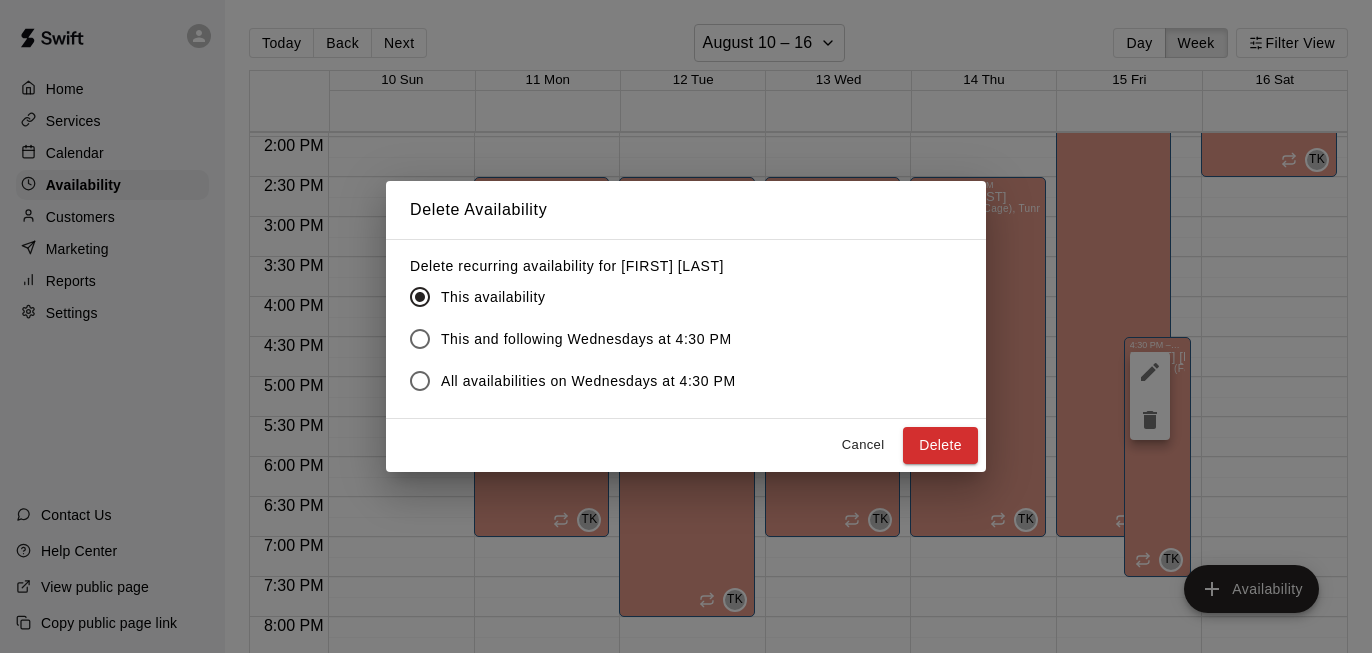 click on "This and following Wednesdays at 4:30 PM" at bounding box center (586, 339) 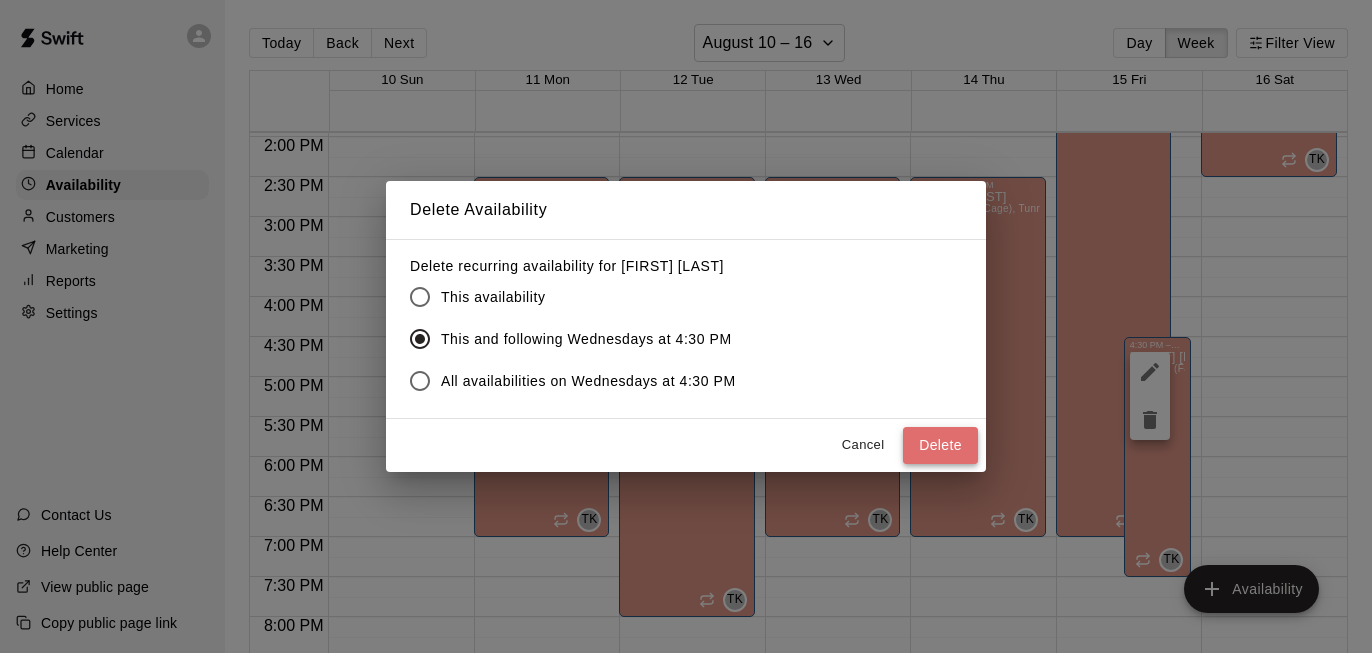 click on "Delete" at bounding box center (940, 445) 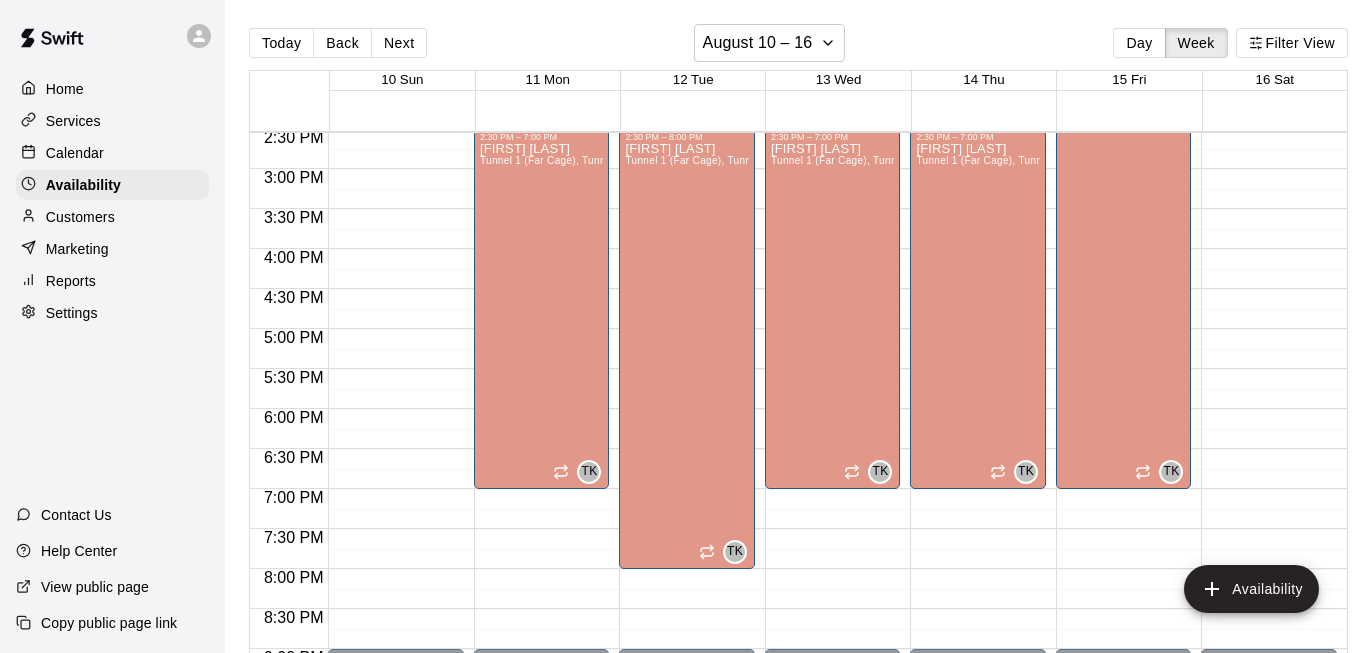 scroll, scrollTop: 1167, scrollLeft: 0, axis: vertical 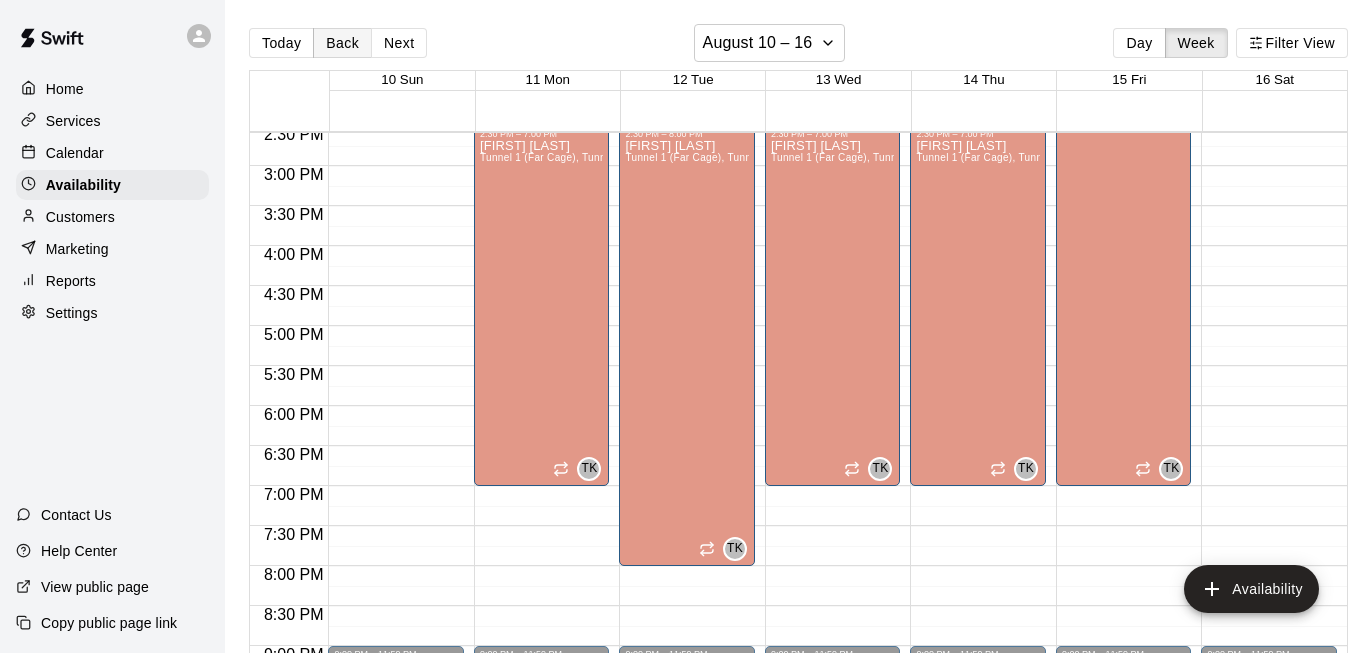 click on "Back" at bounding box center (342, 43) 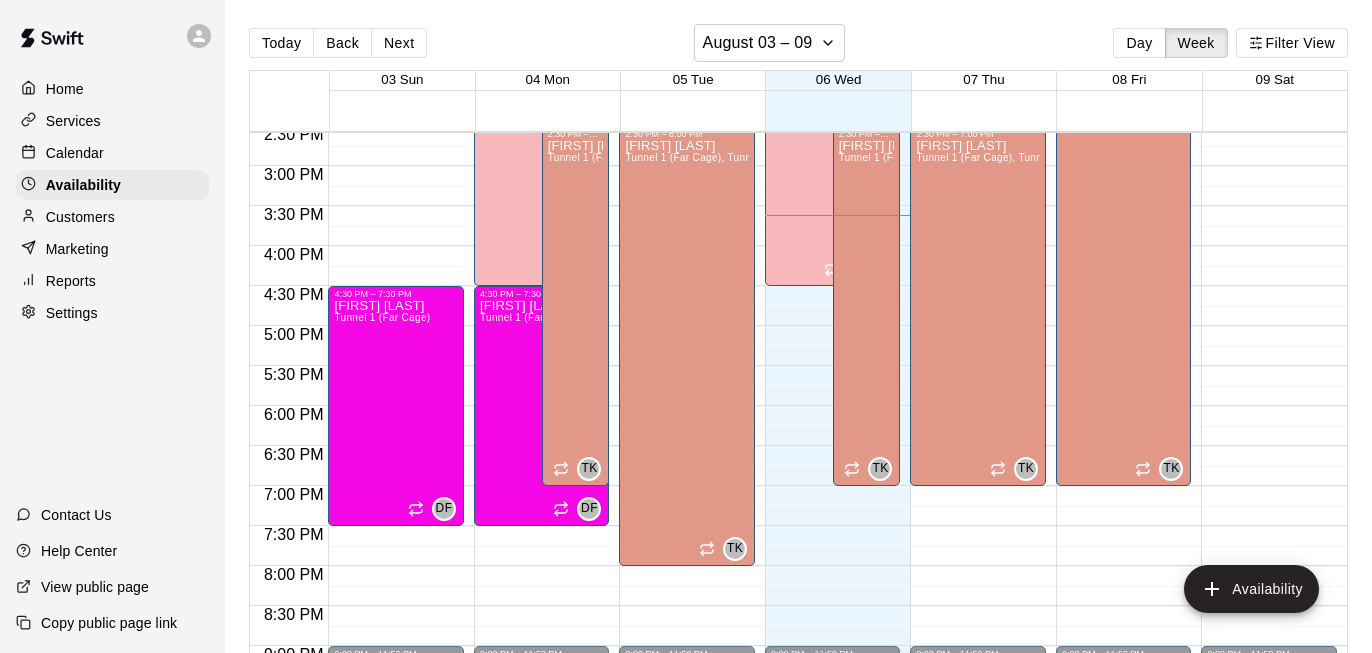 click on "12:00 AM – 9:00 AM Closed 1:00 PM – 7:00 PM [FIRST] [LAST] Tunnel 1 (Far Cage), Tunnel 2, Gym Time Slot 1, Gym Time Slot 2, Gym Time Slot 3, Gym Time Slot 4, Gym Time Slot 5, Gym Time Slot 6 TK 9:00 PM – 11:59 PM Closed" at bounding box center (1124, -74) 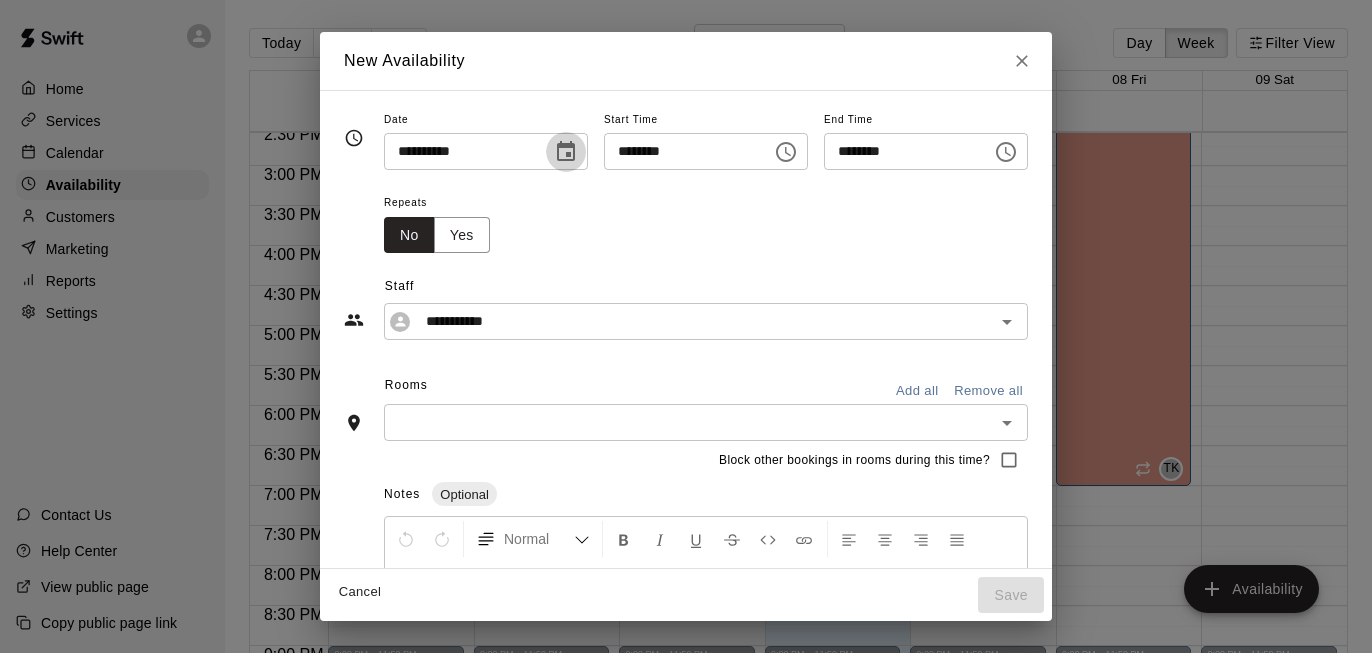 click 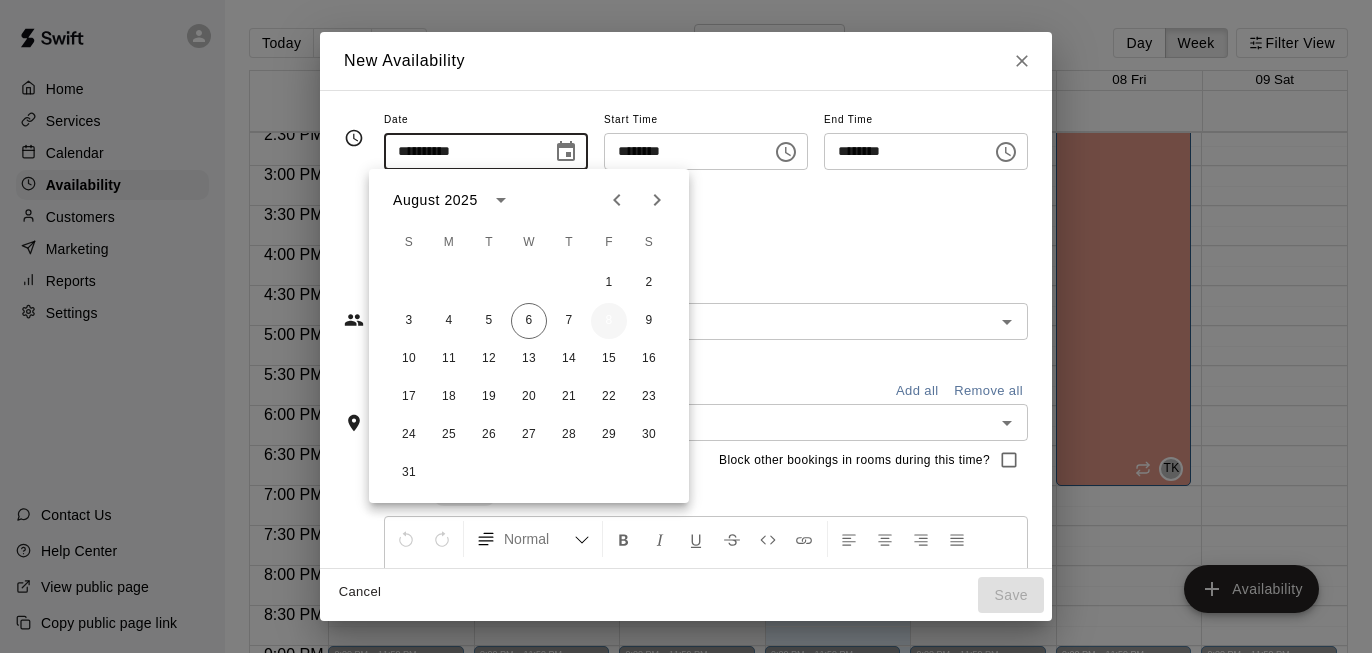 click on "8" at bounding box center (609, 321) 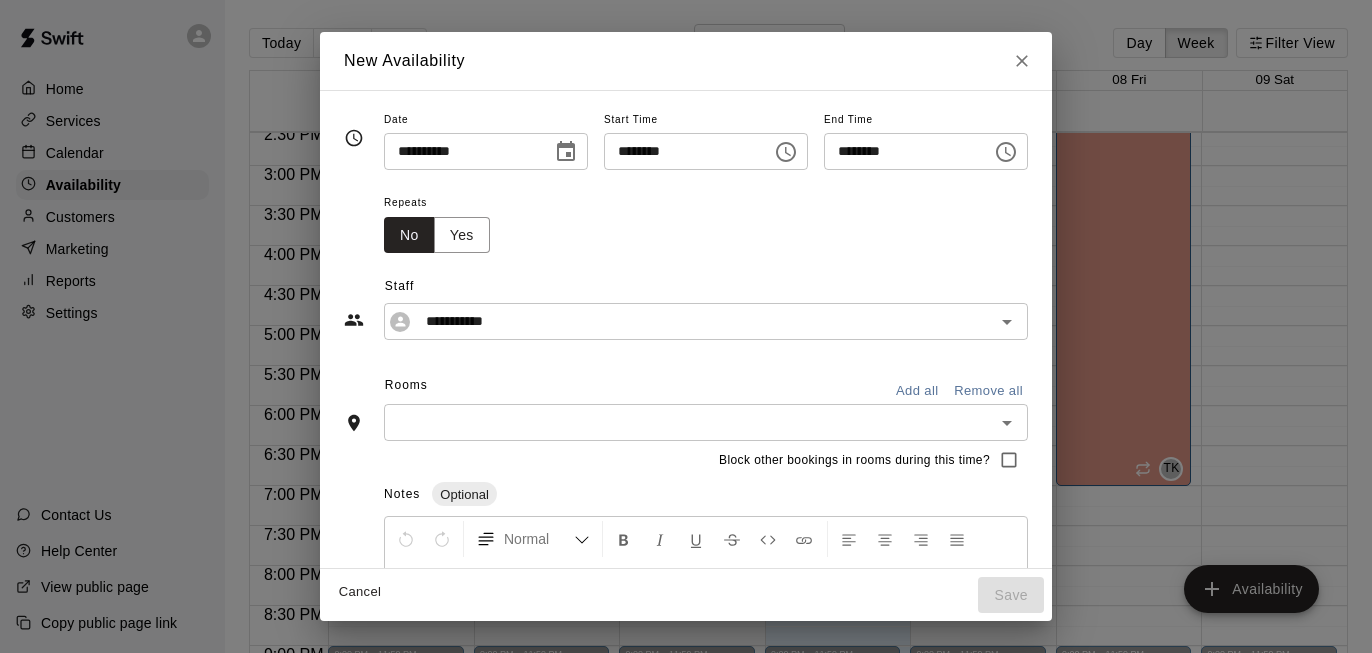 click on "********" at bounding box center (681, 151) 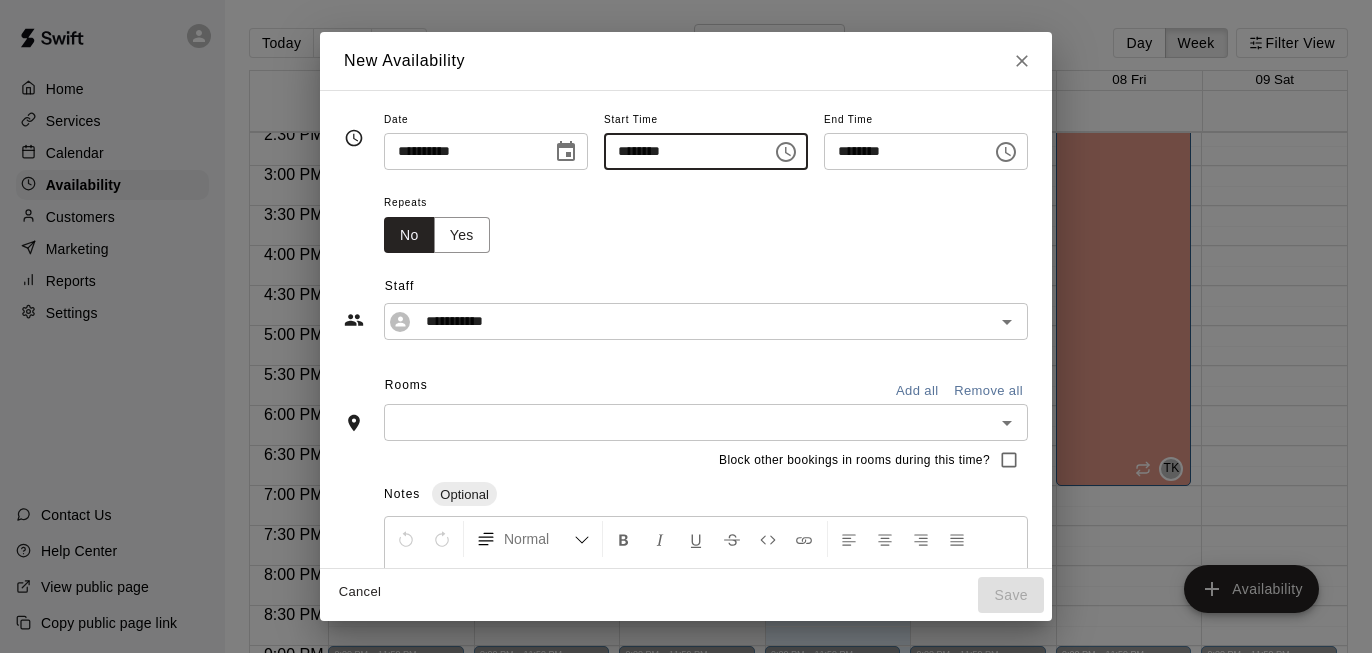 type on "********" 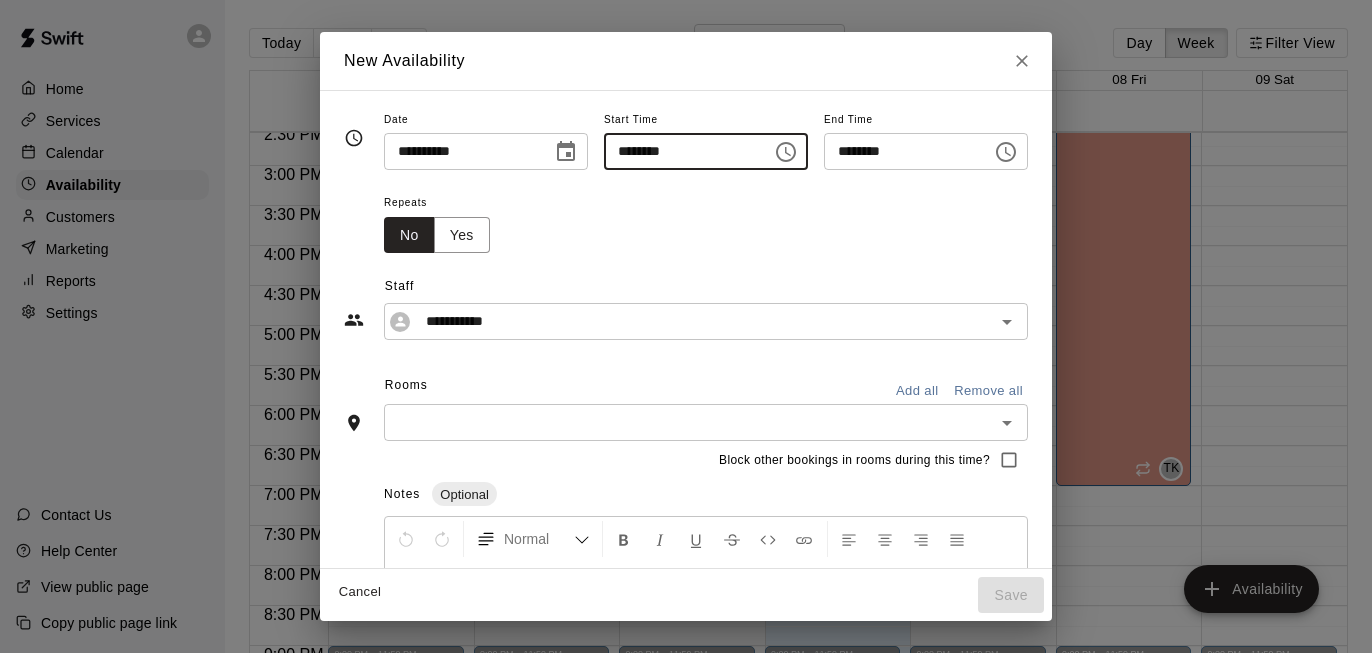 click on "********" at bounding box center [901, 151] 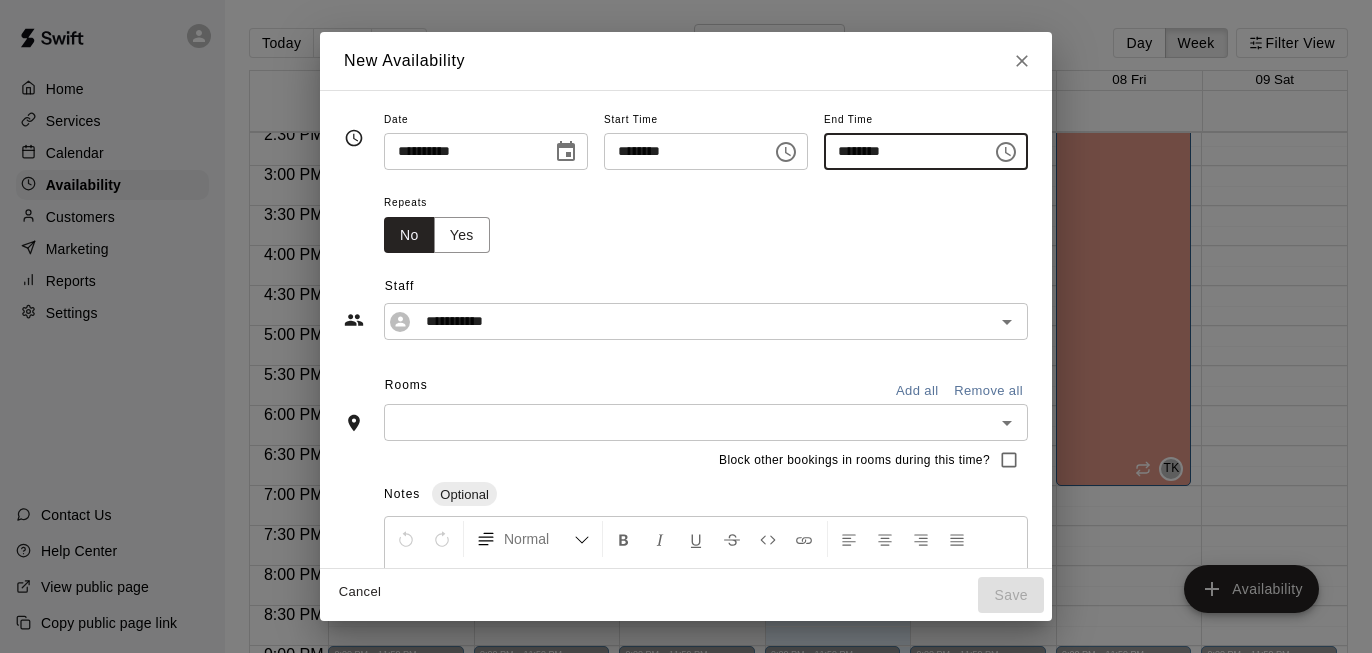 type on "********" 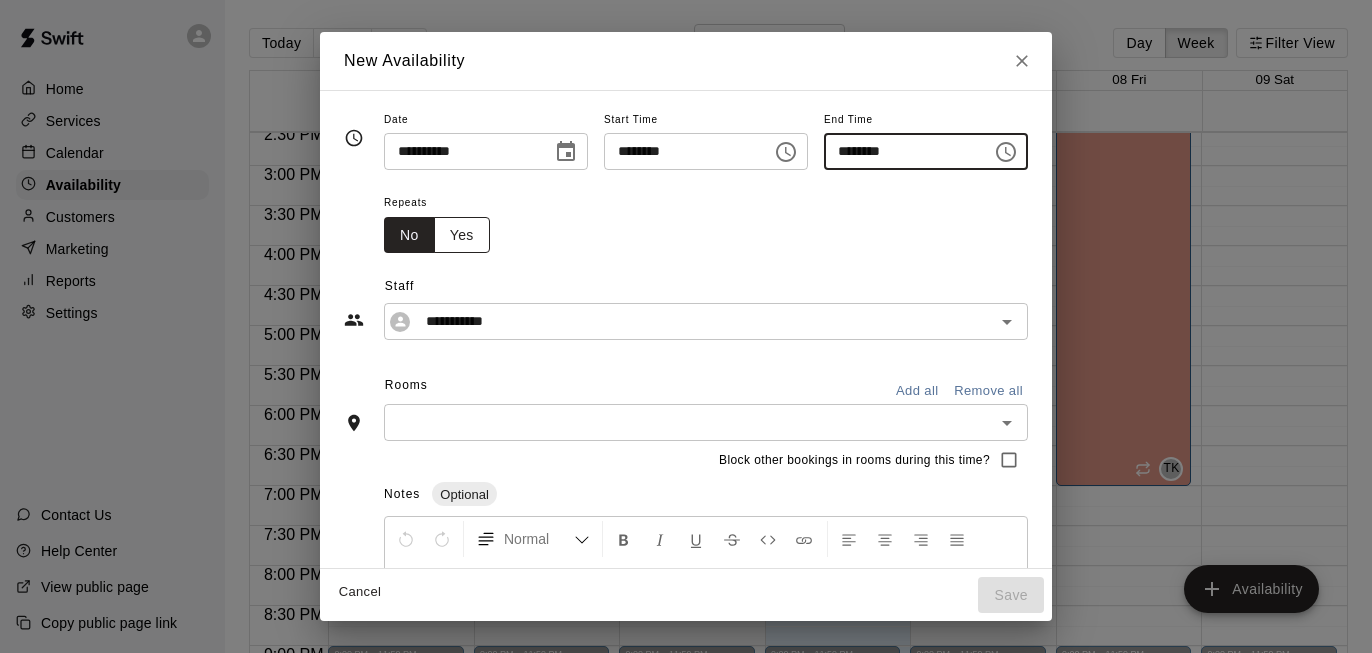 click on "Yes" at bounding box center (462, 235) 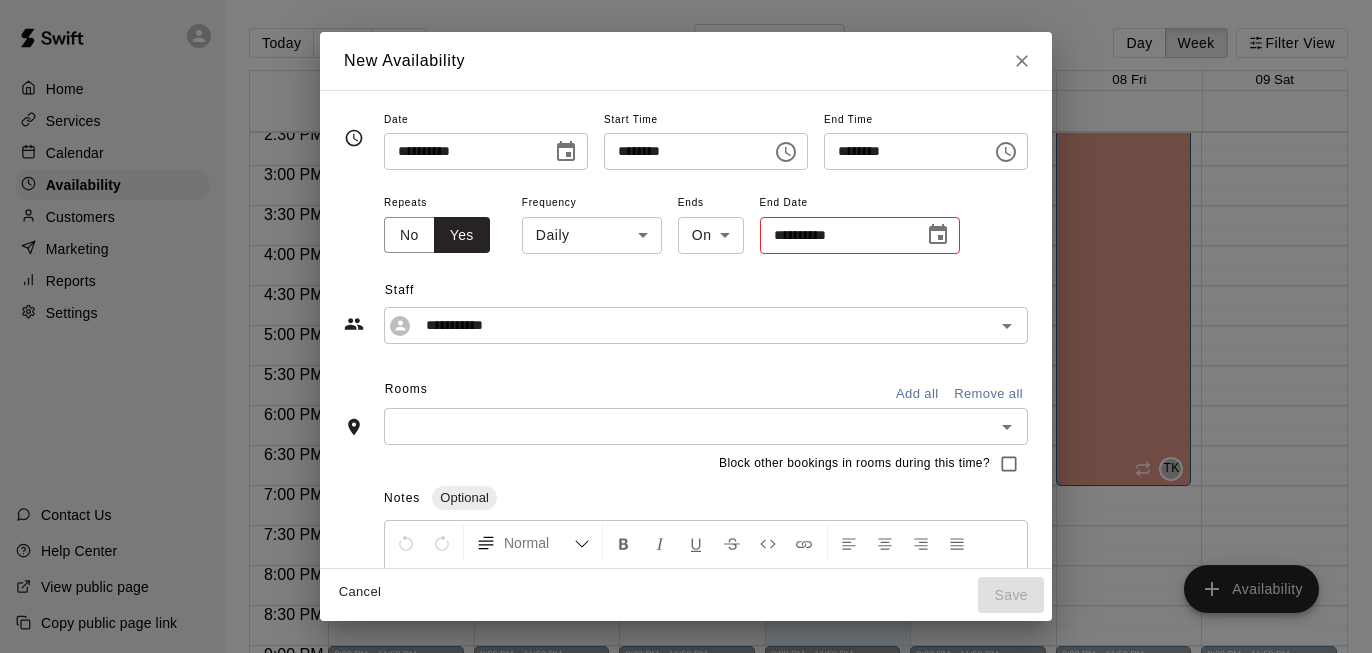 click on "Home Services Calendar Availability Customers Marketing Reports Settings Contact Us Help Center View public page Copy public page link Today Back Next August 03 – 09 Day Week Filter View 03 Sun 04 Mon 05 Tue 06 Wed 07 Thu 08 Fri 09 Sat 12:00 AM 12:30 AM 1:00 AM 1:30 AM 2:00 AM 2:30 AM 3:00 AM 3:30 AM 4:00 AM 4:30 AM 5:00 AM 5:30 AM 6:00 AM 6:30 AM 7:00 AM 7:30 AM 8:00 AM 8:30 AM 9:00 AM 9:30 AM 10:00 AM 10:30 AM 11:00 AM 11:30 AM 12:00 PM 12:30 PM 1:00 PM 1:30 PM 2:00 PM 2:30 PM 3:00 PM 3:30 PM 4:00 PM 4:30 PM 5:00 PM 5:30 PM 6:00 PM 6:30 PM 7:00 PM 7:30 PM 8:00 PM 8:30 PM 9:00 PM 9:30 PM 10:00 PM 10:30 PM 11:00 PM 11:30 PM 12:00 AM – 9:00 AM Closed 4:30 PM – 7:30 PM [FIRST] [LAST] Tunnel 1 (Far Cage) DF 9:00 PM – 11:59 PM Closed 12:00 AM – 8:00 AM Closed 1:00 PM – 4:30 PM [FIRST] [LAST] Tunnel 1 (Far Cage) CP 4:30 PM – 7:30 PM [FIRST] [LAST] Tunnel 1 (Far Cage) DF 2:30 PM – 7:00 PM [FIRST] [LAST] TK 9:00 PM – 11:59 PM Closed 12:00 AM – 8:00 AM Closed 10:30 AM – 11:00 AM [FIRST] [LAST] Tunnel 2 TK CP" at bounding box center (686, 342) 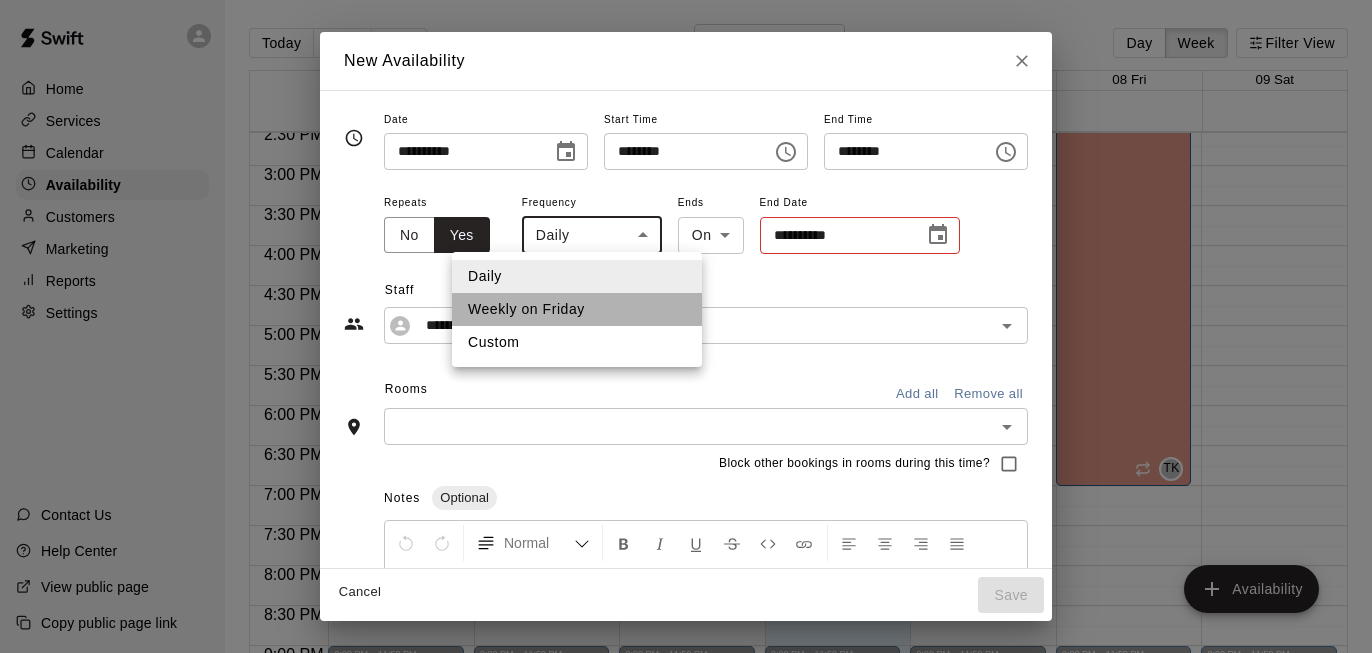 click on "Weekly on Friday" at bounding box center [577, 309] 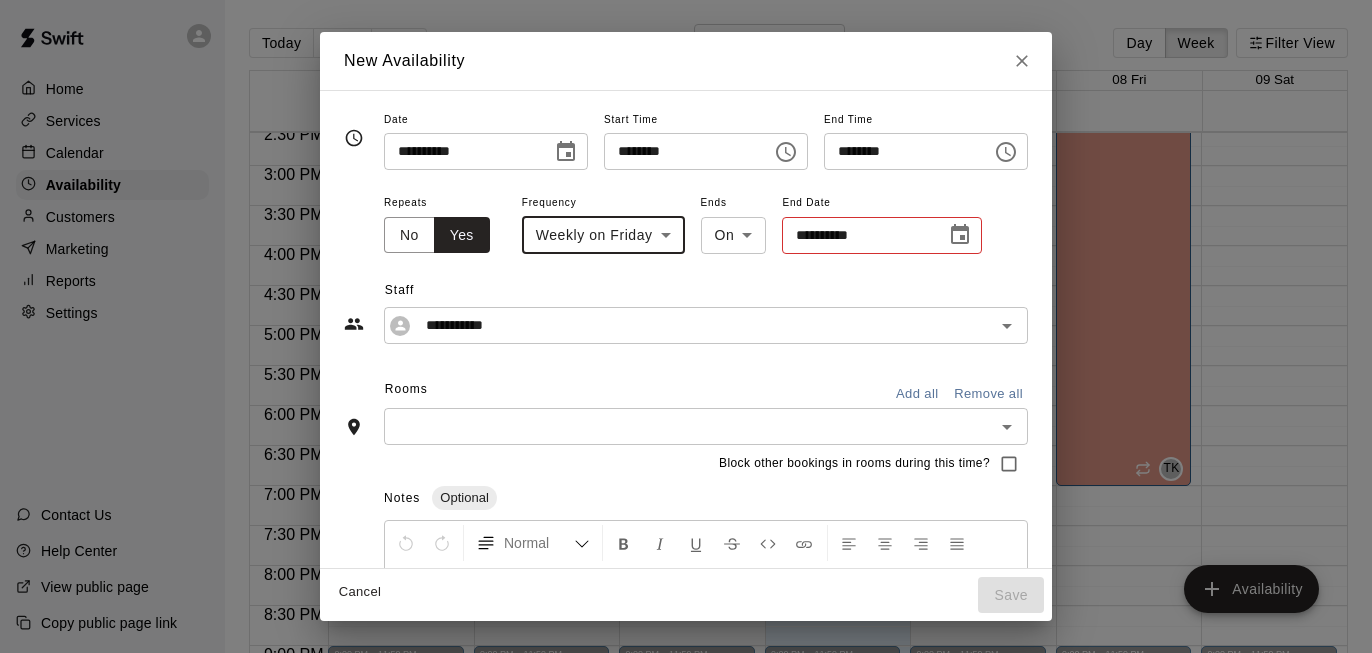 click 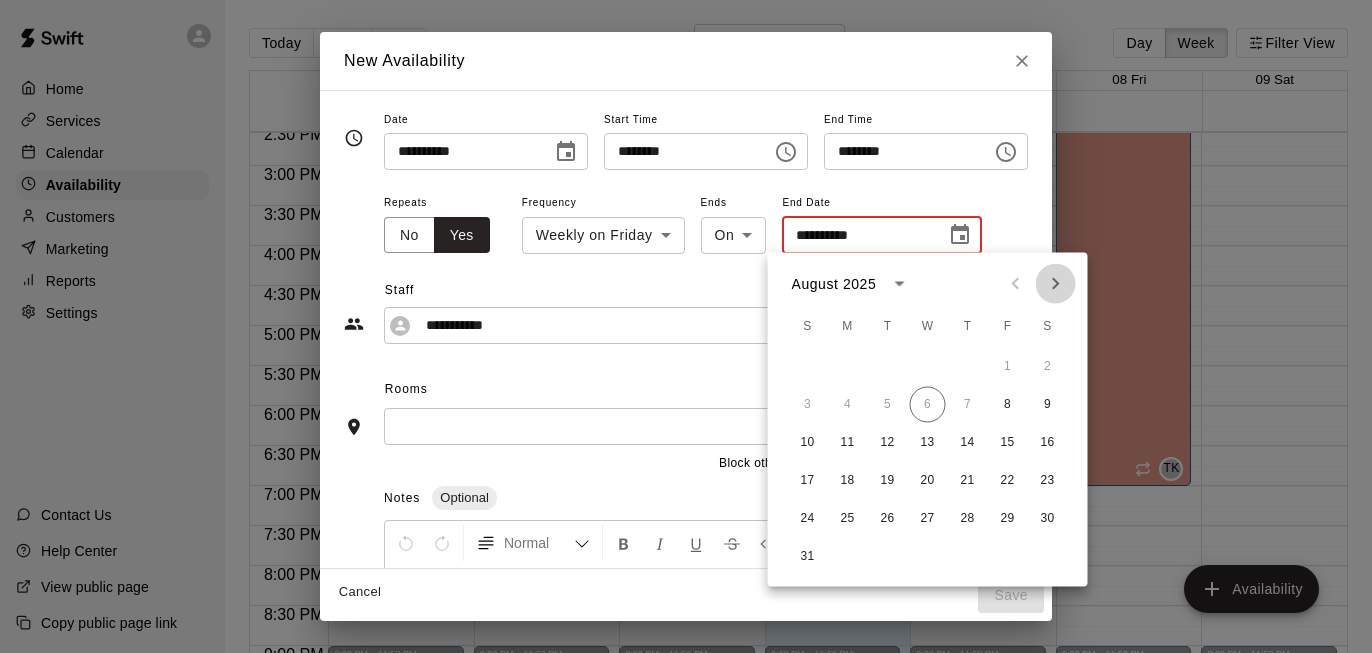 click at bounding box center [1056, 284] 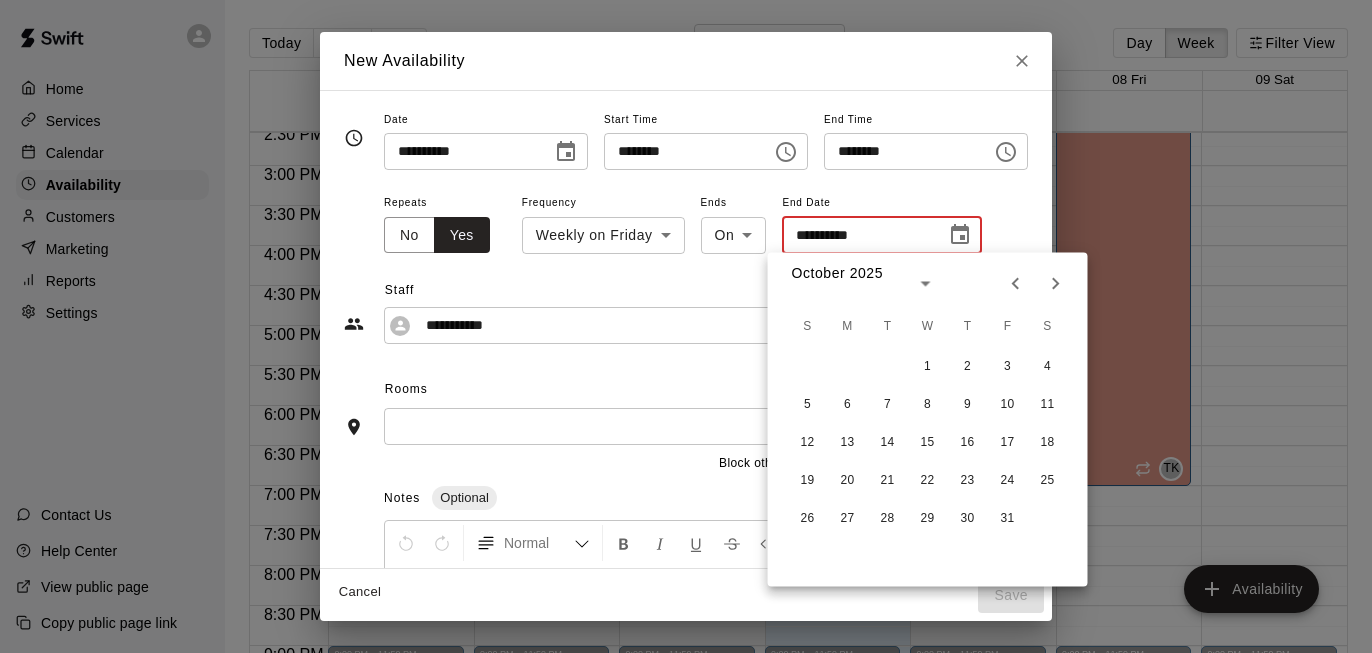 click at bounding box center (1056, 284) 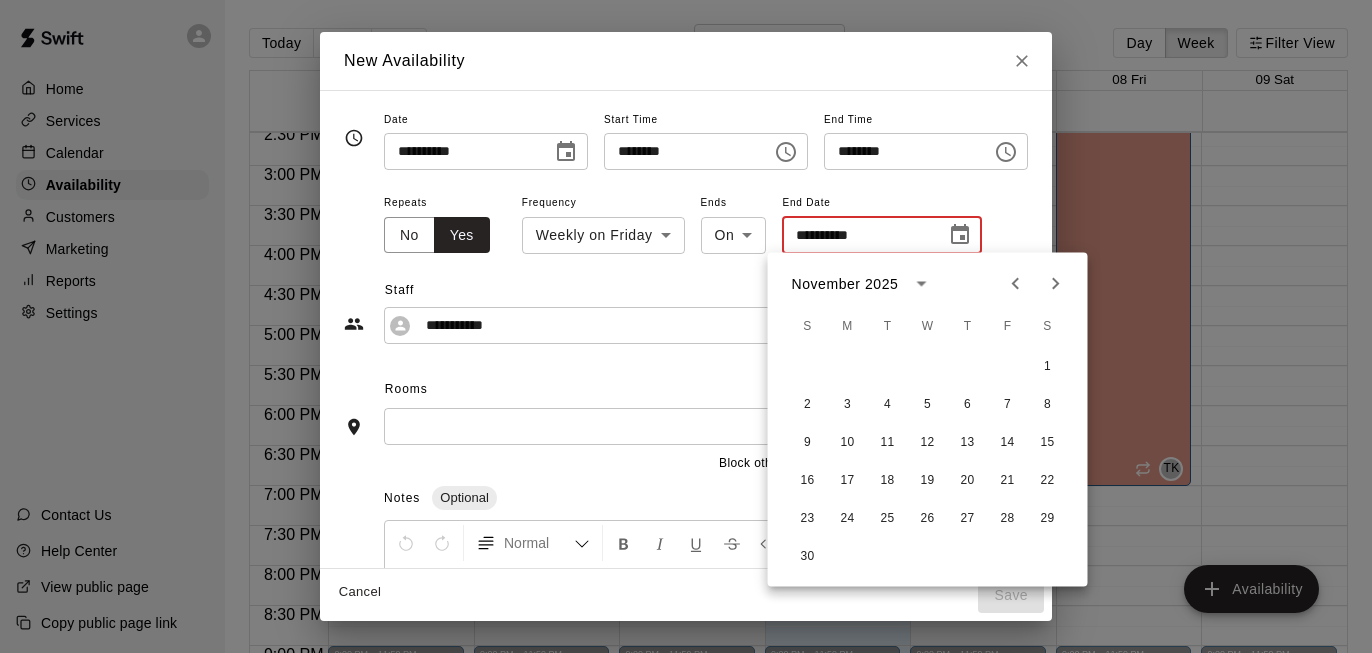 click at bounding box center [1056, 284] 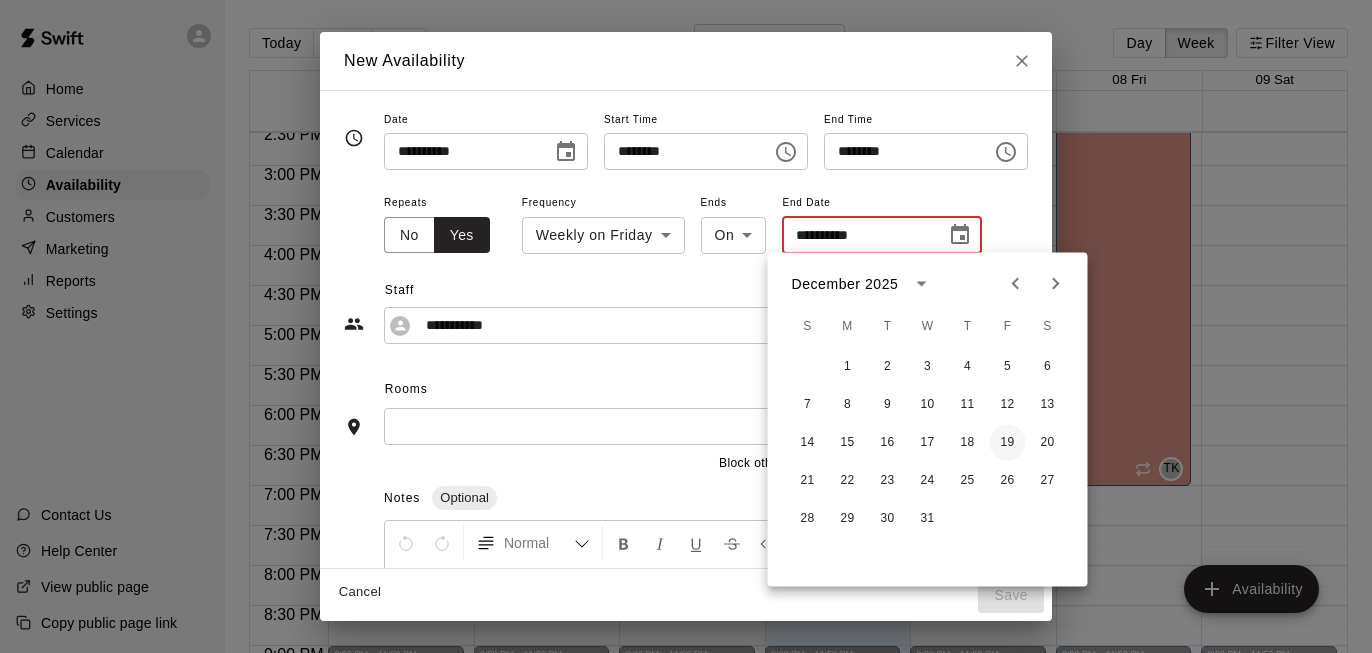 click on "19" at bounding box center (1008, 443) 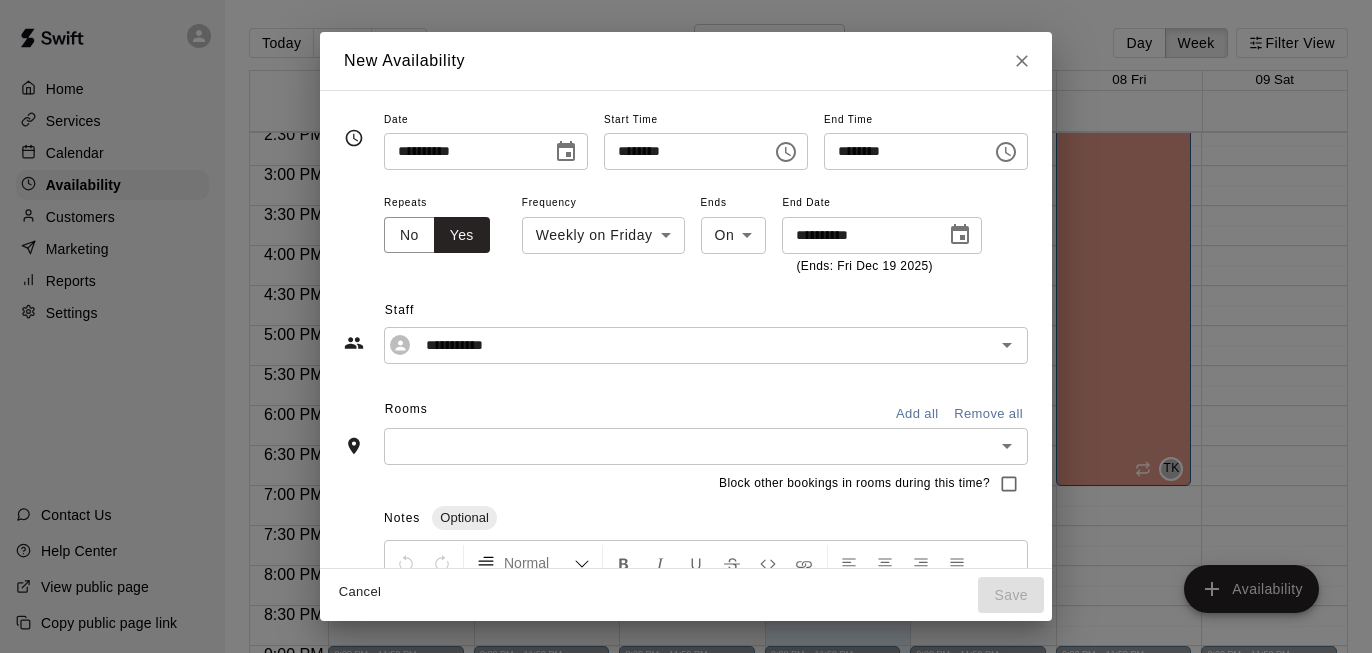 type on "**********" 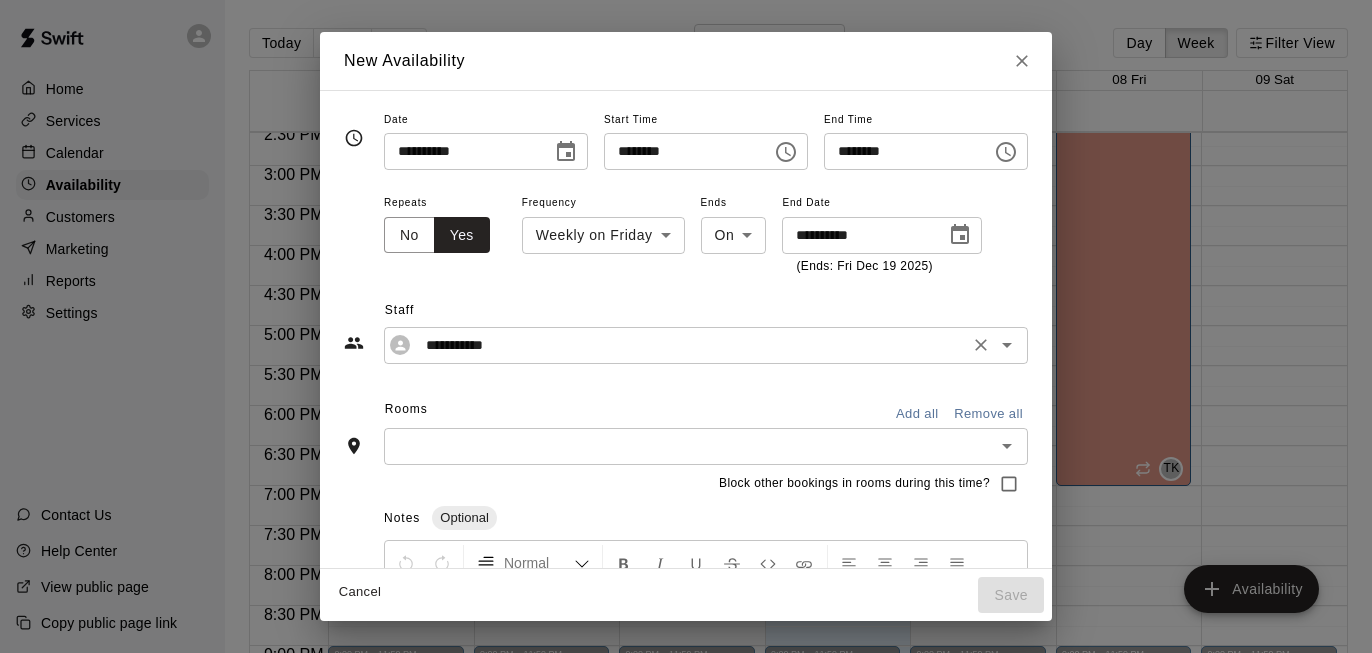 click on "**********" at bounding box center (690, 345) 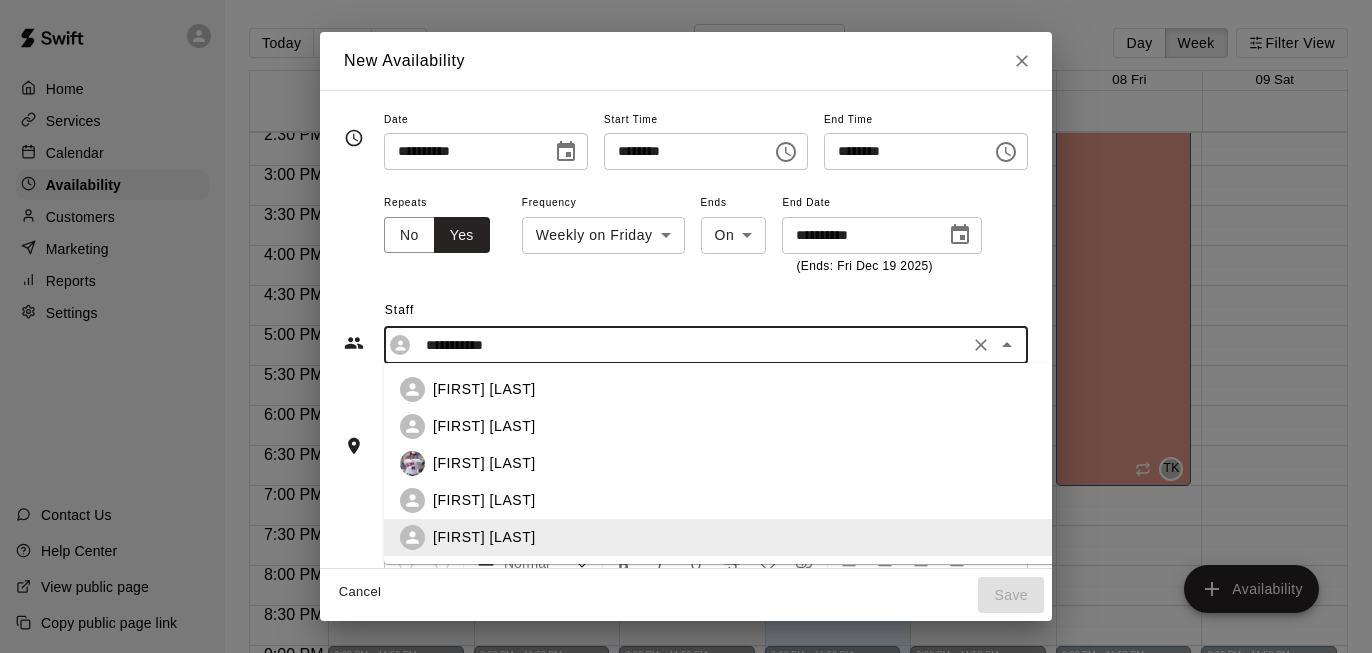 click on "[FIRST] [LAST]" at bounding box center [737, 426] 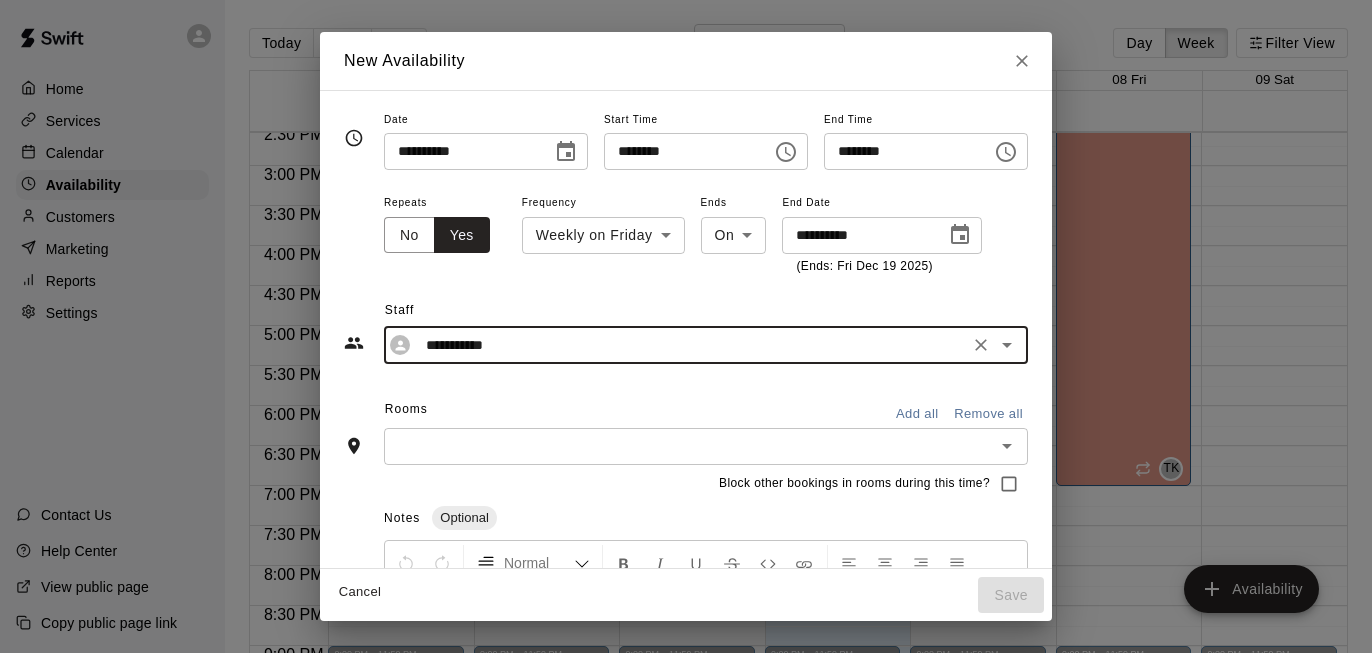 scroll, scrollTop: 44, scrollLeft: 0, axis: vertical 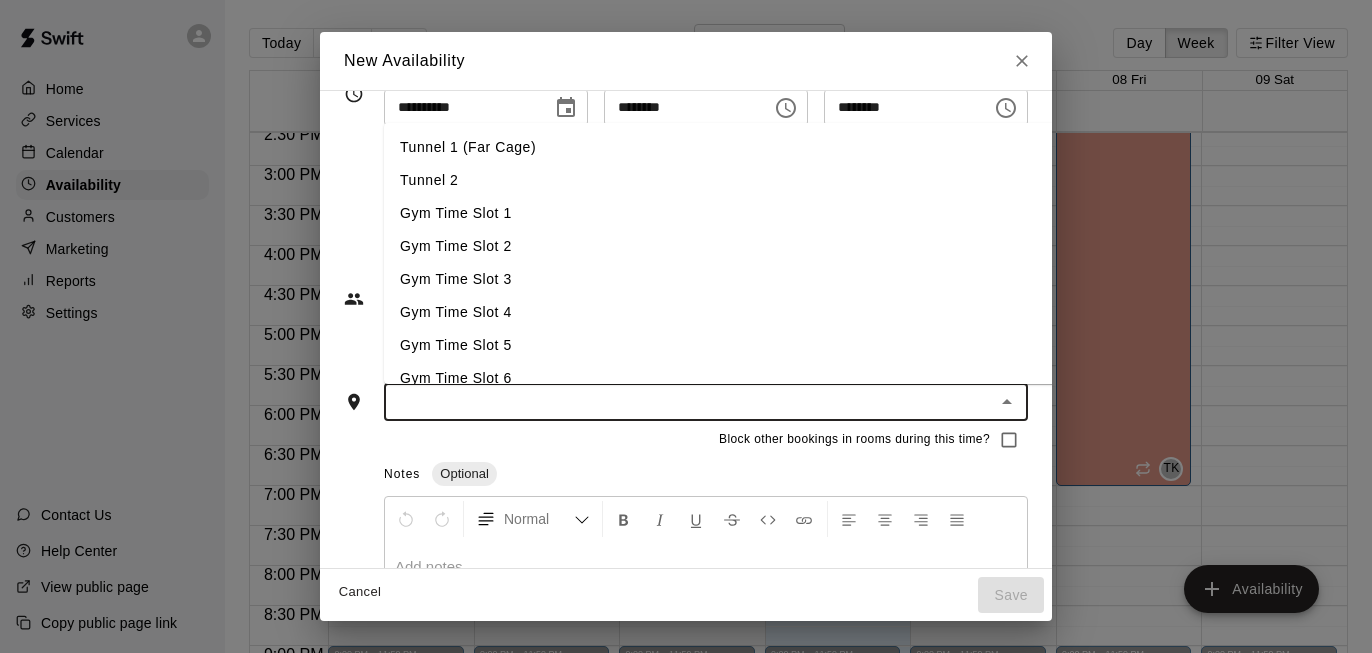click at bounding box center (689, 402) 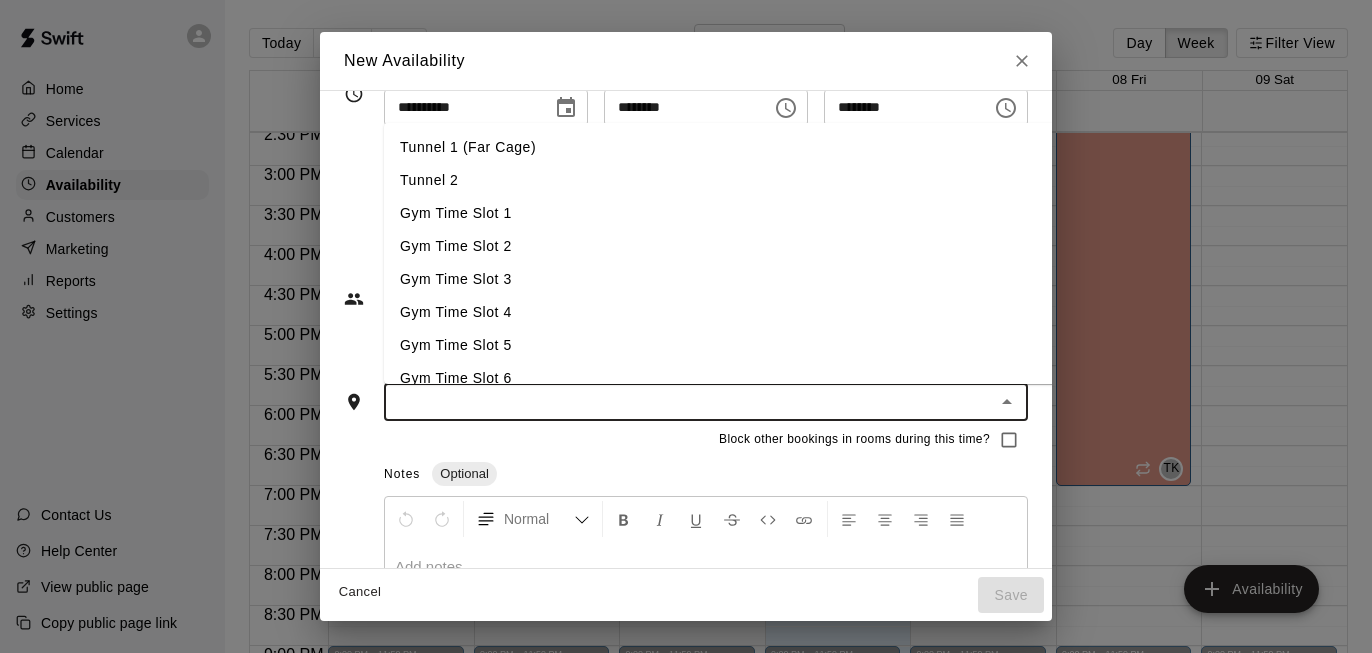 click on "Tunnel 1 (Far Cage)" at bounding box center [721, 147] 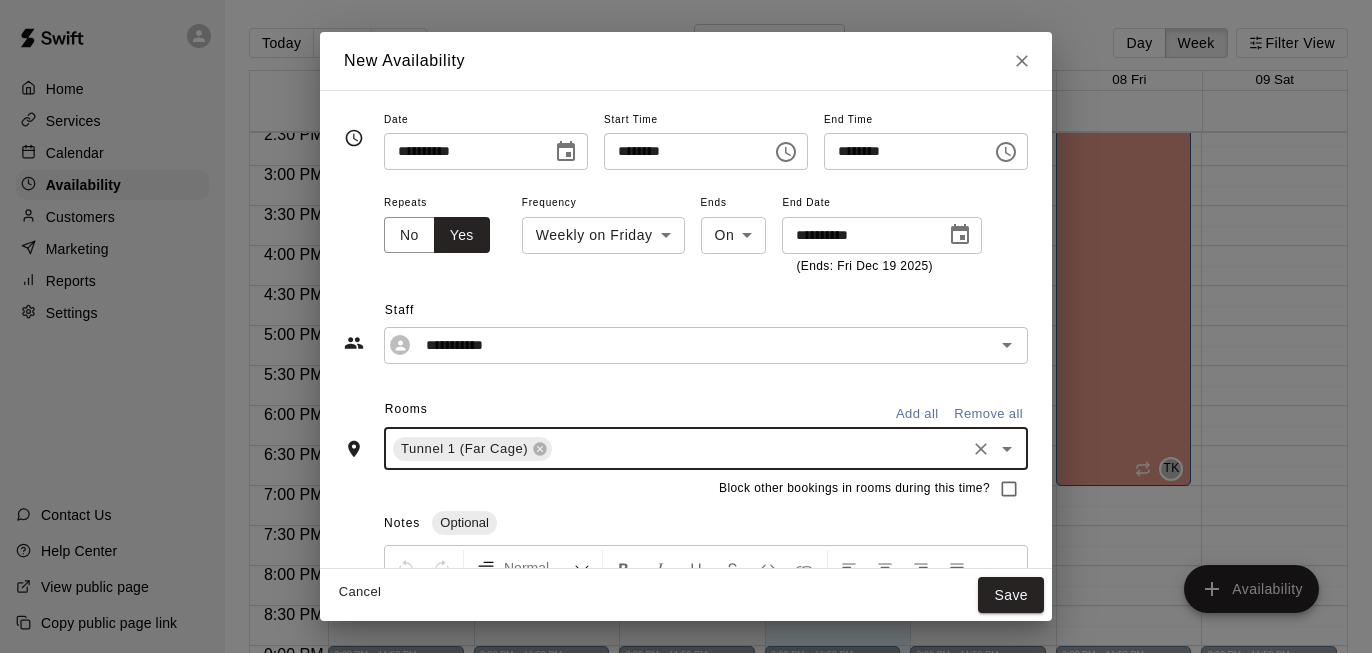 scroll, scrollTop: 0, scrollLeft: 0, axis: both 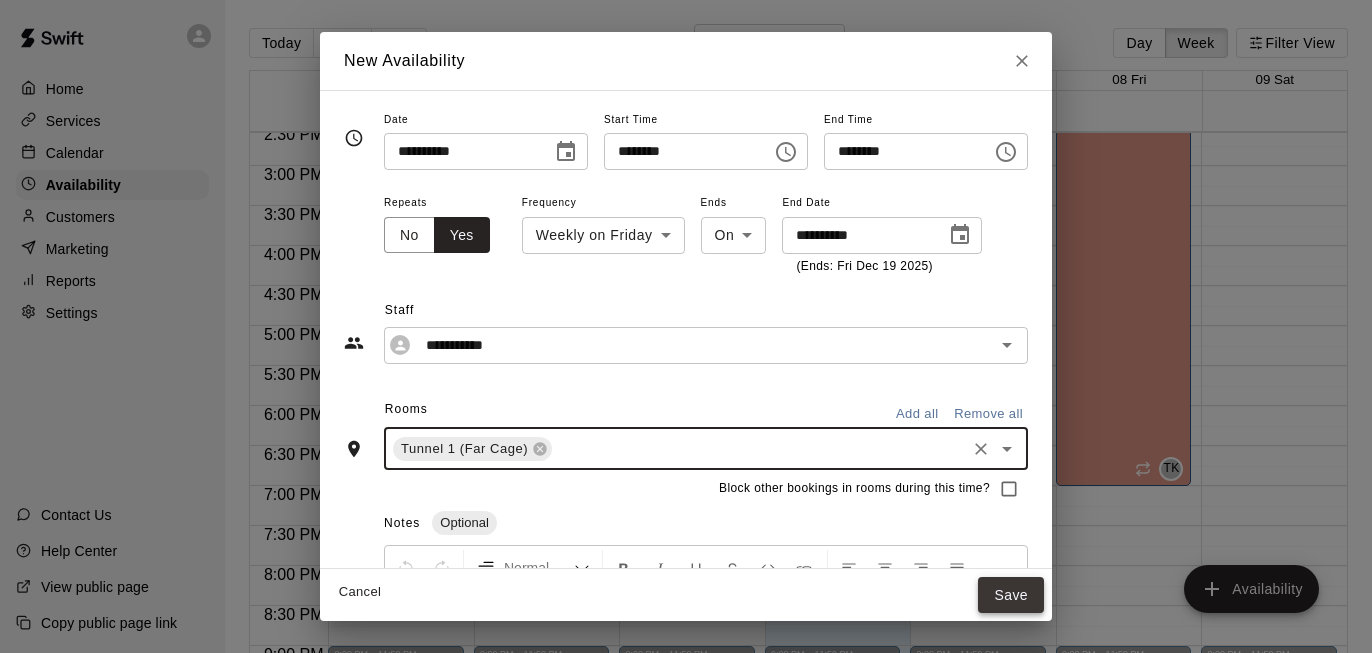click on "Save" at bounding box center (1011, 595) 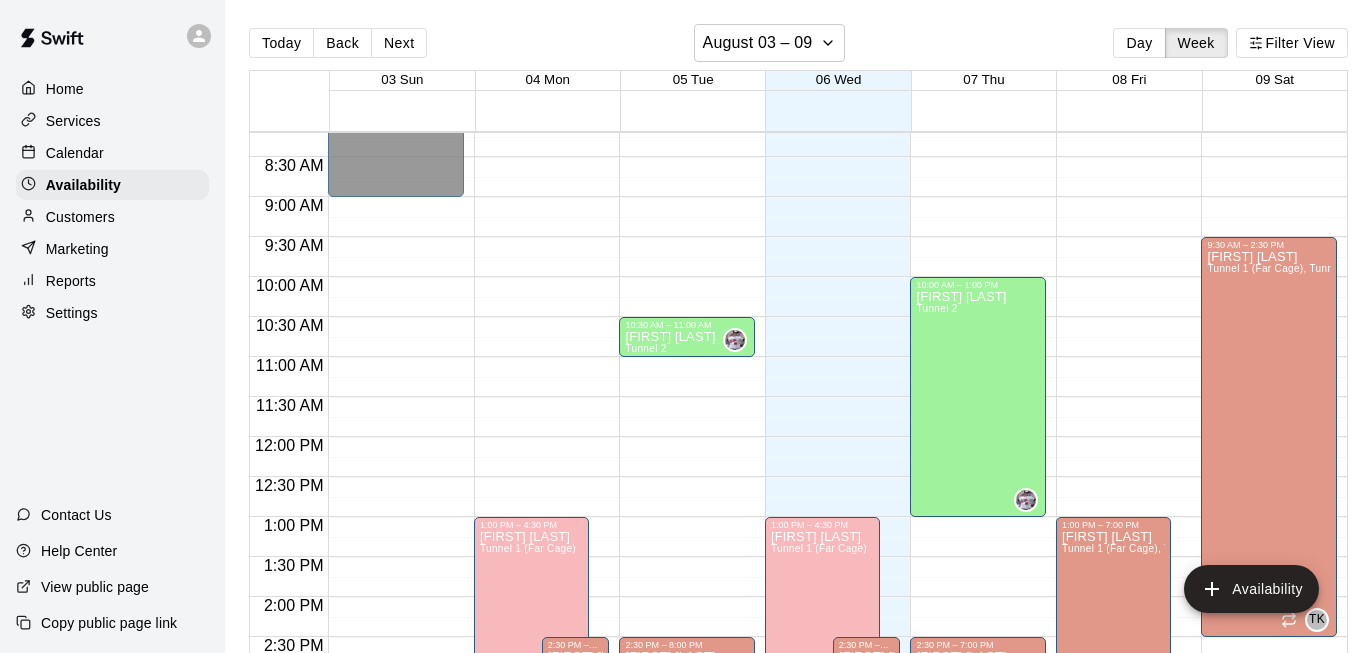 scroll, scrollTop: 759, scrollLeft: 0, axis: vertical 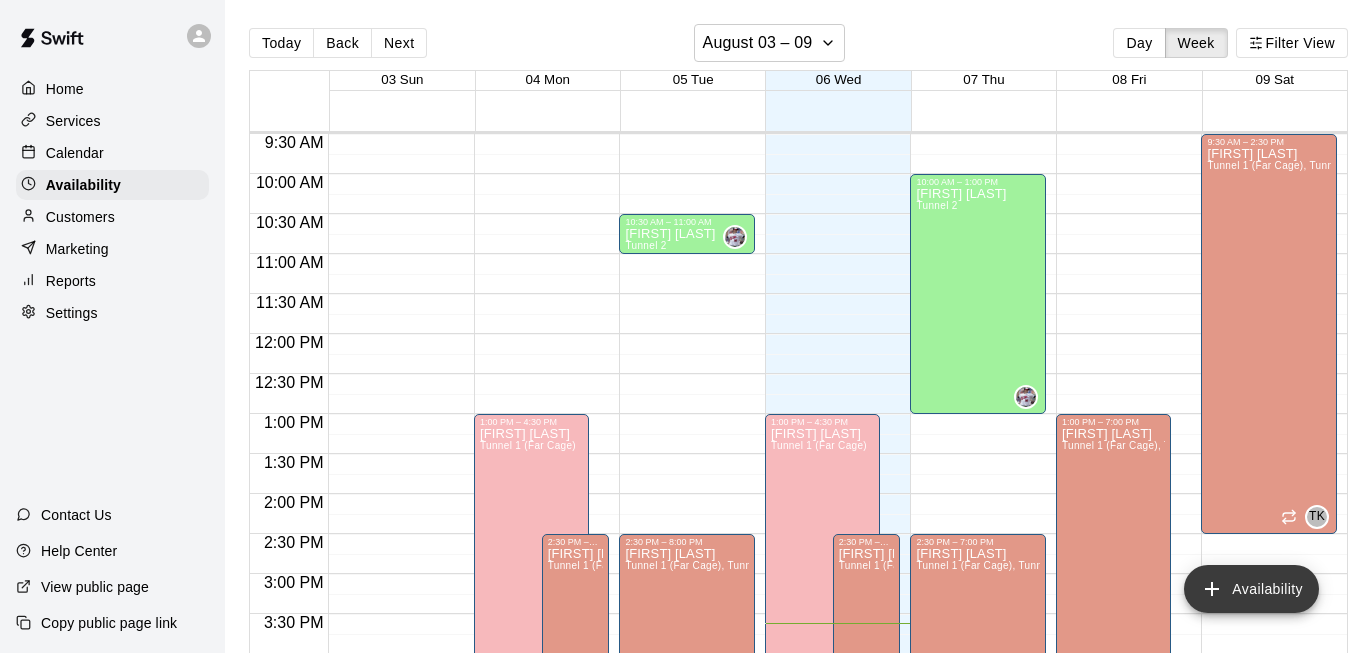 click on "Availability" at bounding box center [1251, 589] 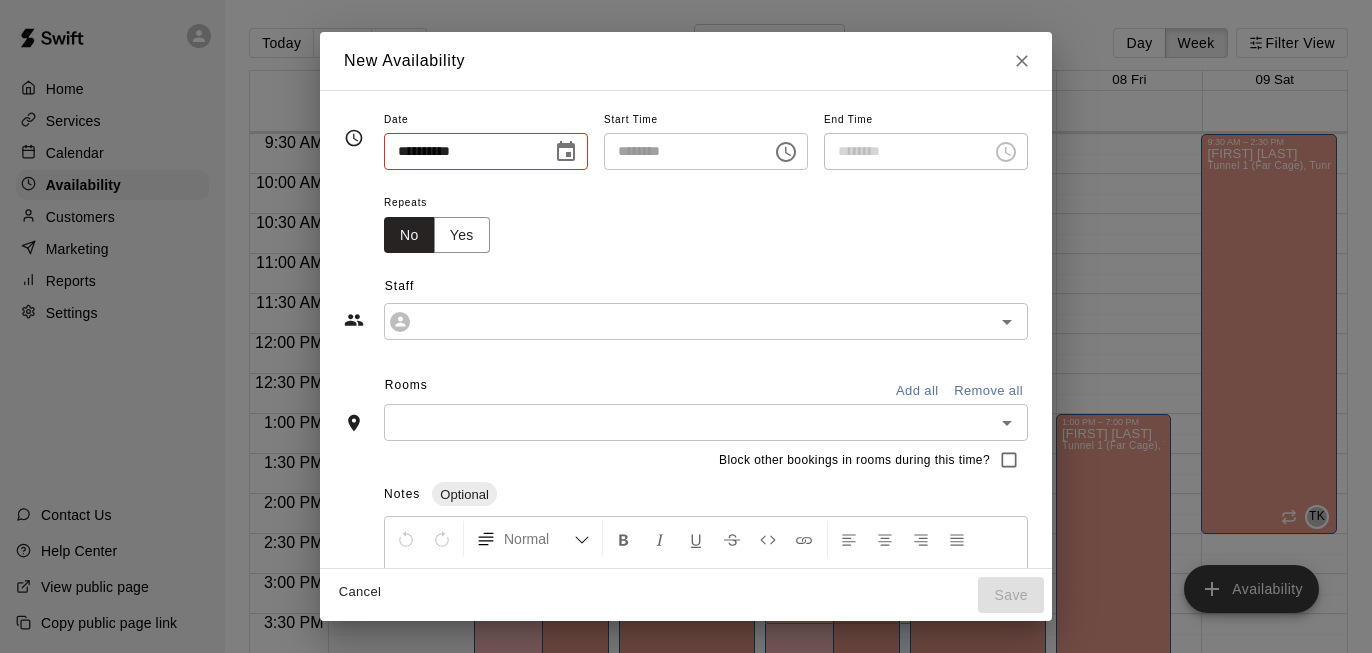 type on "**********" 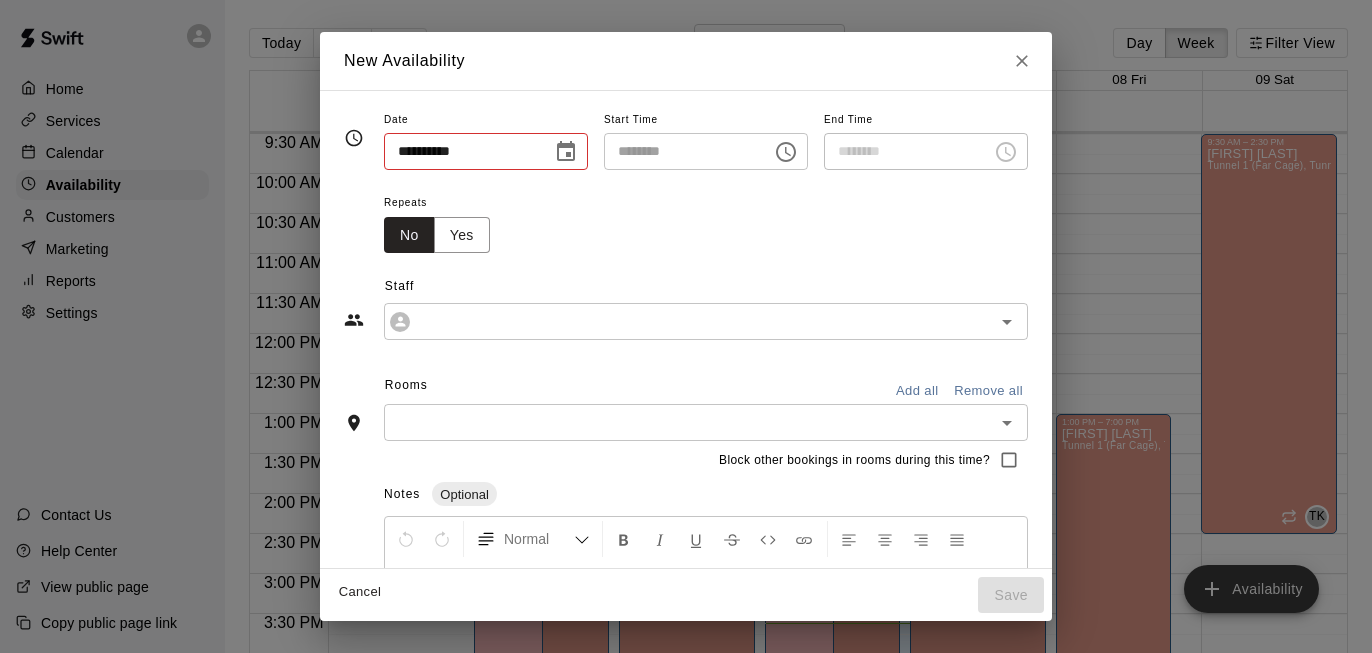 type on "********" 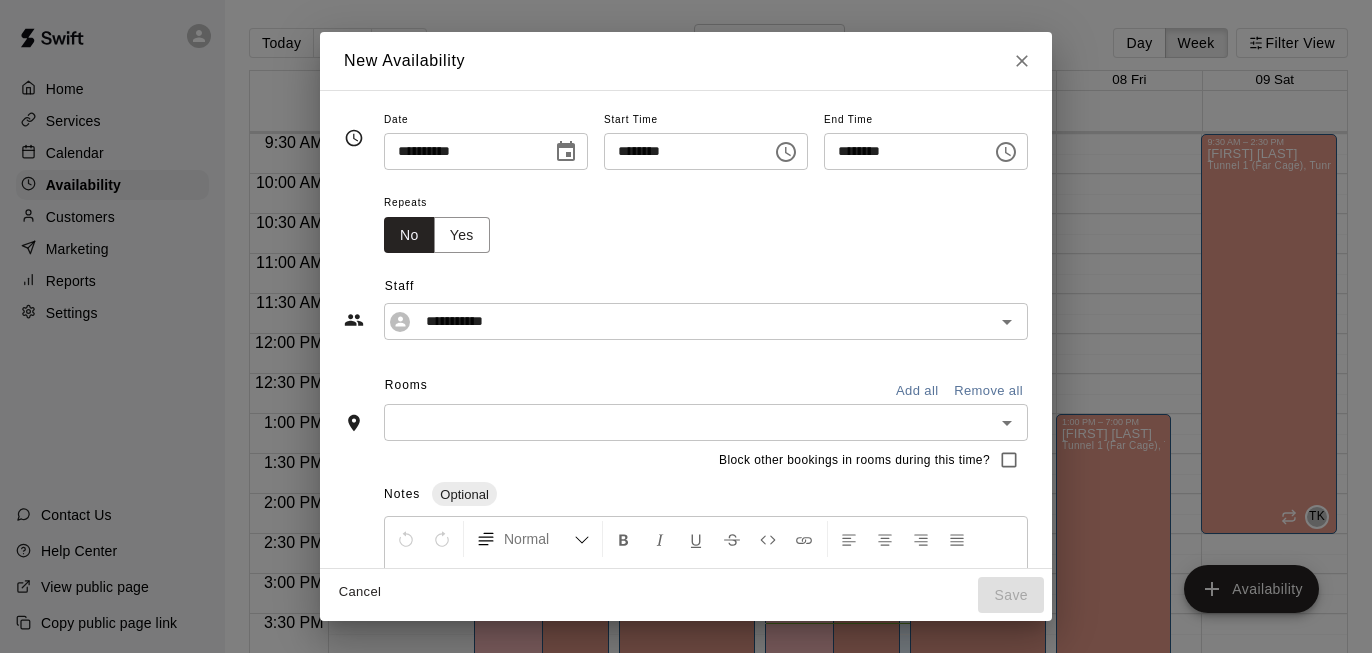 click 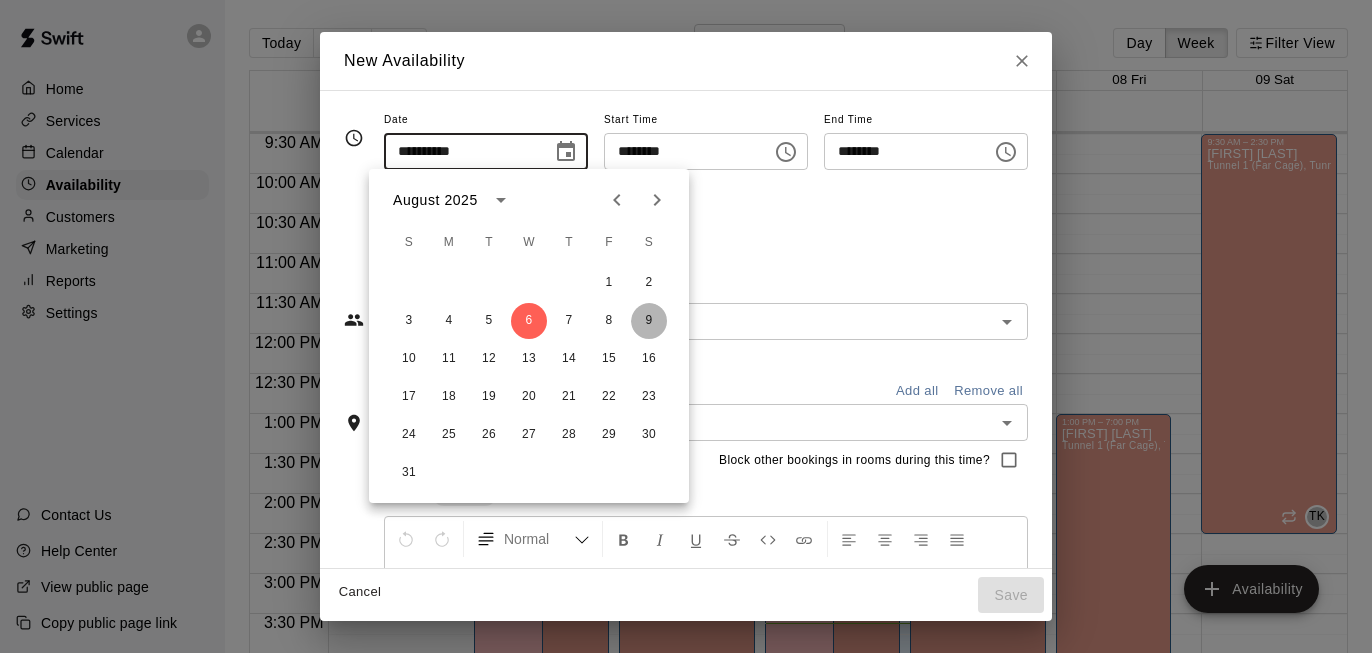 click on "9" at bounding box center [649, 321] 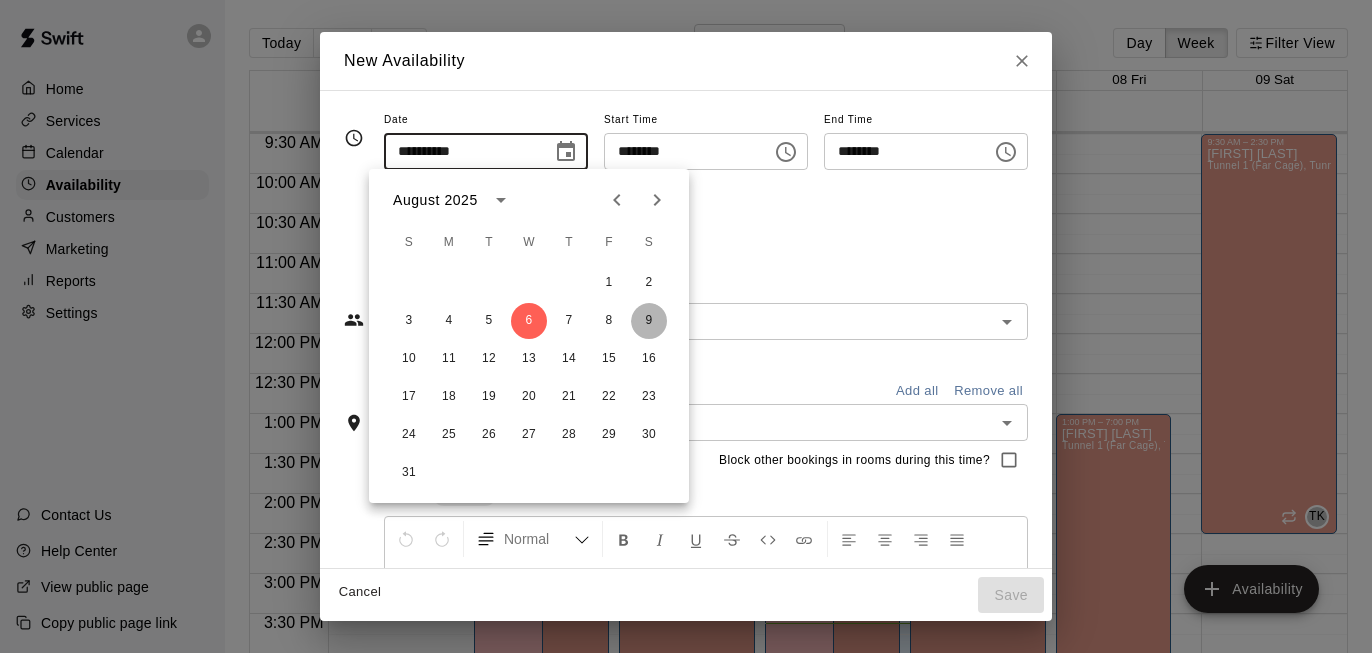 type on "**********" 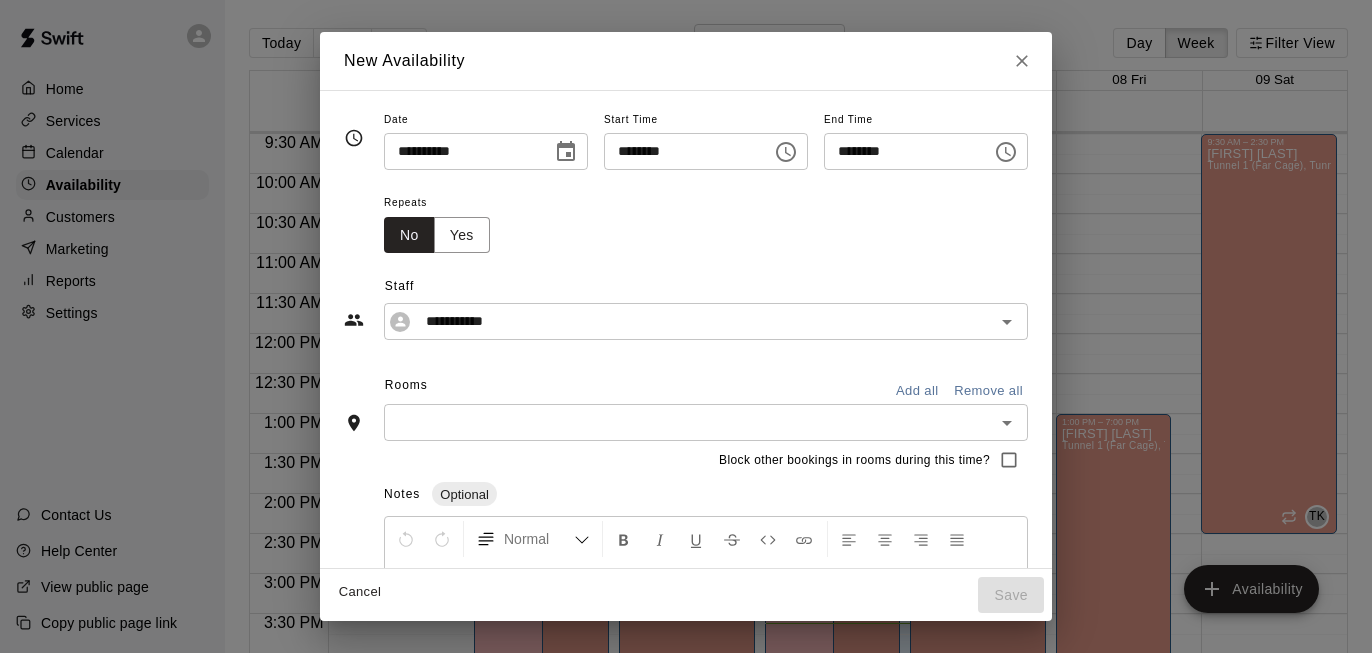 click on "********" at bounding box center (681, 151) 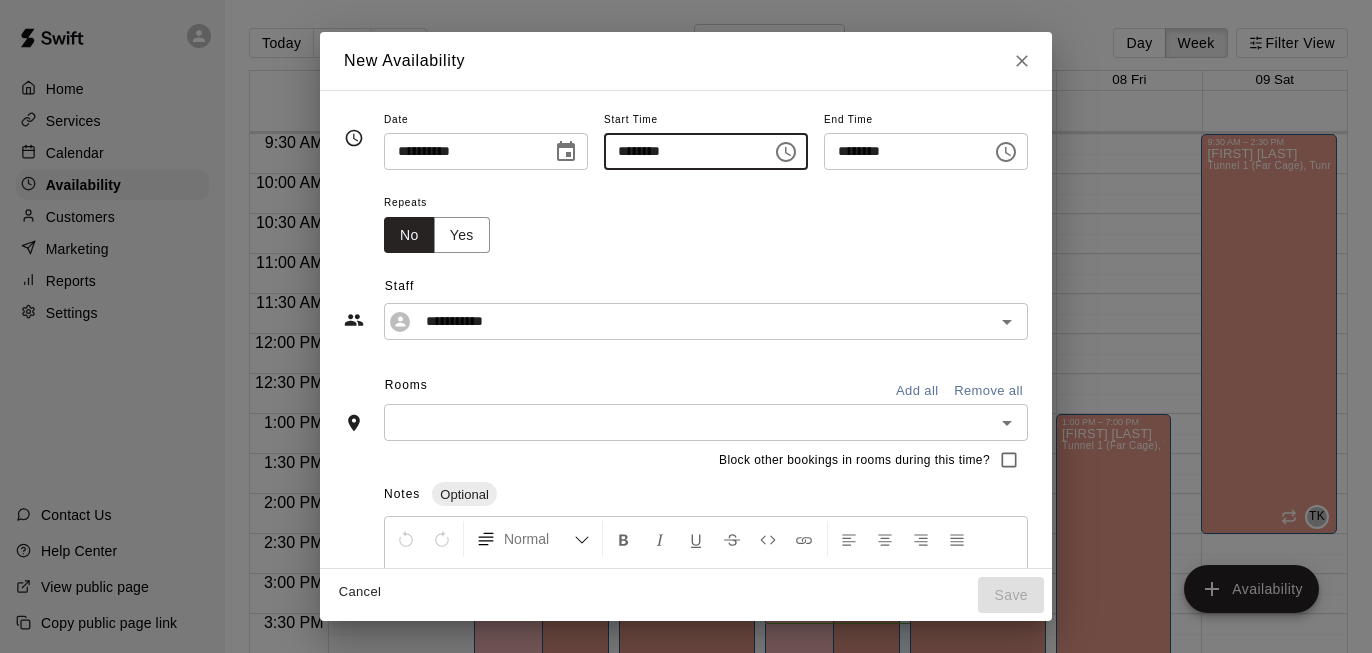 type on "********" 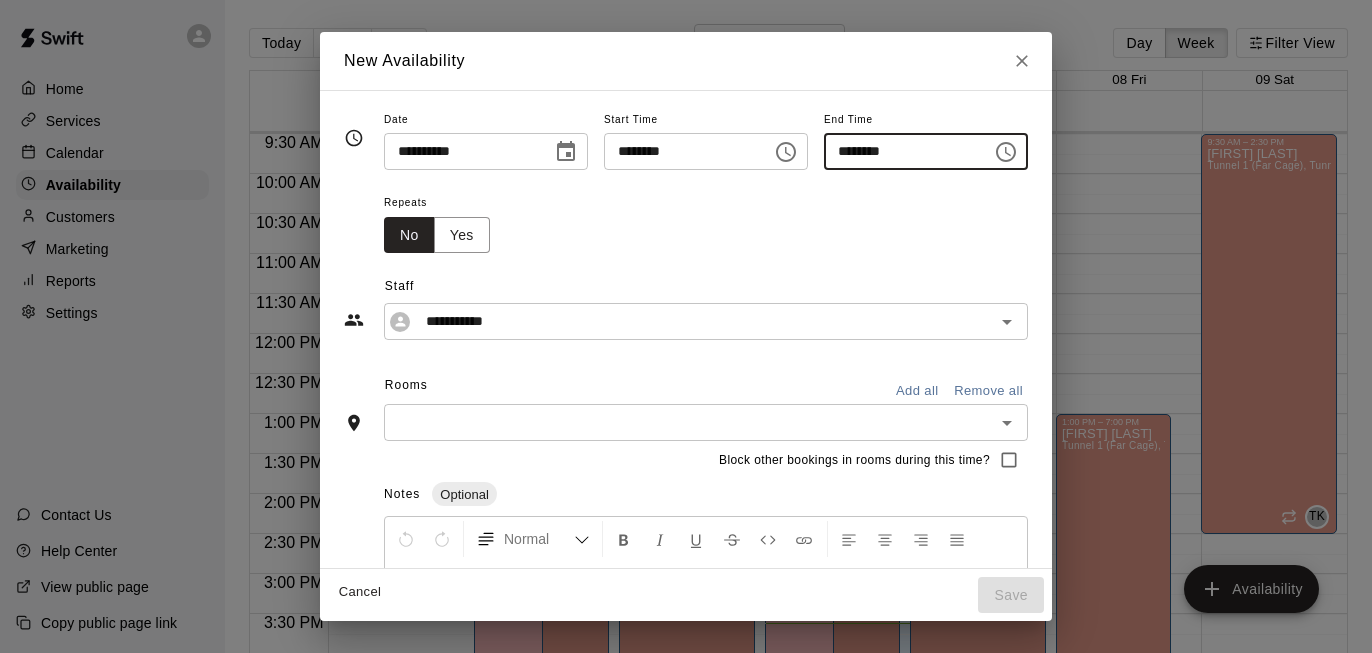 click on "********" at bounding box center [901, 151] 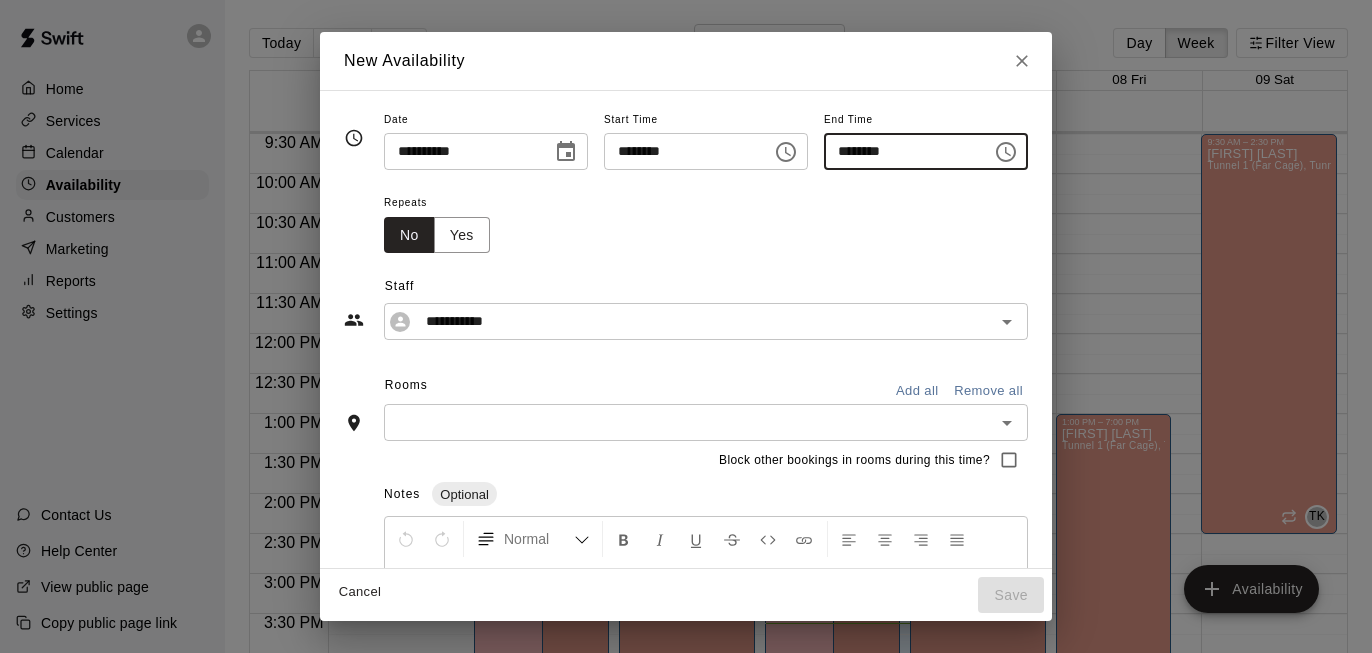 type on "********" 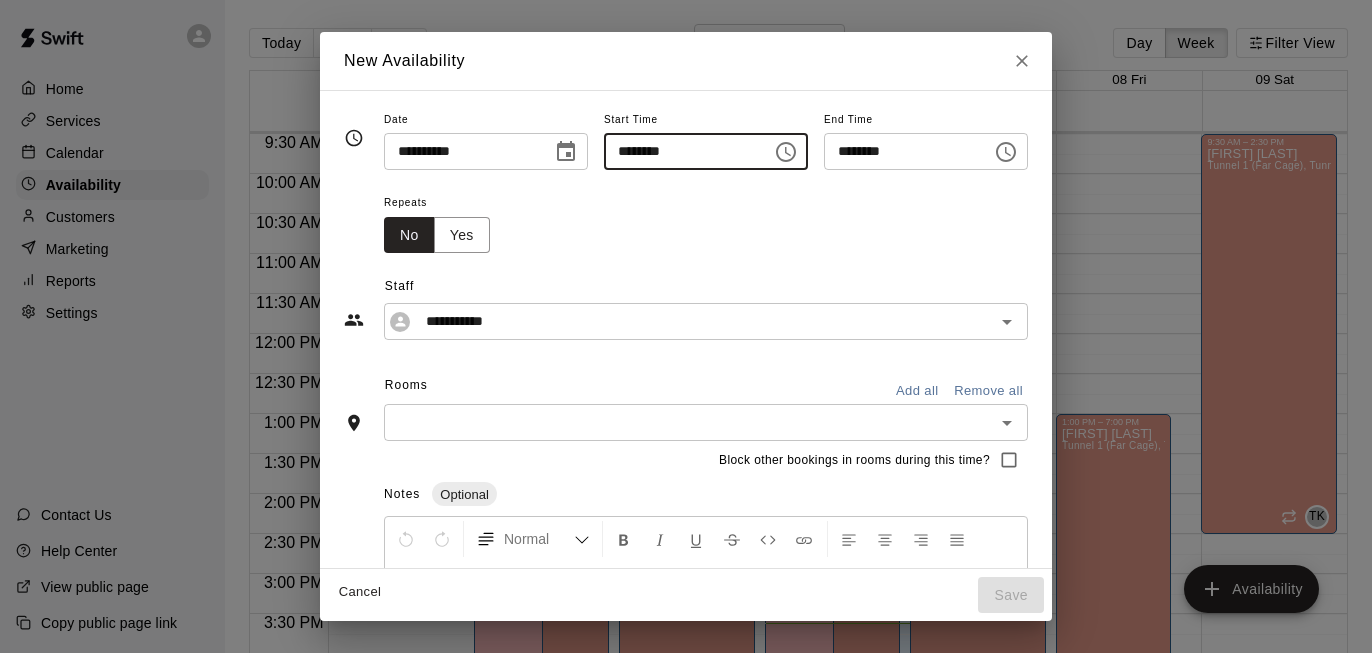 click on "********" at bounding box center [681, 151] 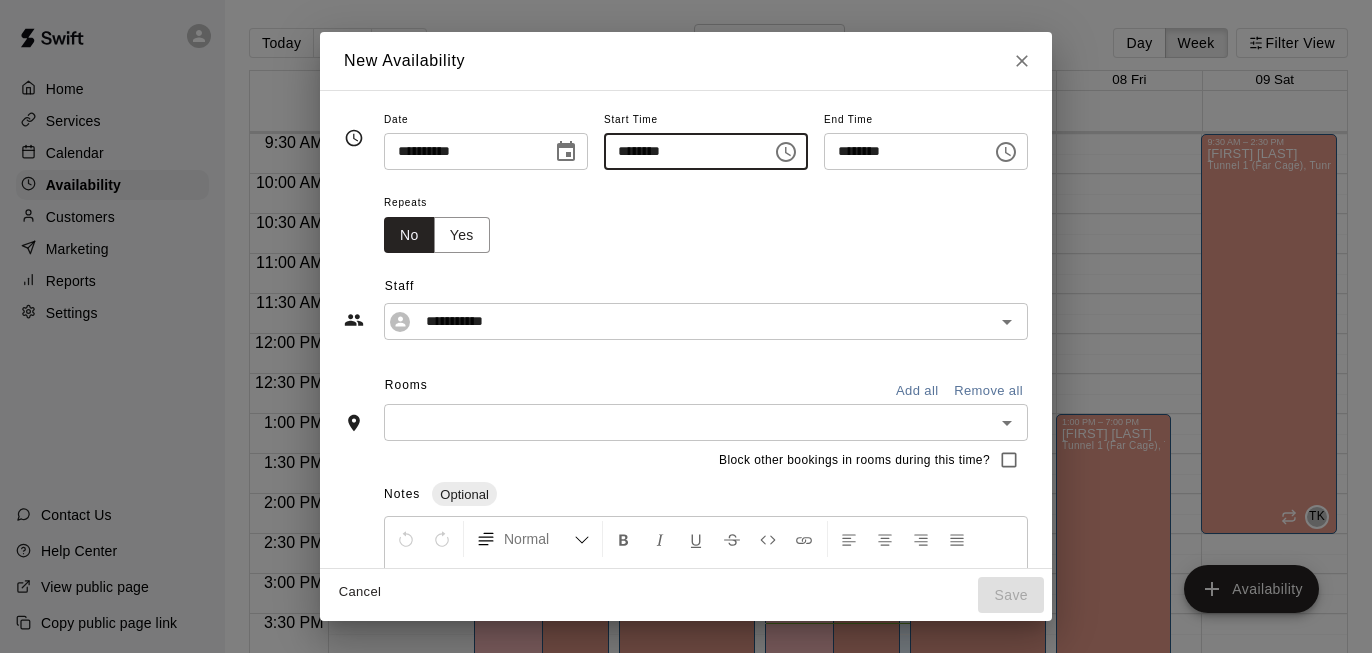 type on "********" 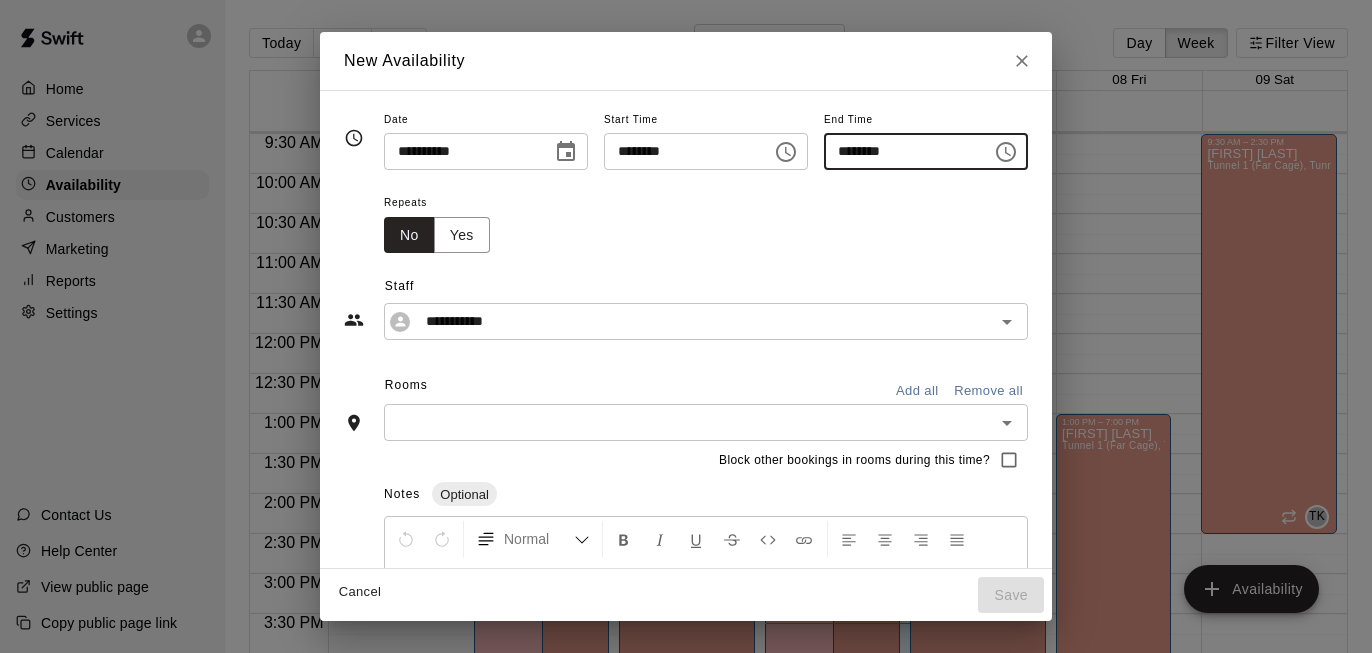 click on "********" at bounding box center [901, 151] 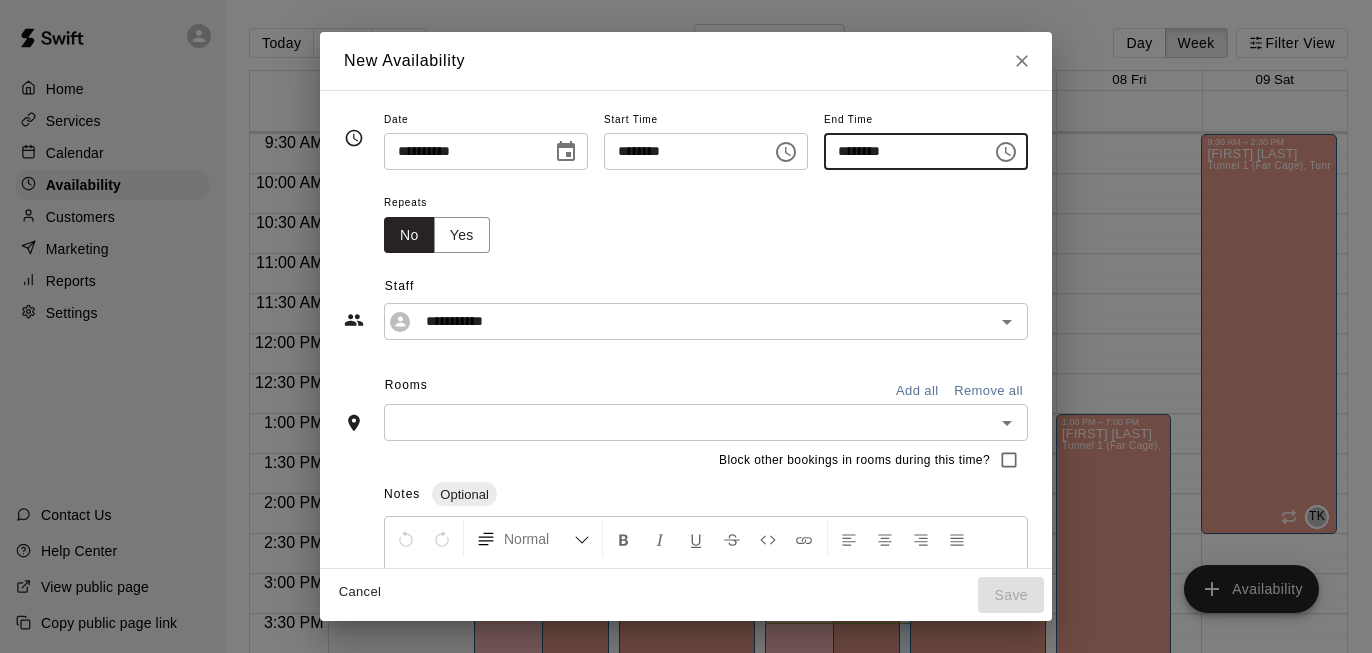 type on "********" 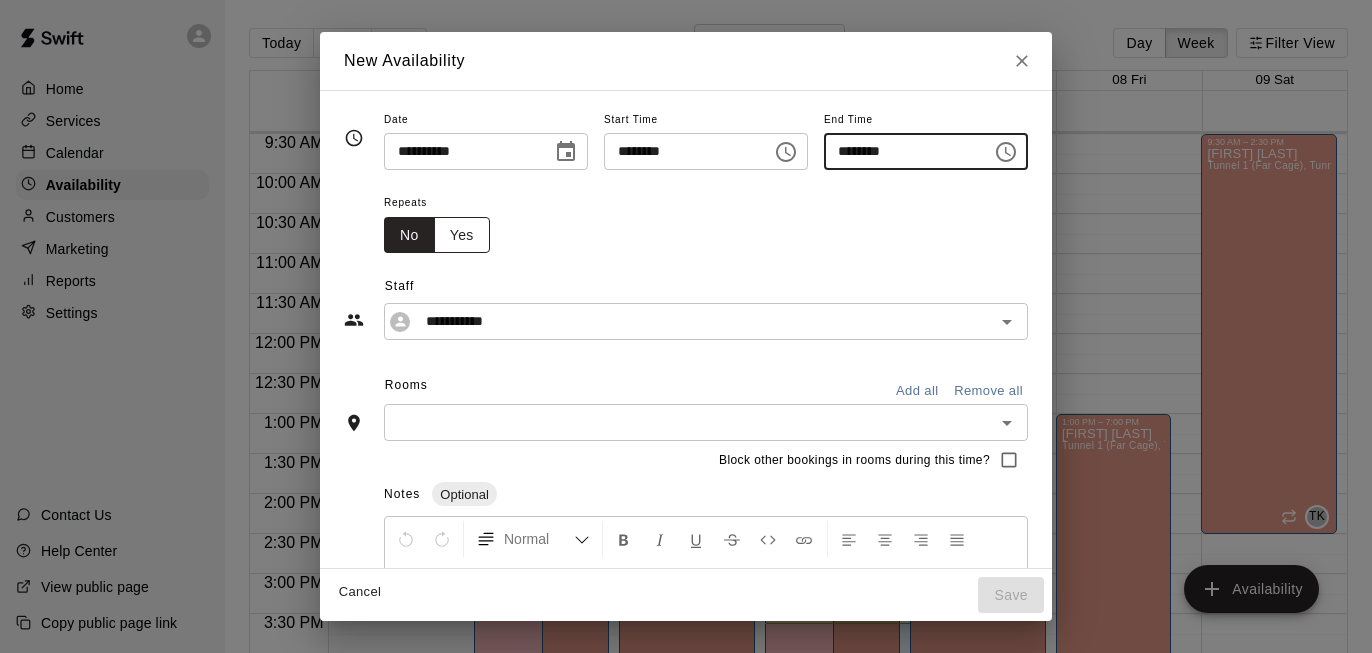 click on "Yes" at bounding box center [462, 235] 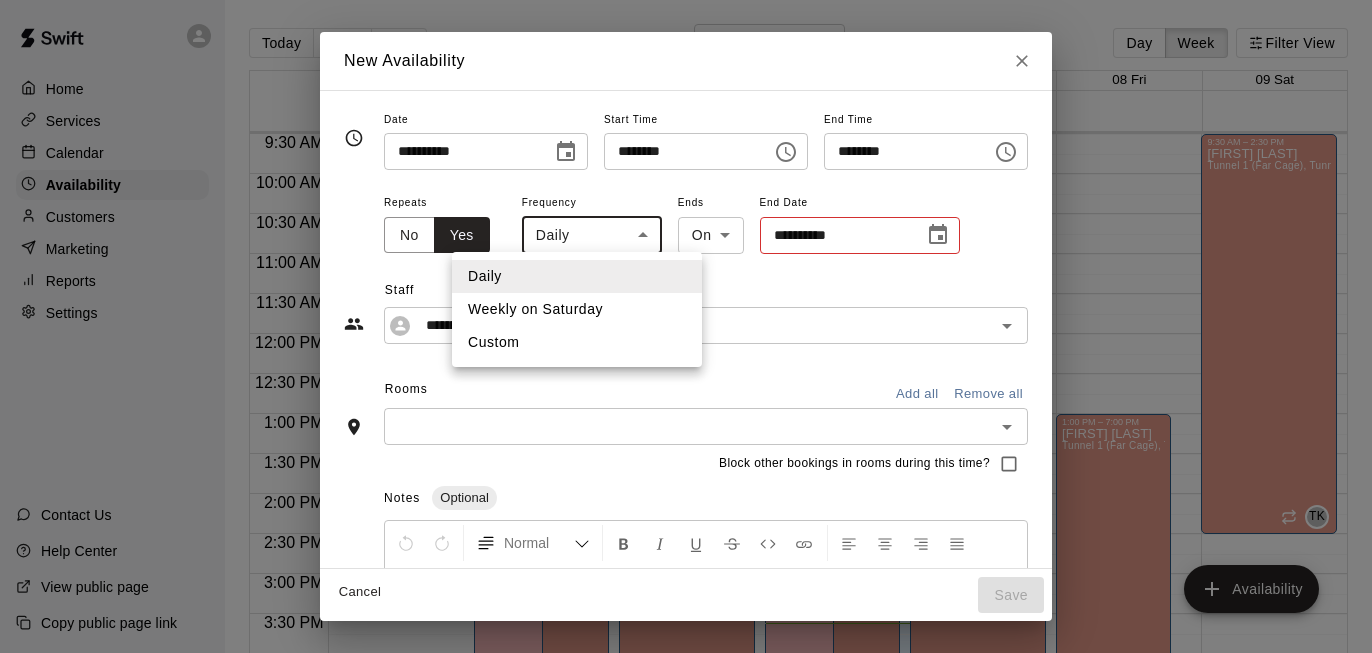 click on "Home Services Calendar Availability Customers Marketing Reports Settings Contact Us Help Center View public page Copy public page link Today Back Next August 03 – 09 Day Week Filter View 03 Sun 04 Mon 05 Tue 06 Wed 07 Thu 08 Fri 09 Sat 12:00 AM 12:30 AM 1:00 AM 1:30 AM 2:00 AM 2:30 AM 3:00 AM 3:30 AM 4:00 AM 4:30 AM 5:00 AM 5:30 AM 6:00 AM 6:30 AM 7:00 AM 7:30 AM 8:00 AM 8:30 AM 9:00 AM 9:30 AM 10:00 AM 10:30 AM 11:00 AM 11:30 AM 12:00 PM 12:30 PM 1:00 PM 1:30 PM 2:00 PM 2:30 PM 3:00 PM 3:30 PM 4:00 PM 4:30 PM 5:00 PM 5:30 PM 6:00 PM 6:30 PM 7:00 PM 7:30 PM 8:00 PM 8:30 PM 9:00 PM 9:30 PM 10:00 PM 10:30 PM 11:00 PM 11:30 PM 12:00 AM – 9:00 AM Closed 4:30 PM – 7:30 PM [FIRST] [LAST] Tunnel 1 (Far Cage) DF 9:00 PM – 11:59 PM Closed 12:00 AM – 8:00 AM Closed 1:00 PM – 4:30 PM [FIRST] [LAST] Tunnel 1 (Far Cage) CP 4:30 PM – 7:30 PM [FIRST] [LAST] Tunnel 1 (Far Cage) DF 2:30 PM – 7:00 PM [FIRST] [LAST] TK 9:00 PM – 11:59 PM Closed 12:00 AM – 8:00 AM Closed 10:30 AM – 11:00 AM [FIRST] [LAST] Tunnel 2 TK CP" at bounding box center [686, 342] 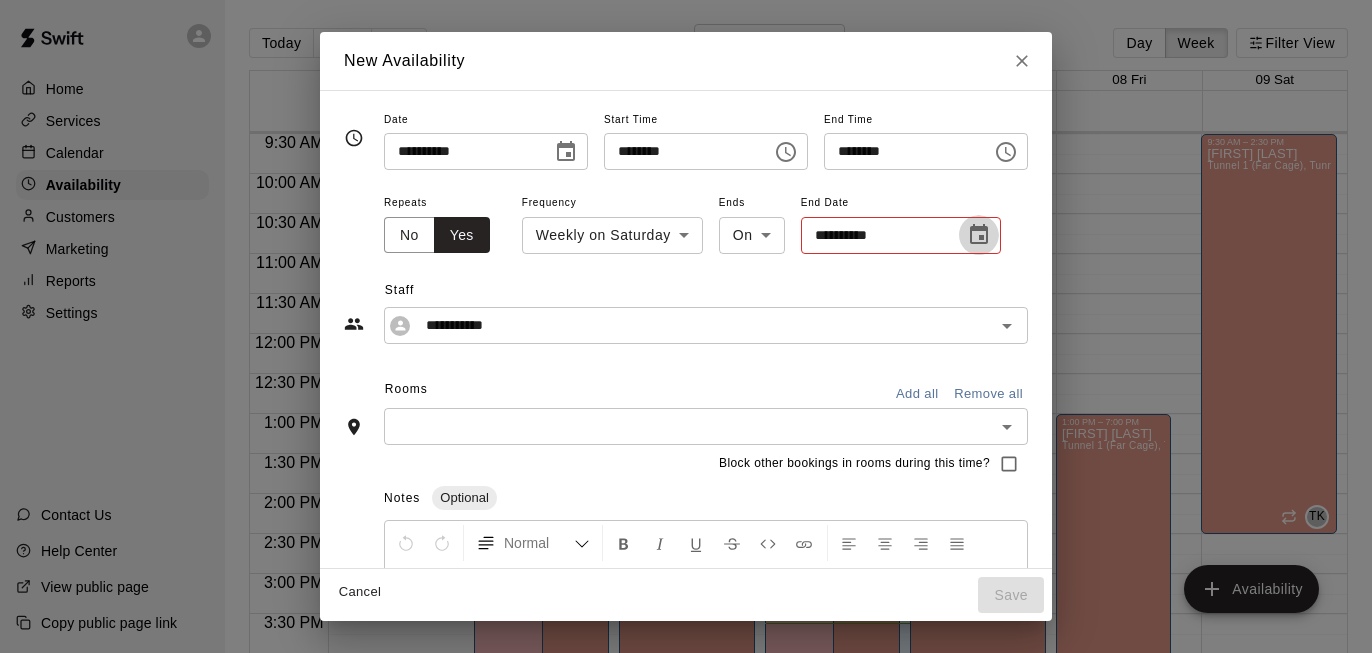 click 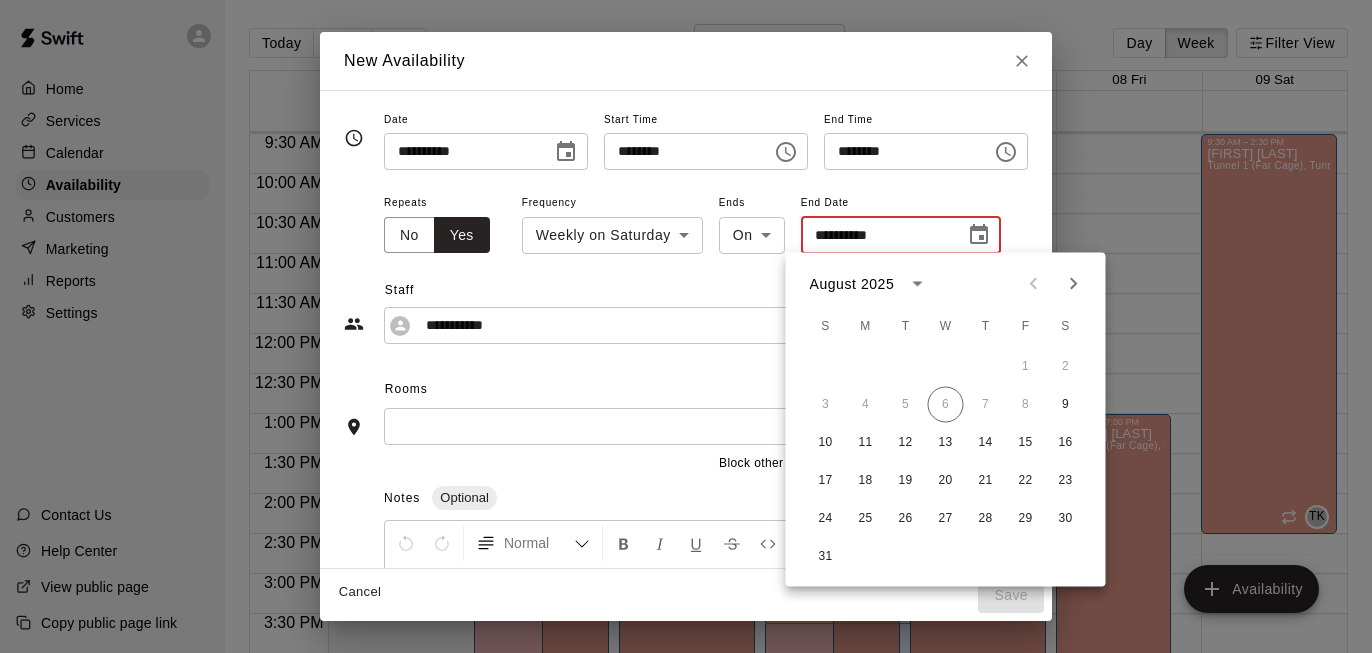 click 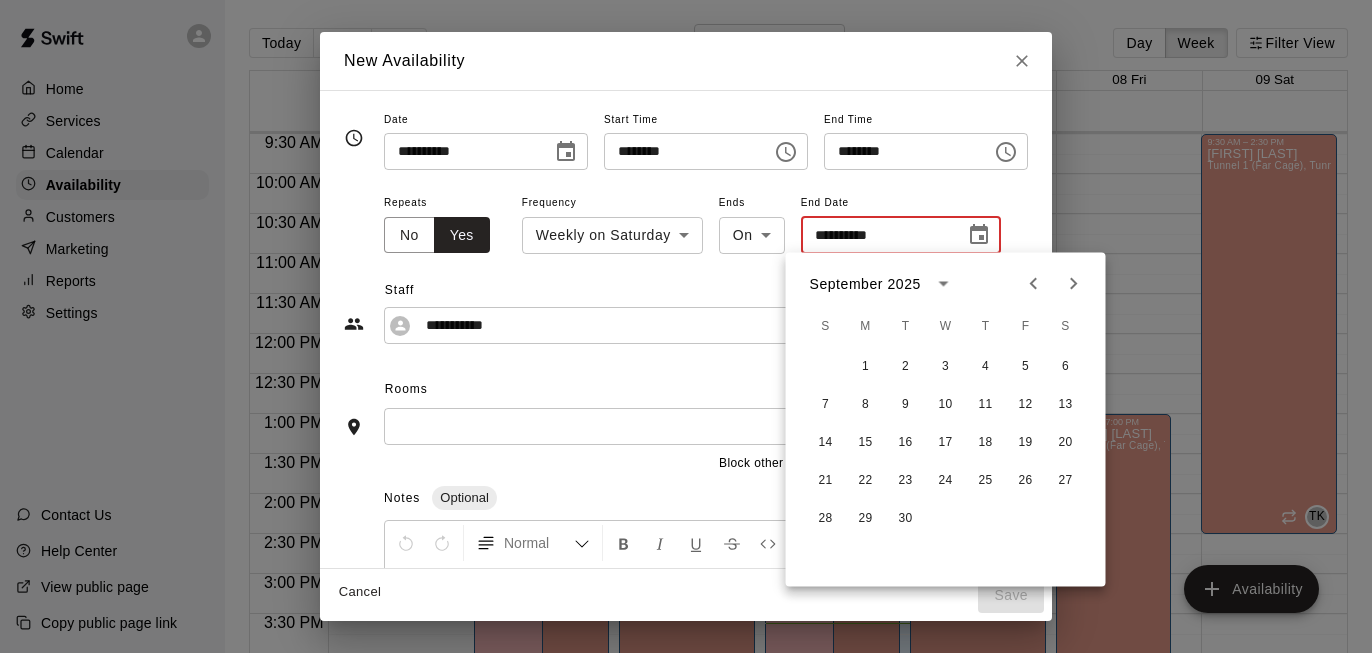 click 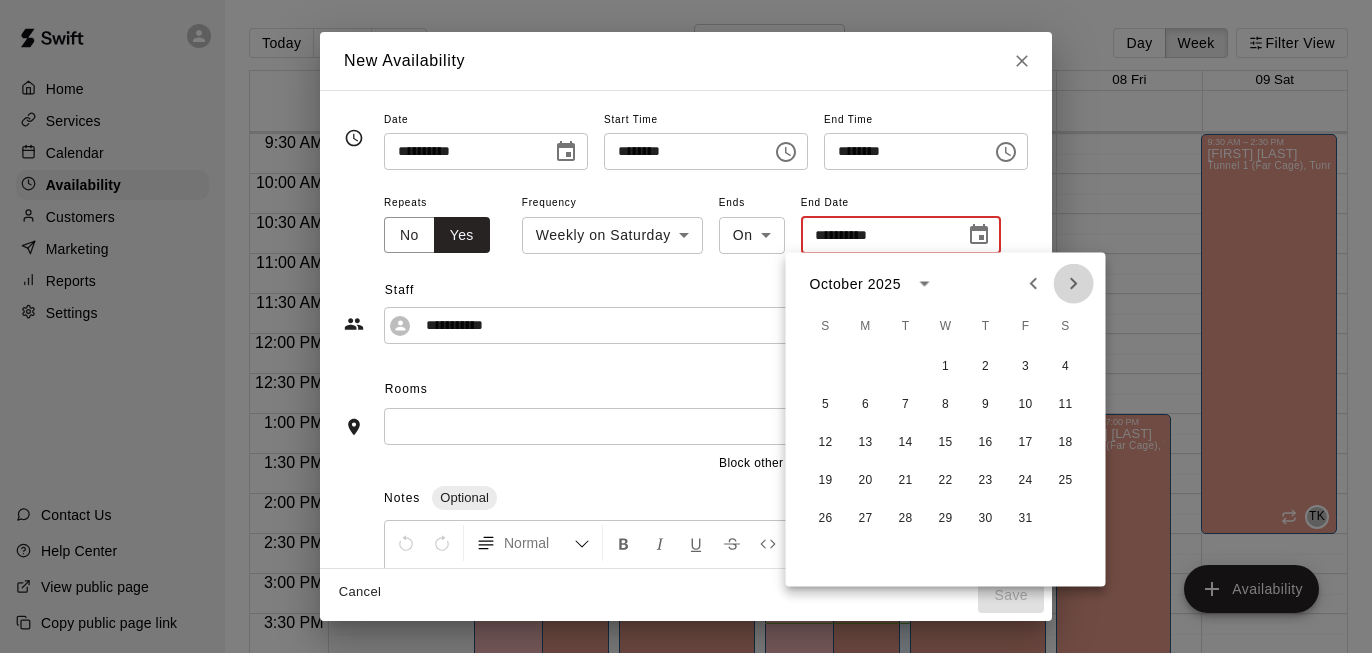 click 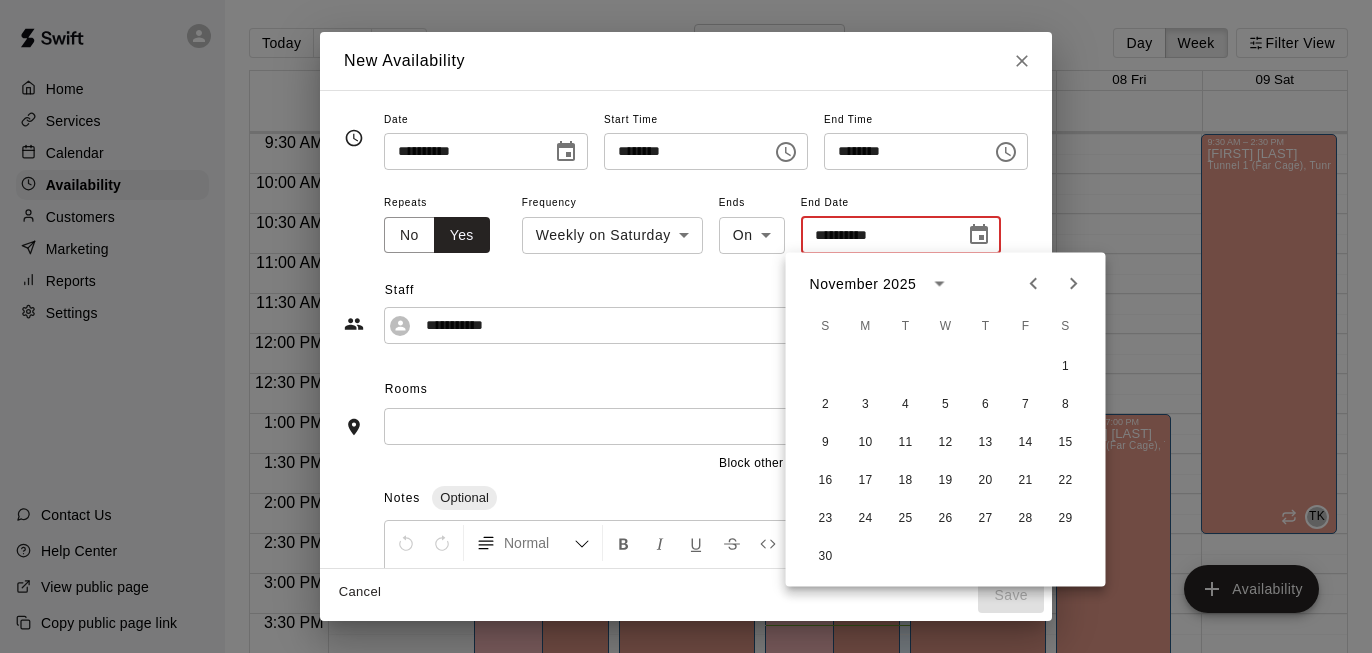 click 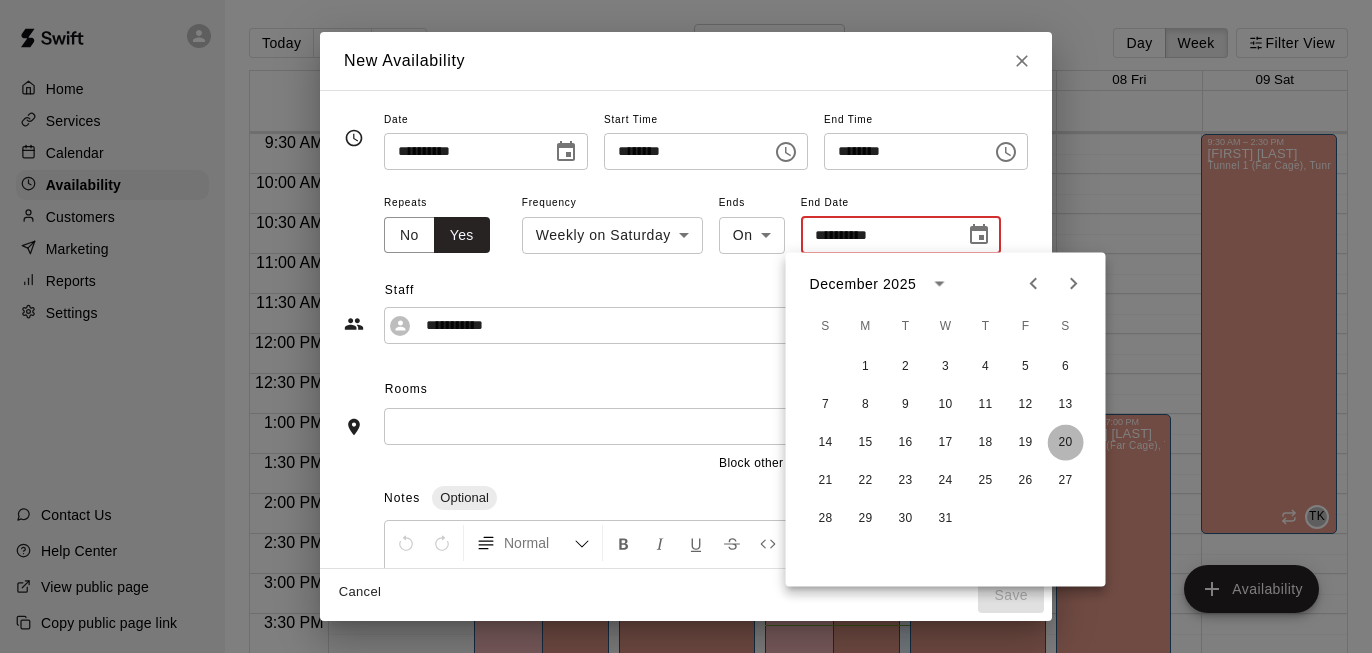 click on "20" at bounding box center [1066, 443] 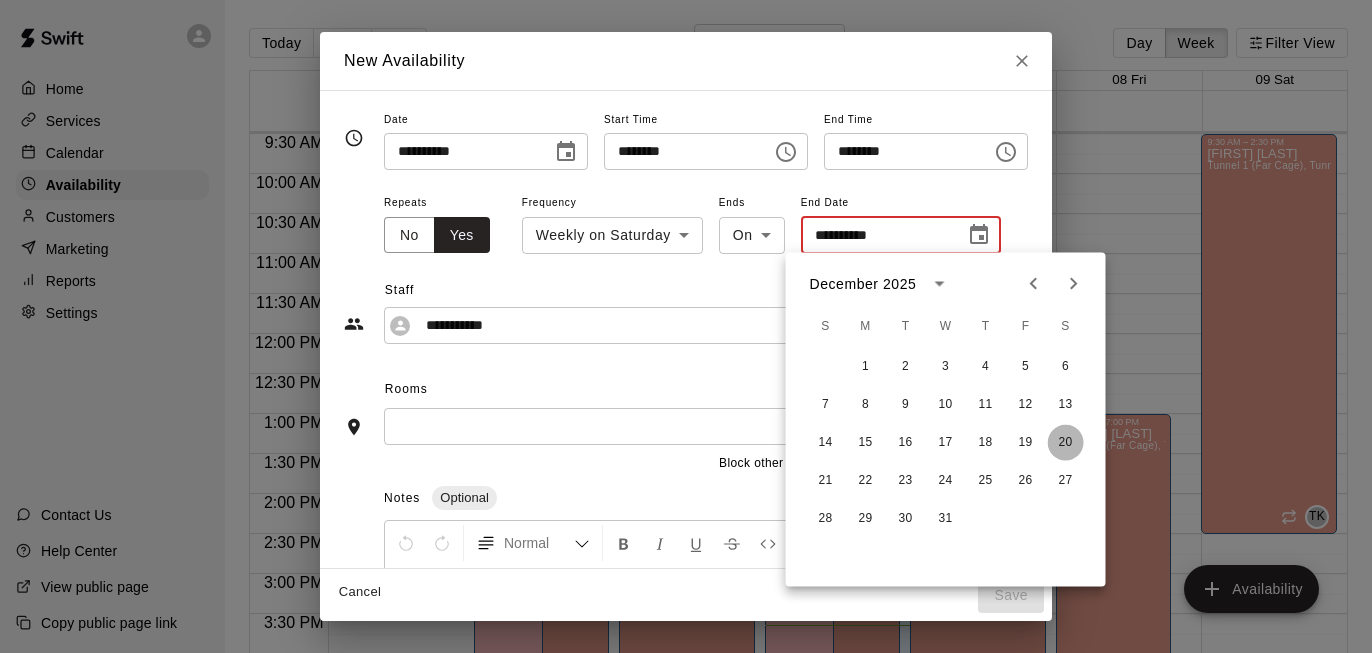 type on "**********" 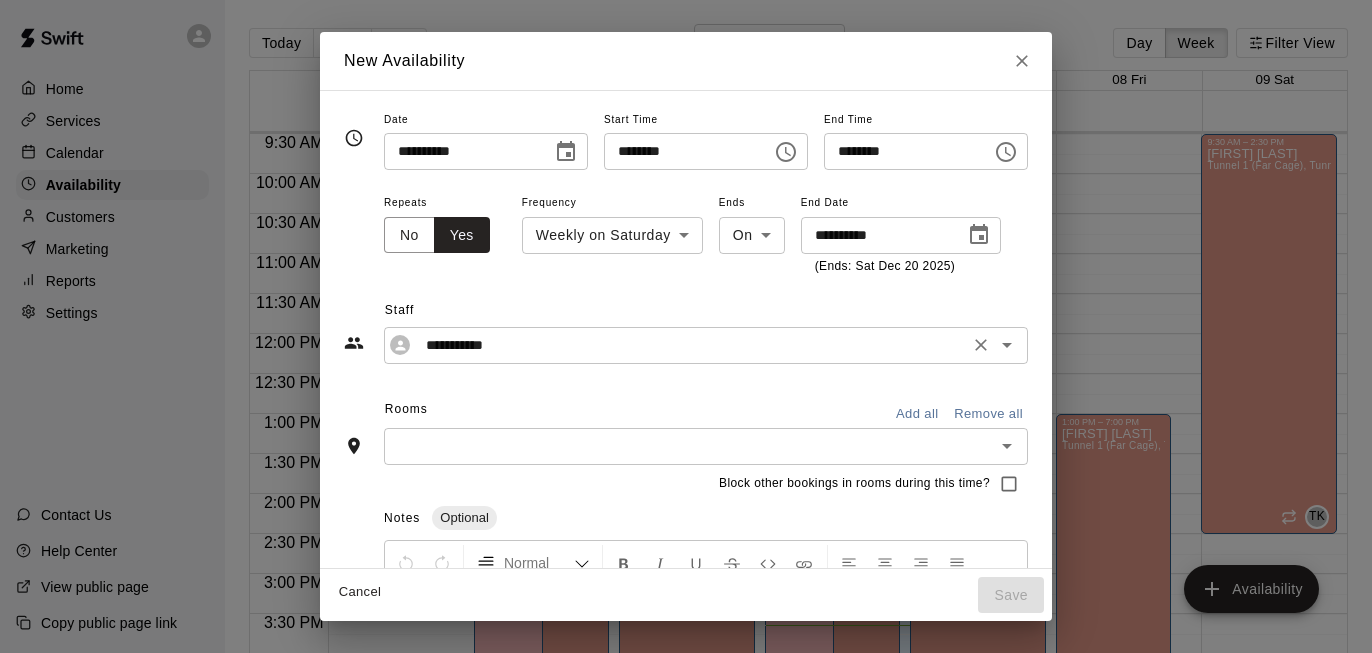 click on "**********" at bounding box center (690, 345) 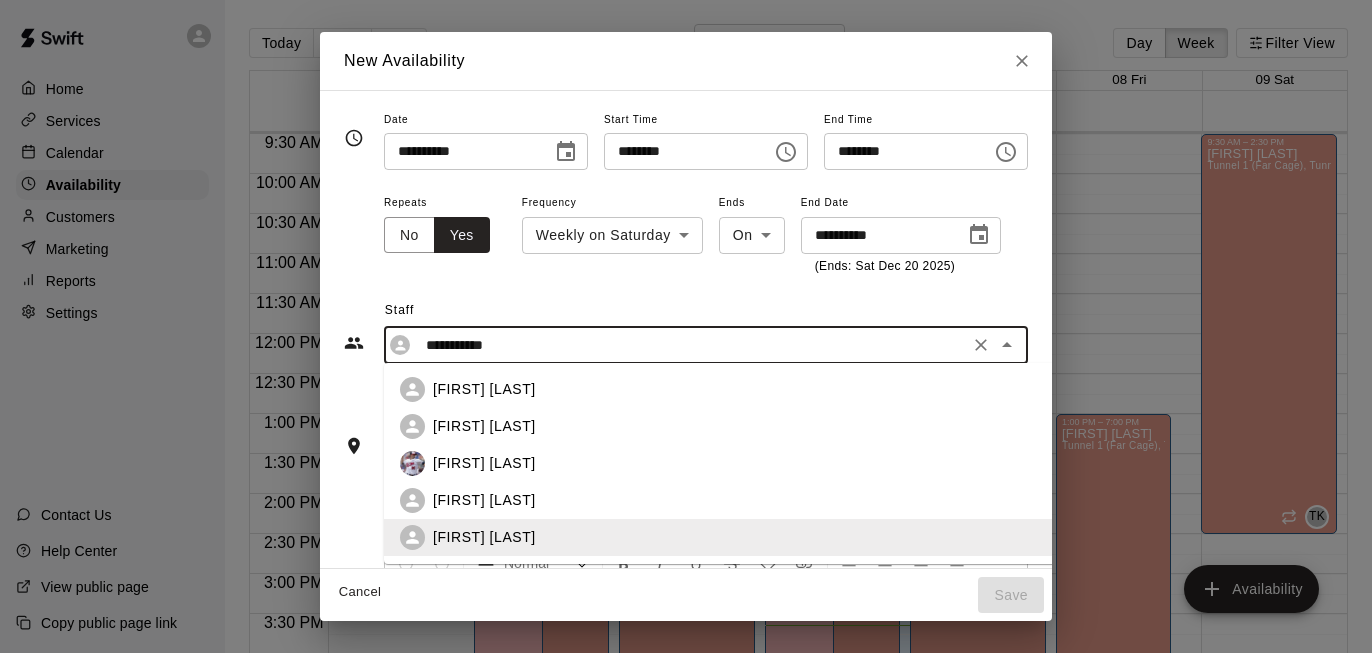 click on "[FIRST] [LAST]" at bounding box center [737, 426] 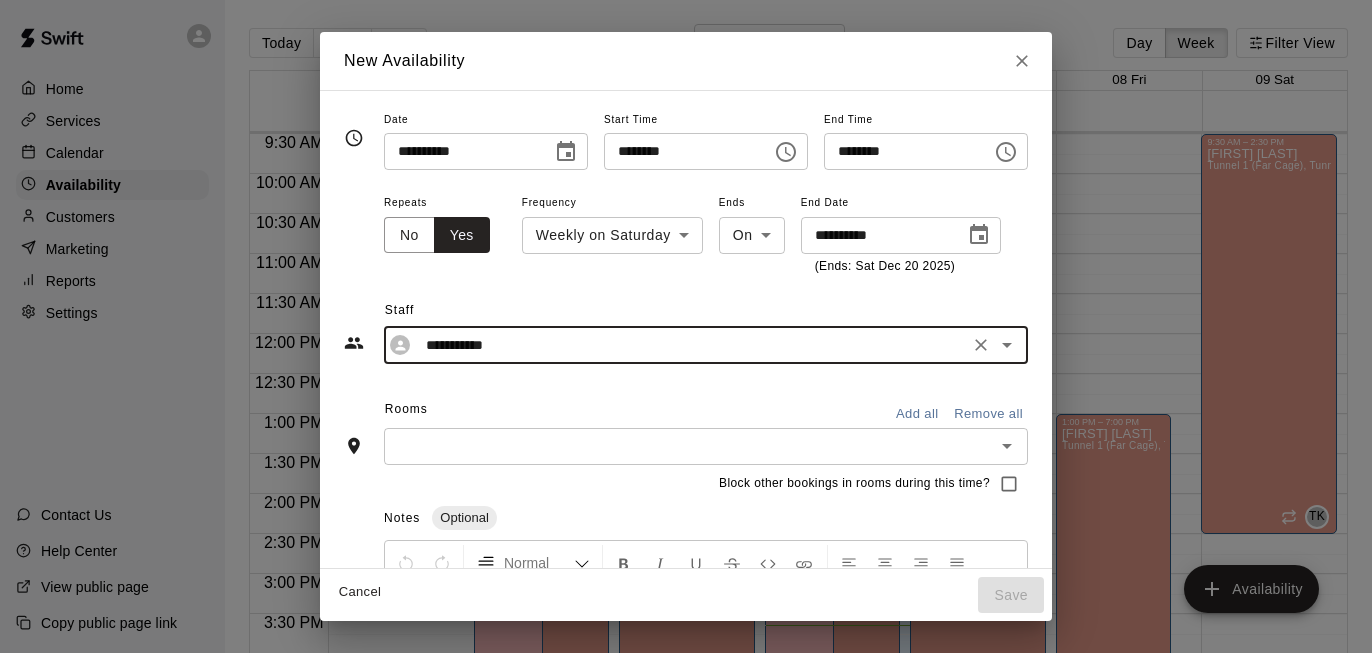 click at bounding box center [689, 446] 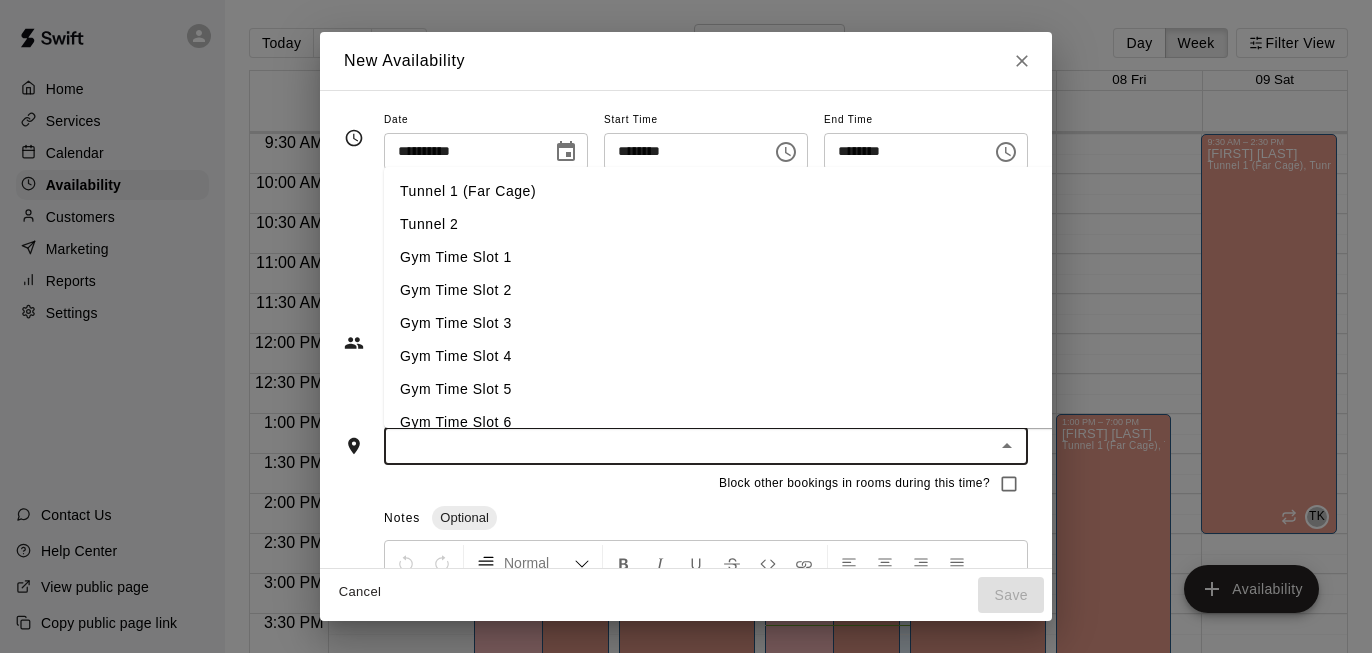 click on "Tunnel 1 (Far Cage)" at bounding box center [721, 191] 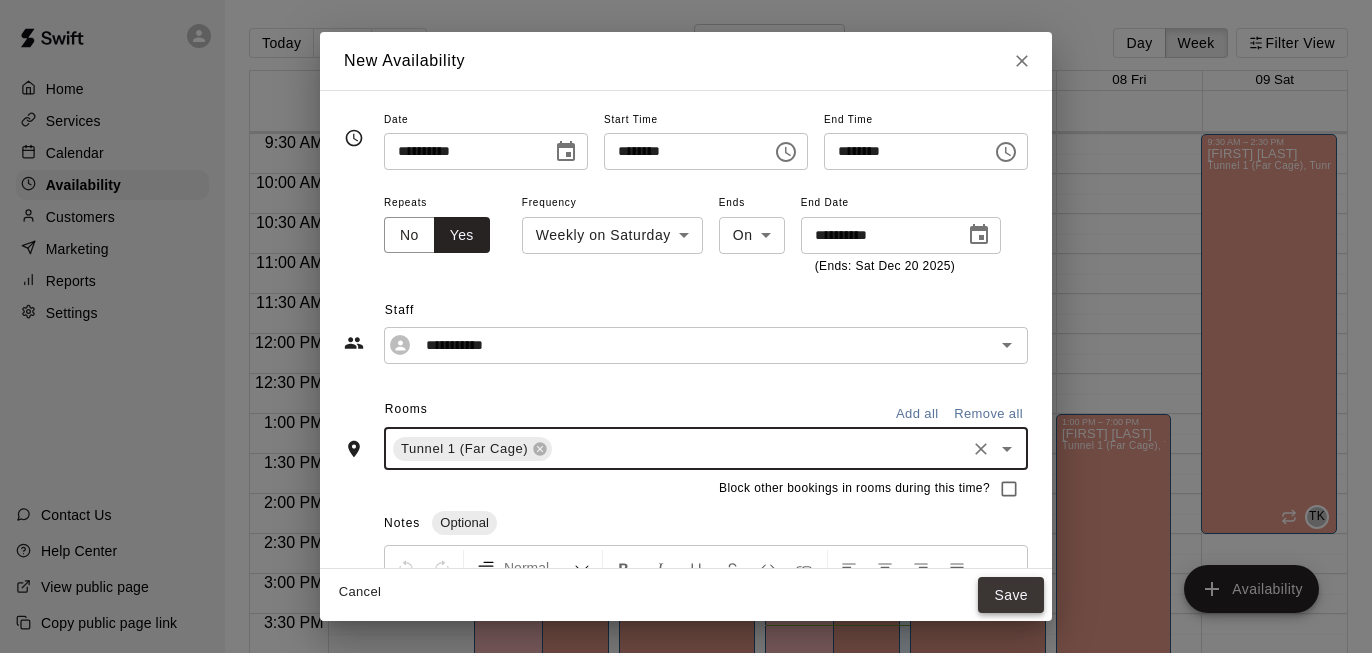 click on "Save" at bounding box center [1011, 595] 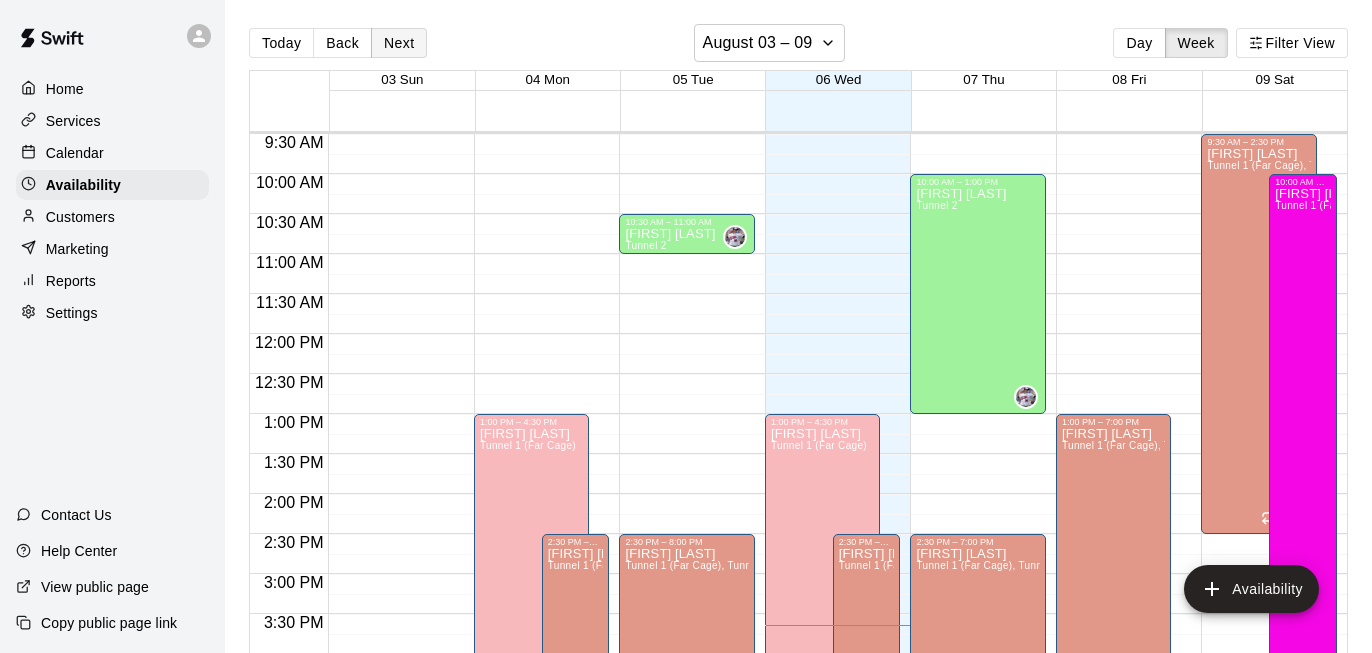 click on "Next" at bounding box center (399, 43) 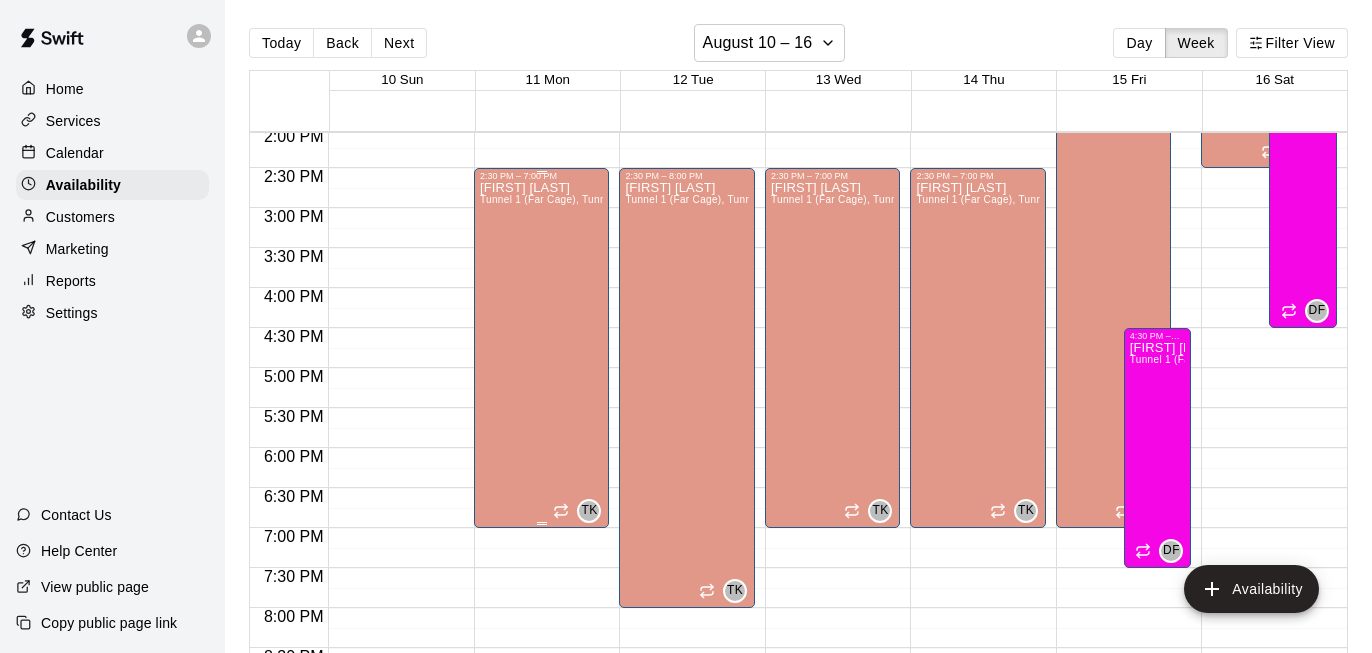 scroll, scrollTop: 1111, scrollLeft: 0, axis: vertical 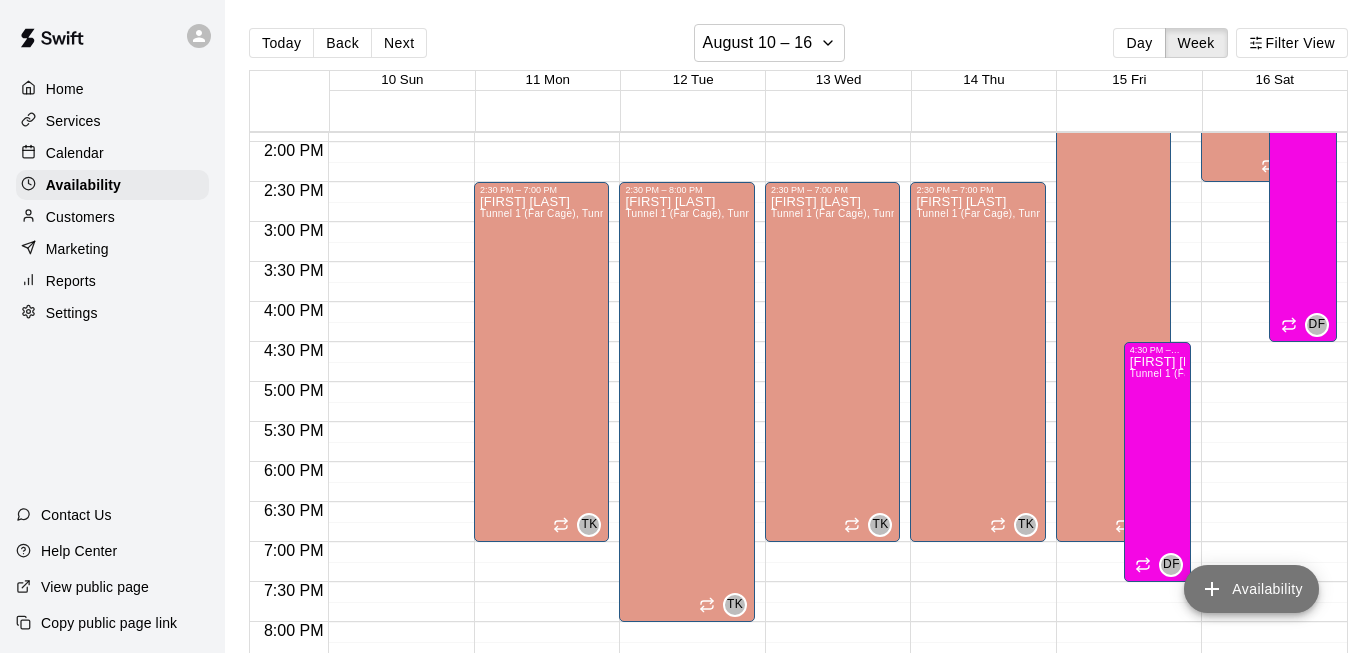 click on "Availability" at bounding box center (1251, 589) 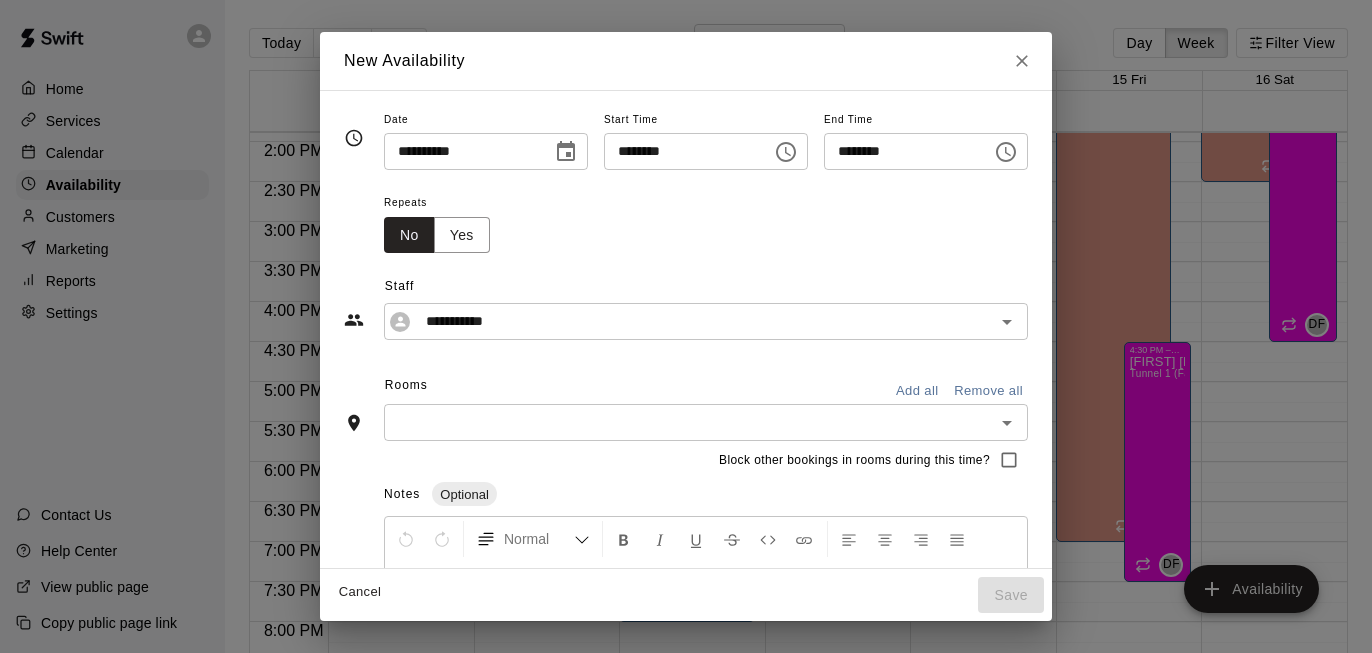 click at bounding box center [566, 152] 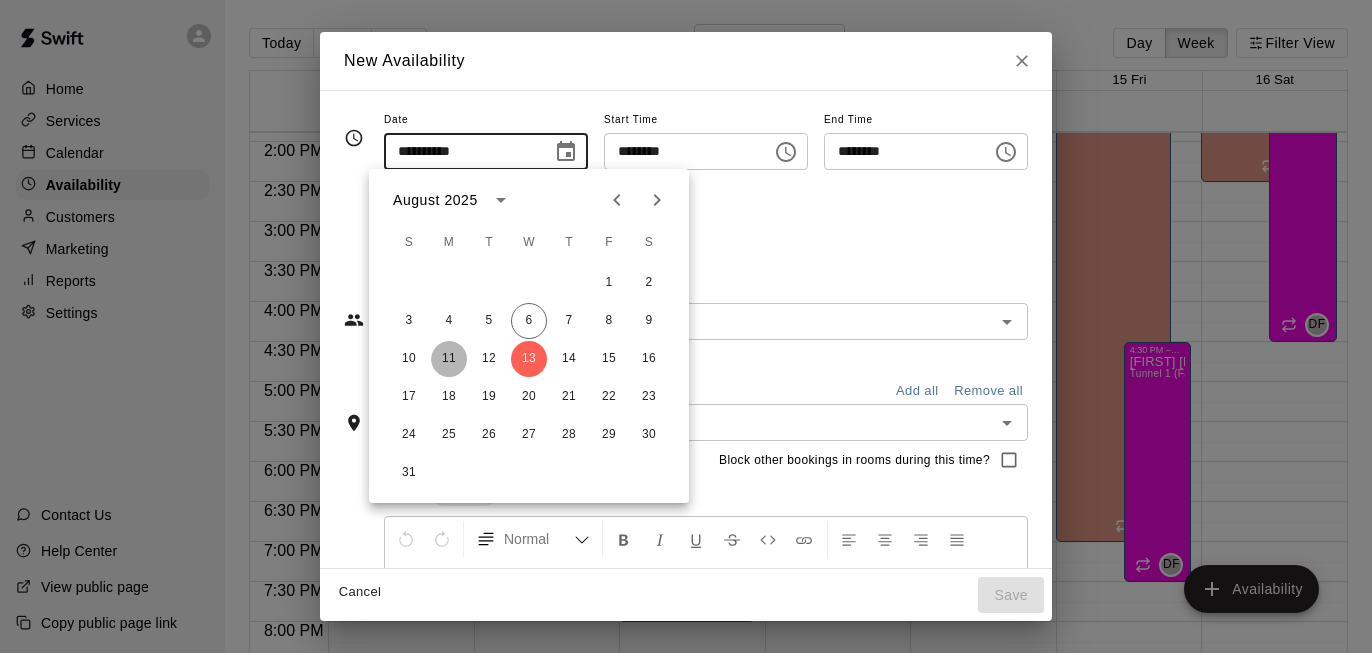 click on "11" at bounding box center [449, 359] 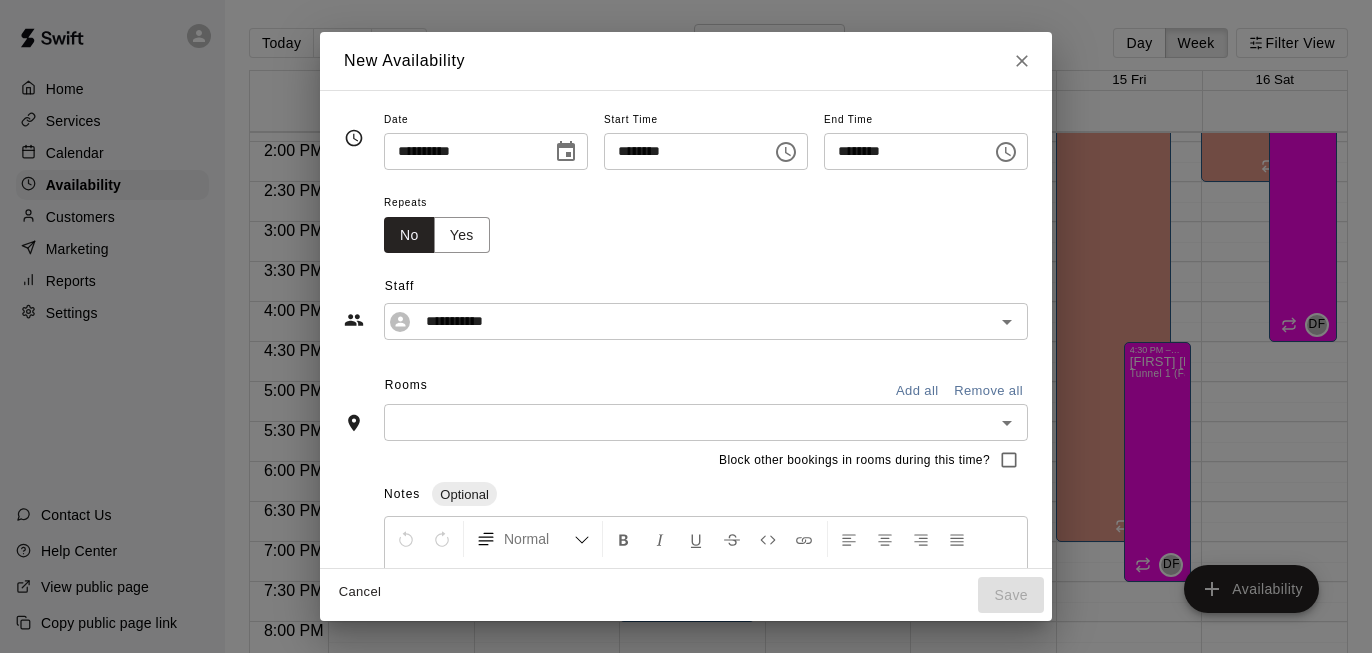 click on "********" at bounding box center [681, 151] 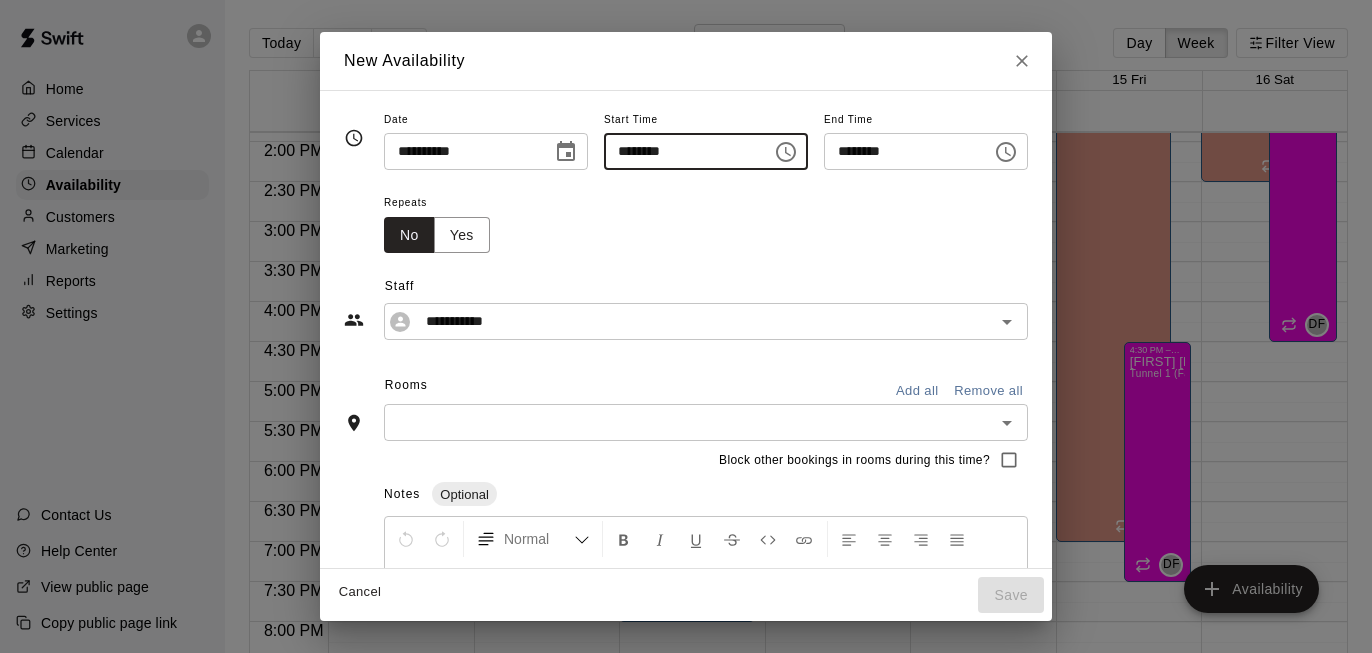 type on "********" 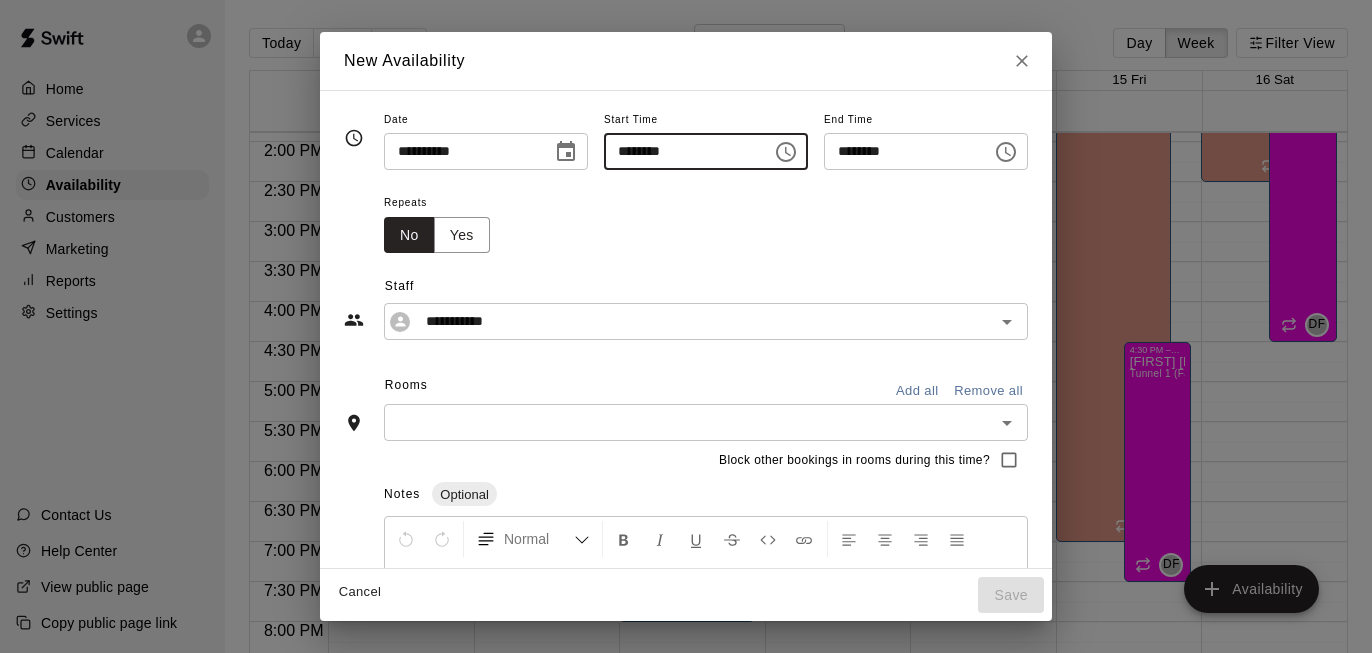 type on "********" 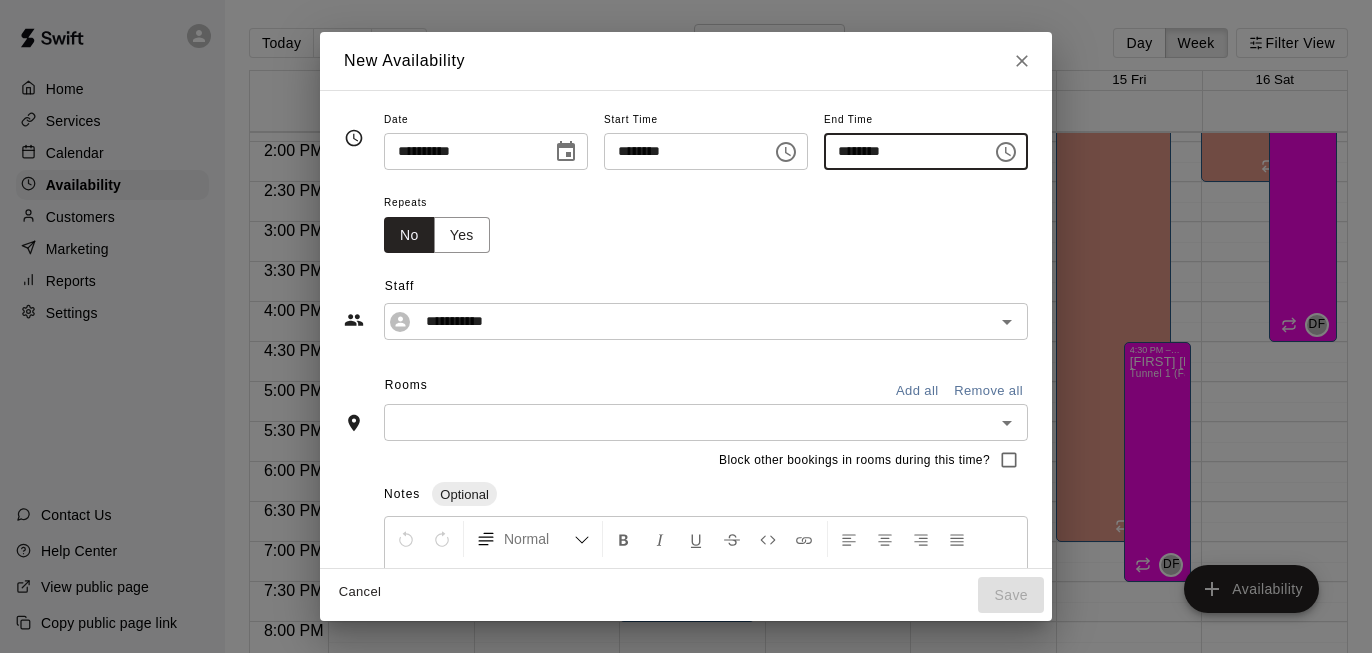 click on "********" at bounding box center (901, 151) 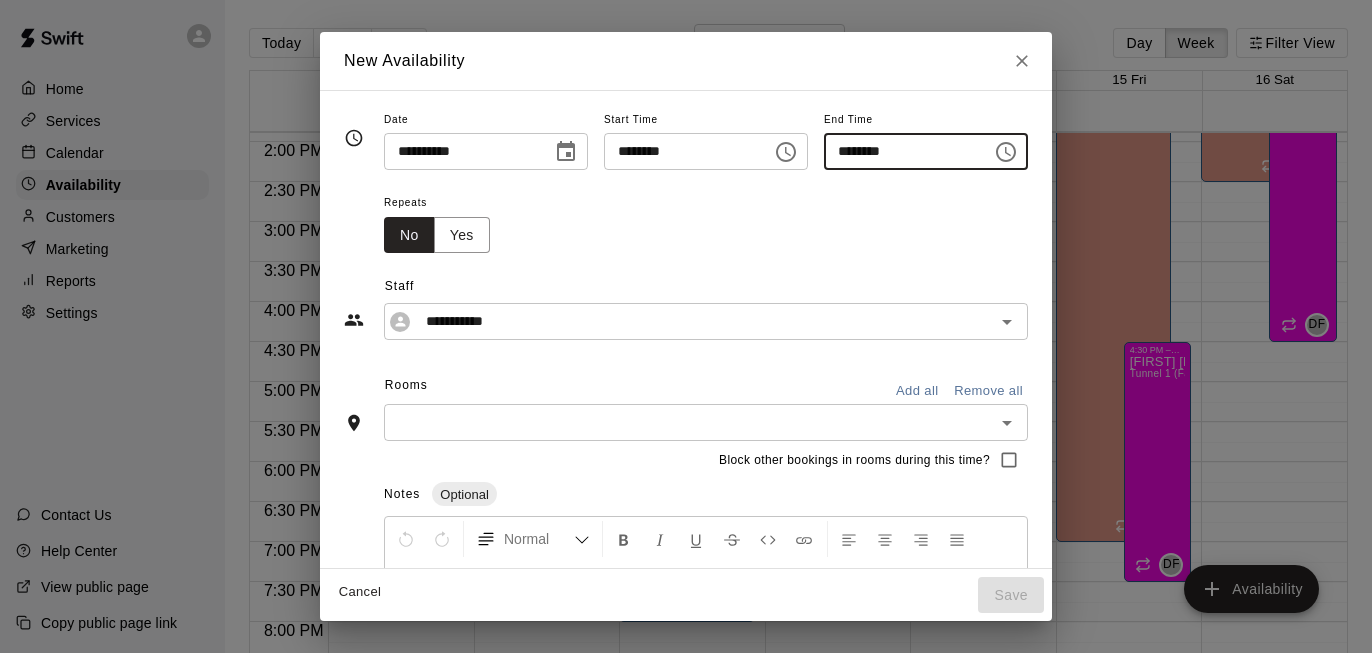 type on "********" 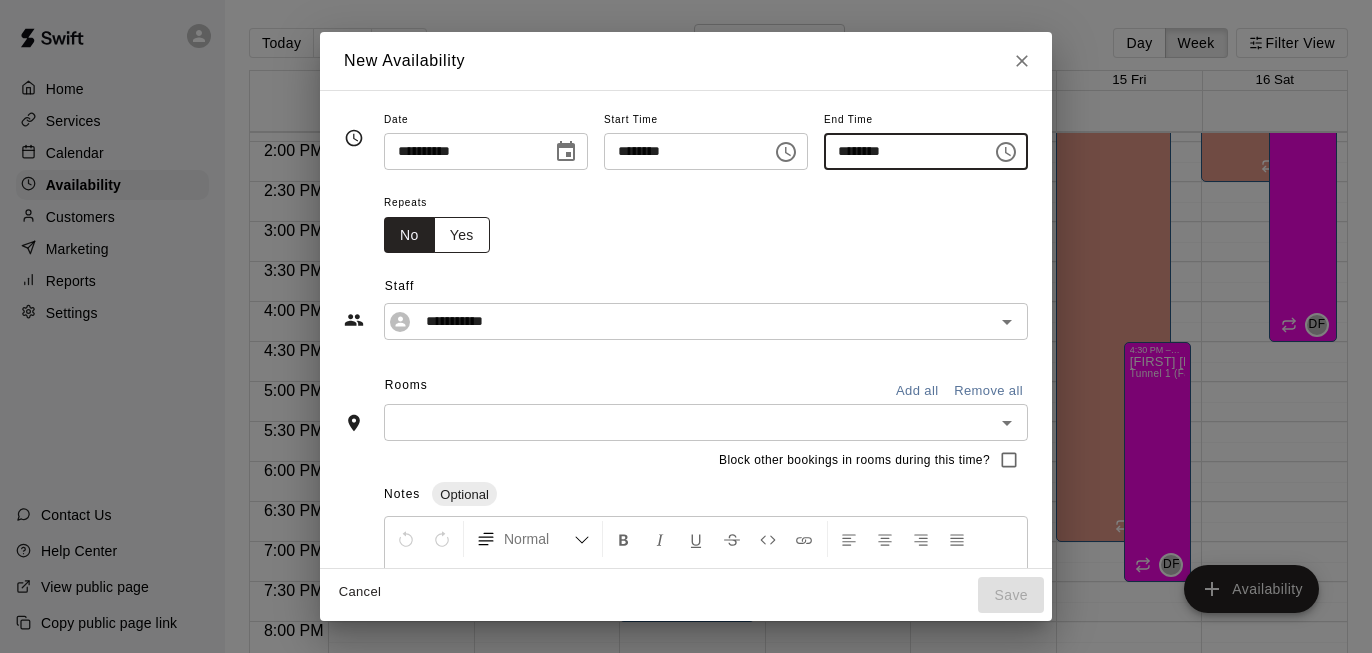 click on "Yes" at bounding box center (462, 235) 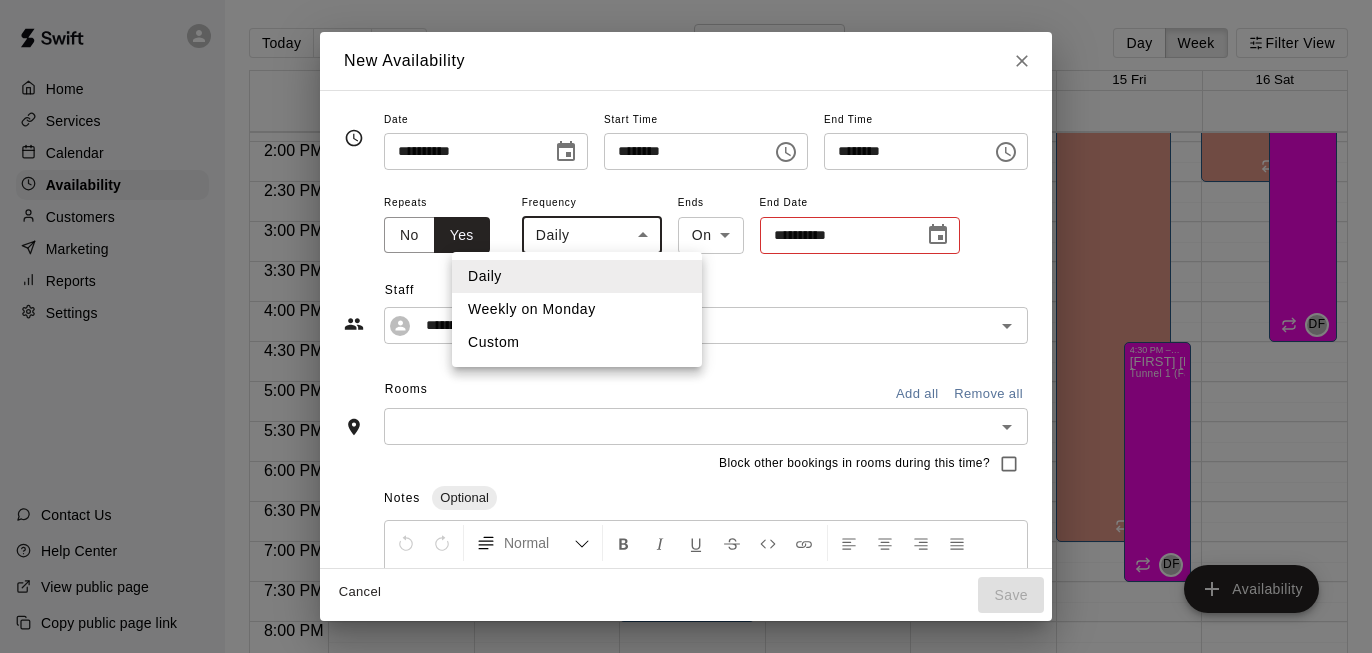 click on "Home Services Calendar Availability Customers Marketing Reports Settings Contact Us Help Center View public page Copy public page link Today Back Next August 10 – 16 Day Week Filter View 10 Sun 11 Mon 12 Tue 13 Wed 14 Thu 15 Fri 16 Sat 12:00 AM 12:30 AM 1:00 AM 1:30 AM 2:00 AM 2:30 AM 3:00 AM 3:30 AM 4:00 AM 4:30 AM 5:00 AM 5:30 AM 6:00 AM 6:30 AM 7:00 AM 7:30 AM 8:00 AM 8:30 AM 9:00 AM 9:30 AM 10:00 AM 10:30 AM 11:00 AM 11:30 AM 12:00 PM 12:30 PM 1:00 PM 1:30 PM 2:00 PM 2:30 PM 3:00 PM 3:30 PM 4:00 PM 4:30 PM 5:00 PM 5:30 PM 6:00 PM 6:30 PM 7:00 PM 7:30 PM 8:00 PM 8:30 PM 9:00 PM 9:30 PM 10:00 PM 10:30 PM 11:00 PM 11:30 PM 12:00 AM – 9:00 AM Closed 9:00 PM – 11:59 PM Closed 12:00 AM – 8:00 AM Closed 2:30 PM – 7:00 PM [FIRST] [LAST] Tunnel 1 (Far Cage), Tunnel 2, Gym Time Slot 1, Gym Time Slot 2, Gym Time Slot 3, Gym Time Slot 4, Gym Time Slot 5, Gym Time Slot 6 TK 9:00 PM – 11:59 PM Closed 12:00 AM – 8:00 AM Closed 2:30 PM – 8:00 PM [FIRST] [LAST] TK 9:00 PM – 11:59 PM Closed 12:00 AM – 8:00 AM" at bounding box center (686, 342) 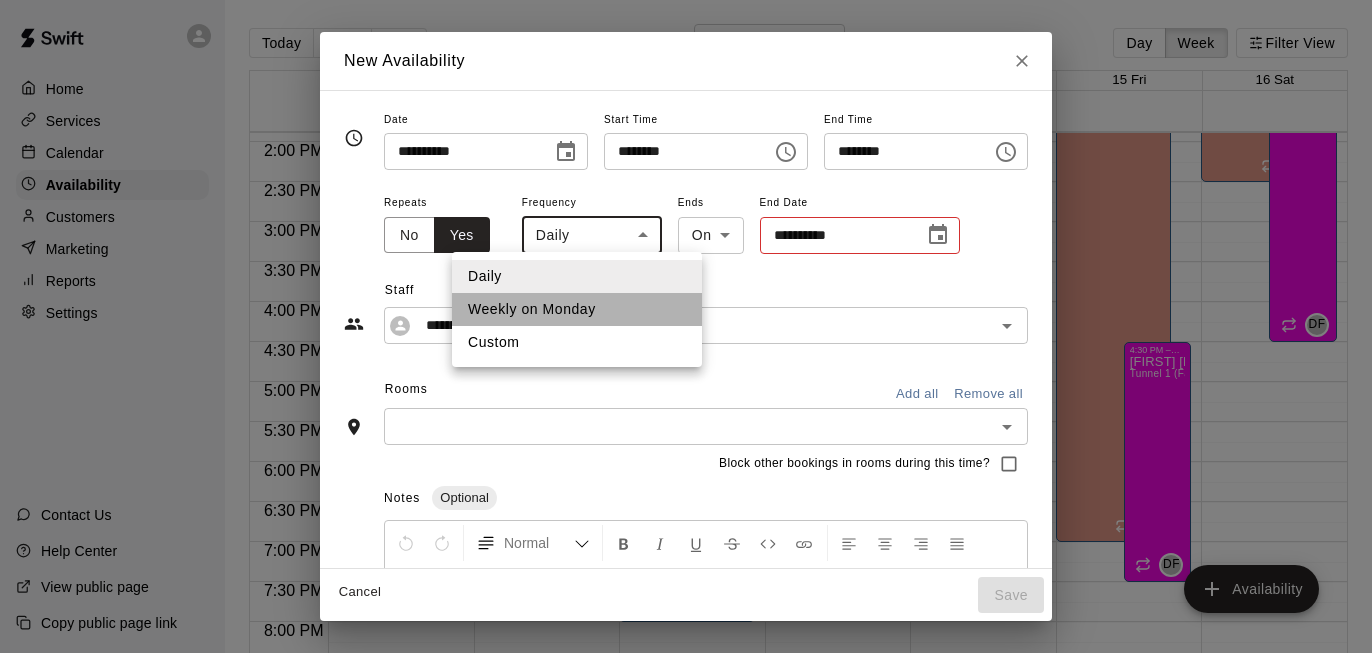 click on "Weekly on Monday" at bounding box center [577, 309] 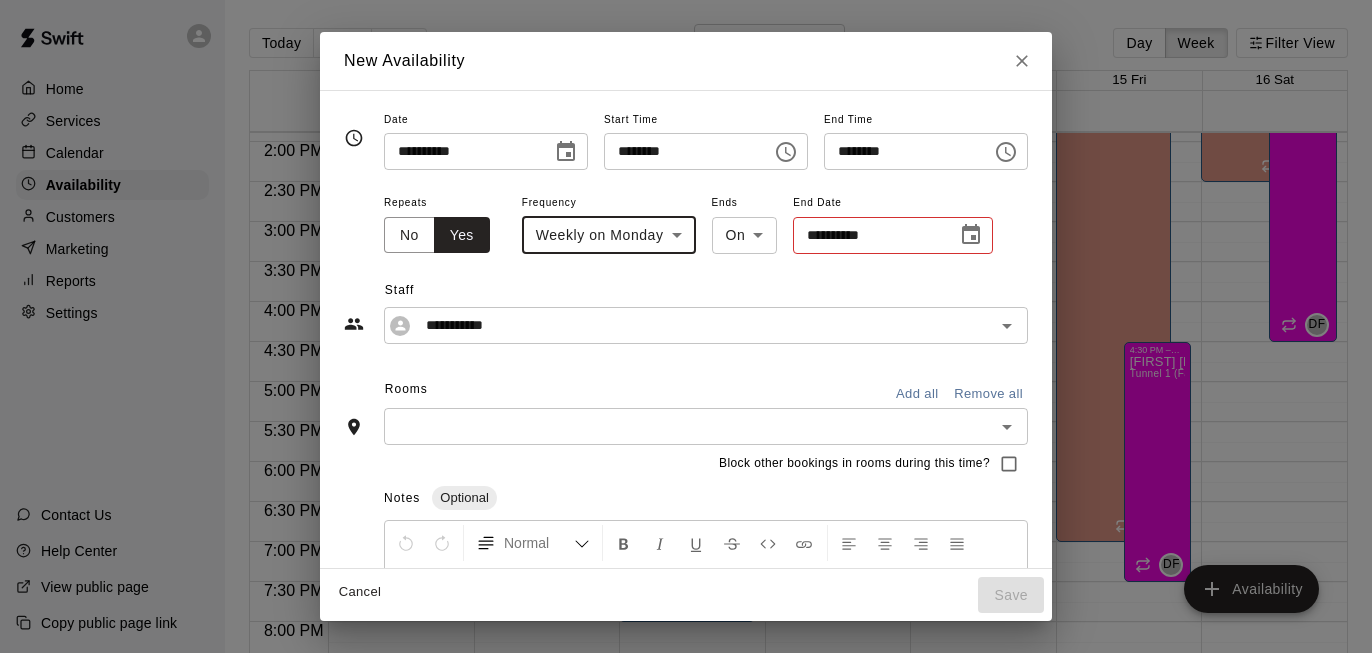 click 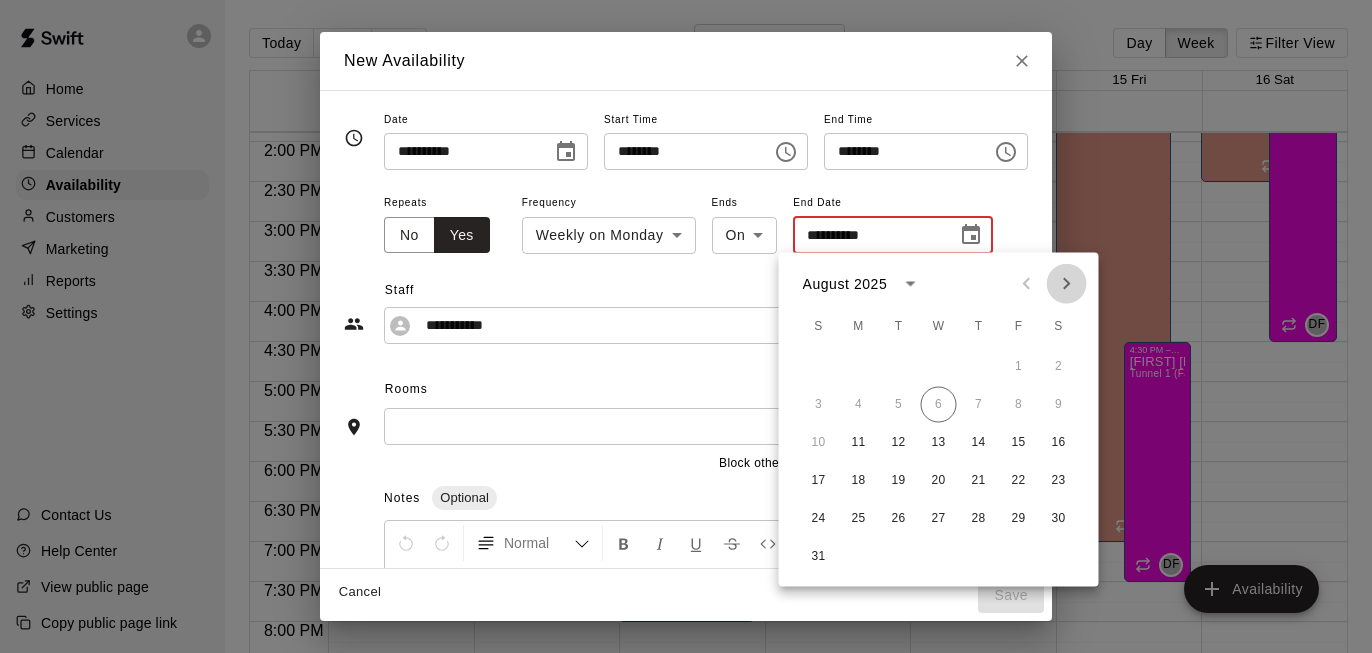 click 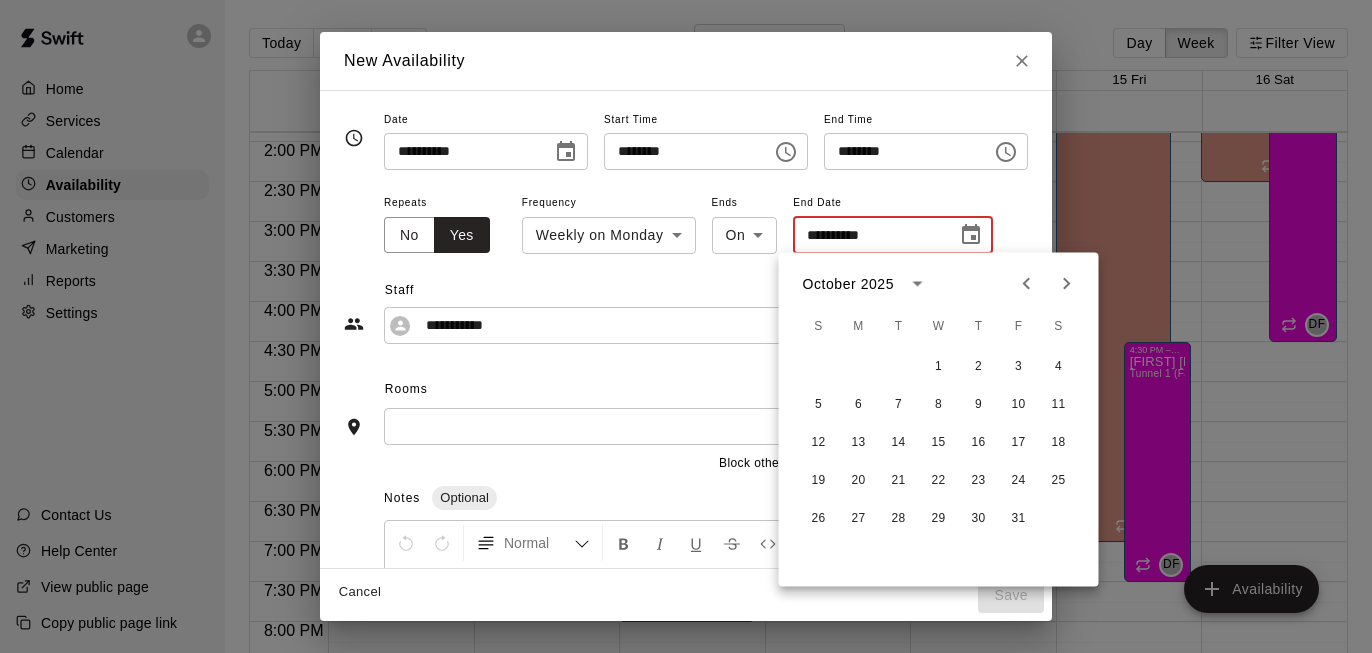 click 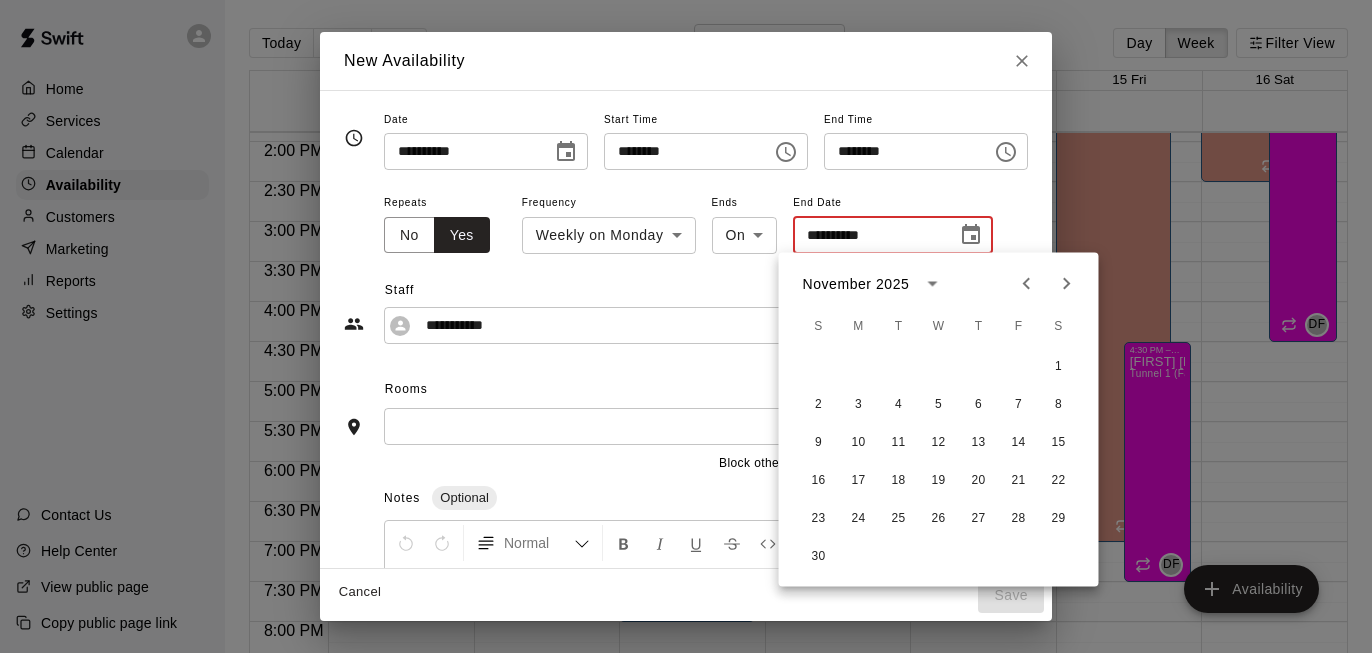 click 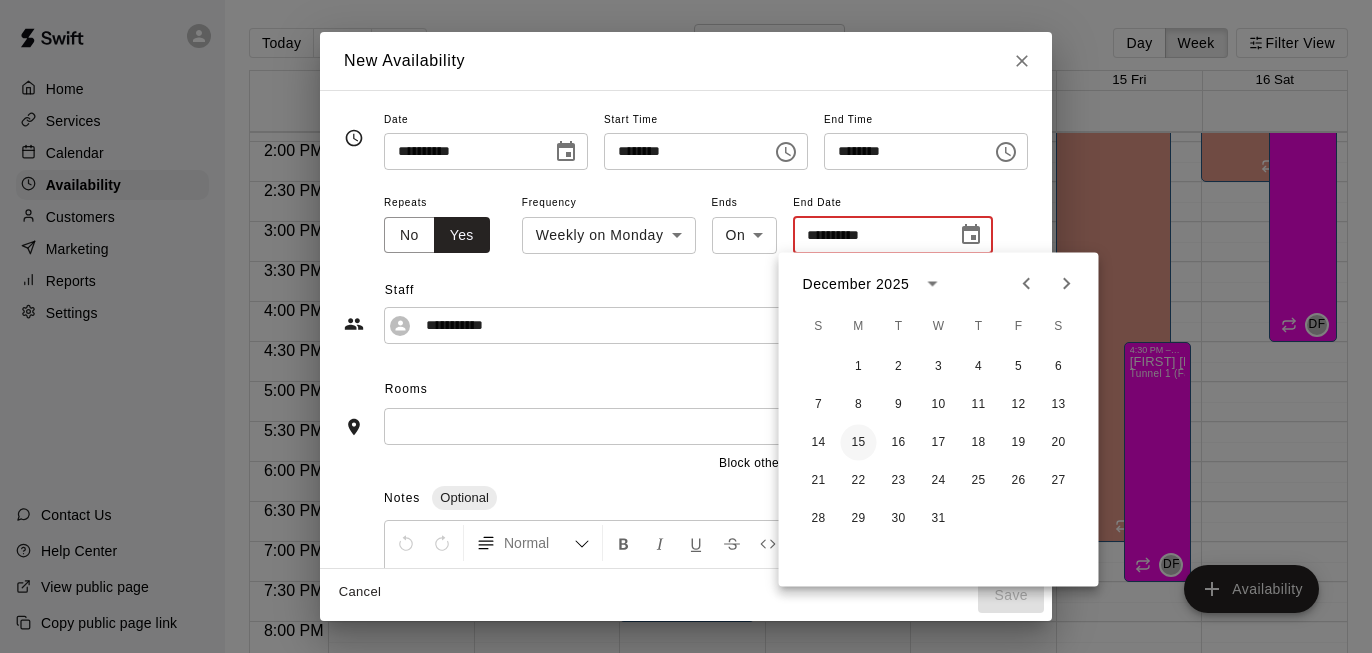 click on "15" at bounding box center (859, 443) 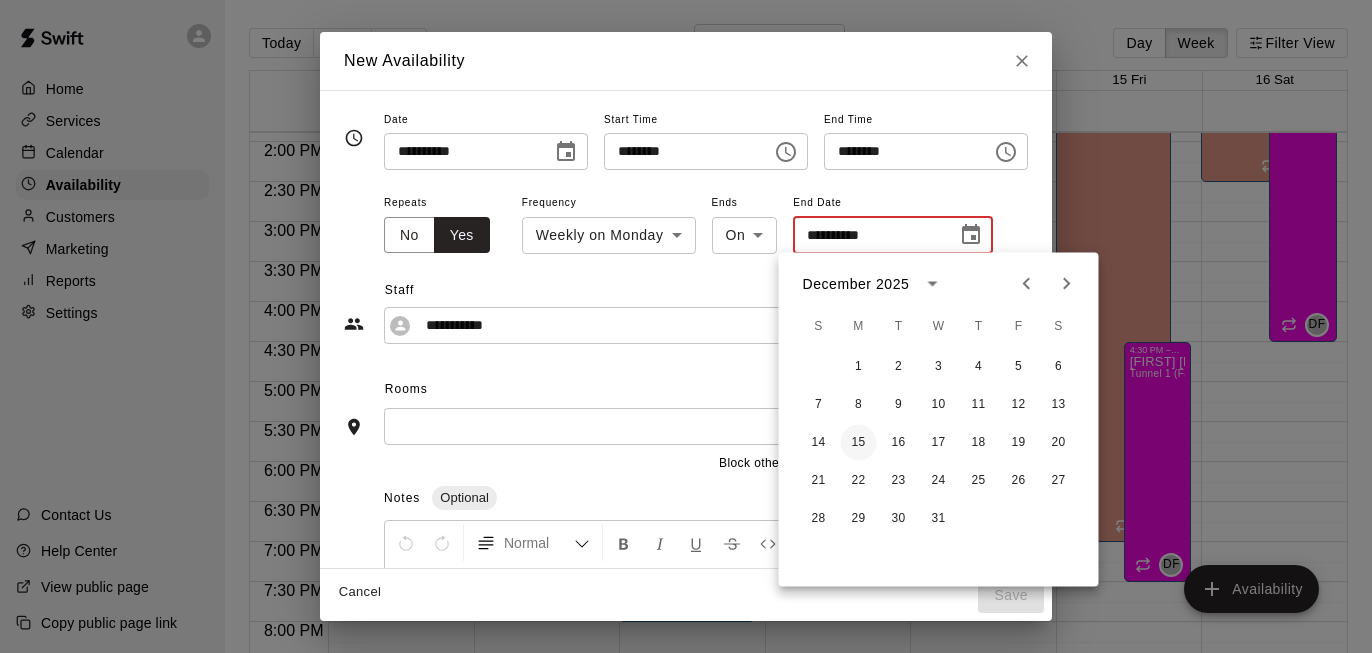 type on "**********" 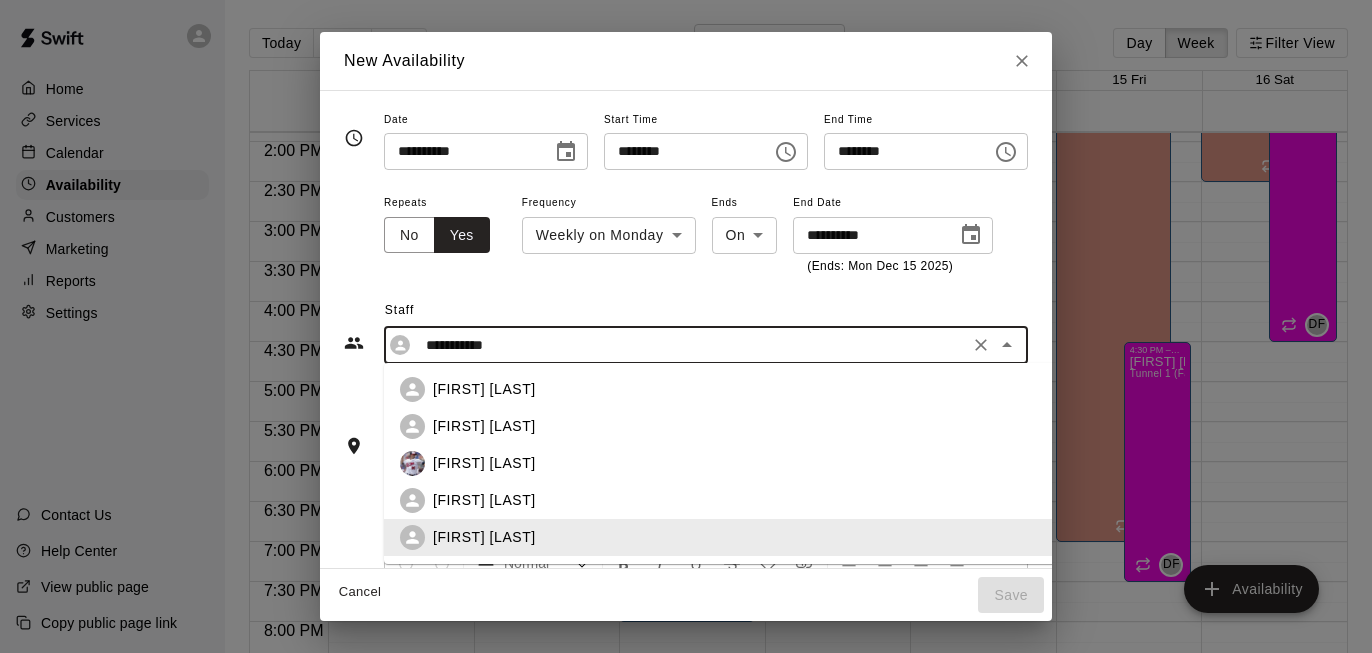 click on "**********" at bounding box center [690, 345] 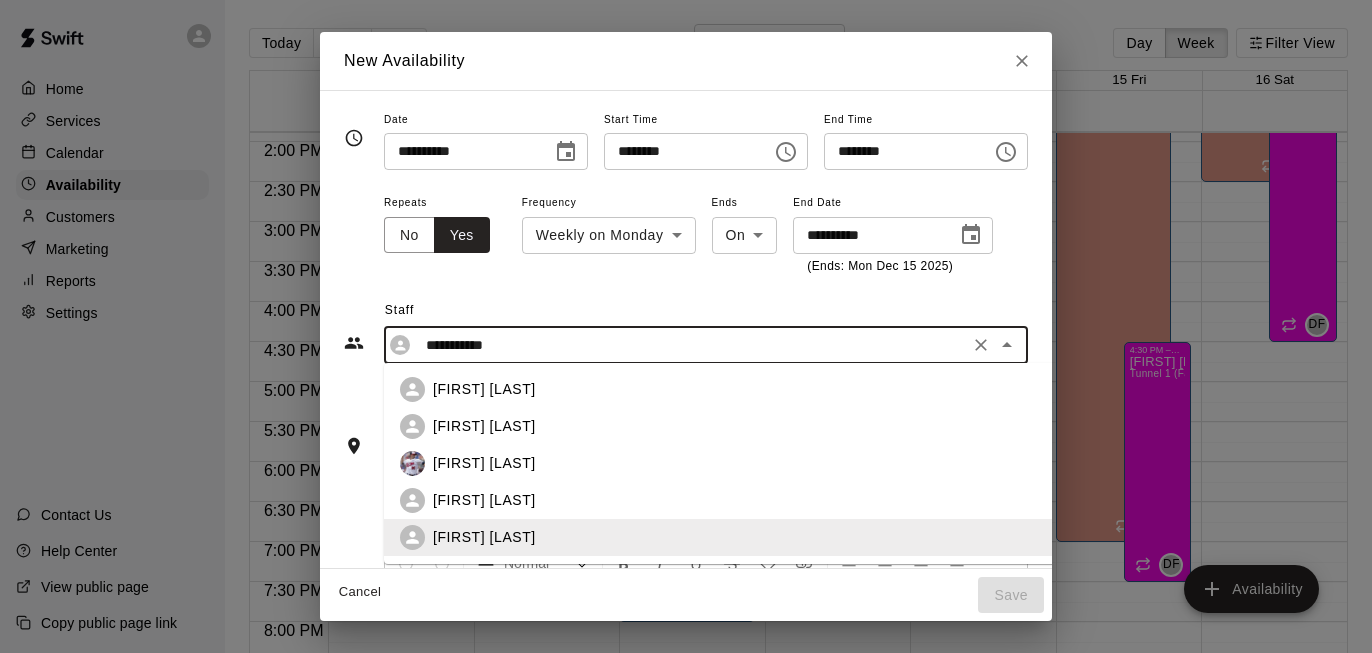click on "[FIRST] [LAST]" at bounding box center [737, 426] 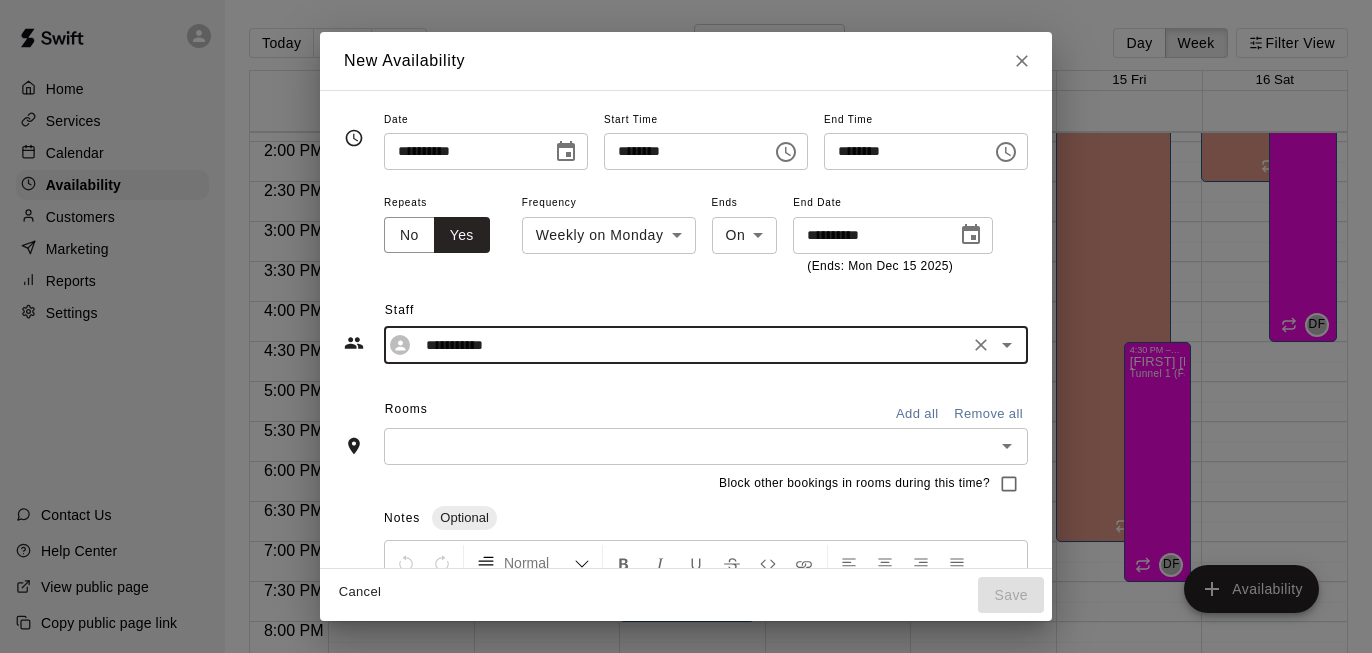 click at bounding box center [689, 446] 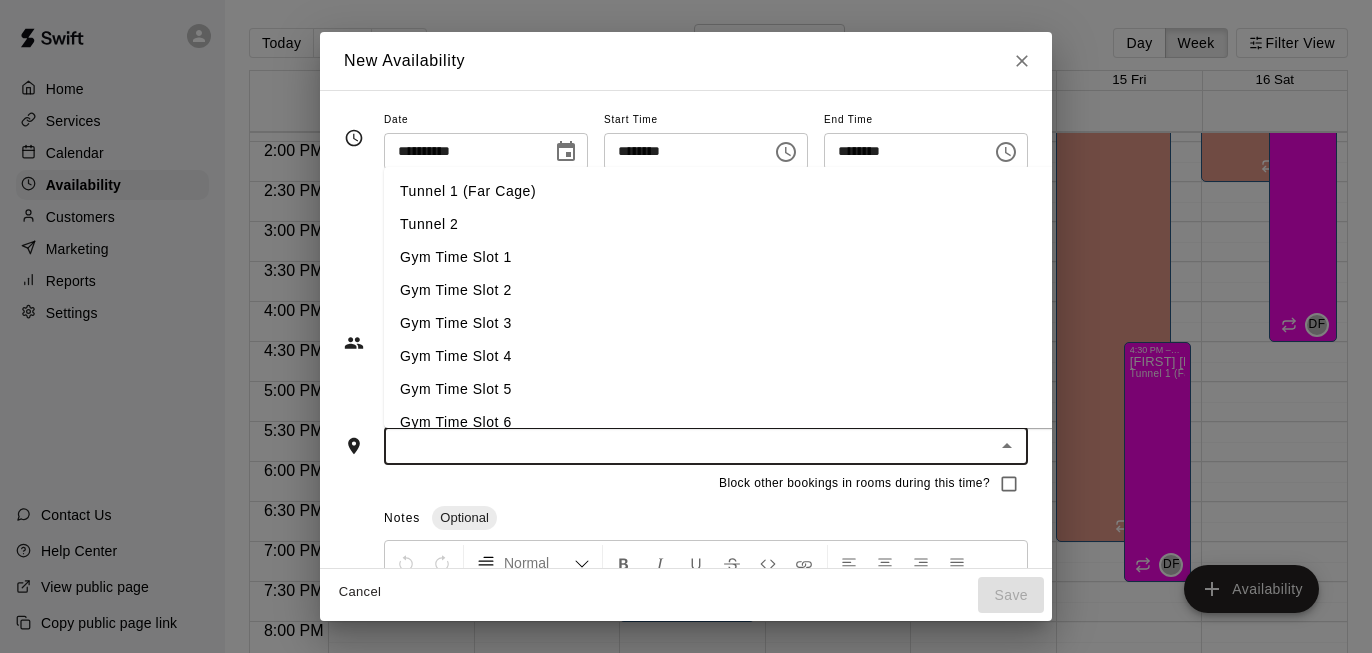 click on "Tunnel 1 (Far Cage)" at bounding box center [721, 191] 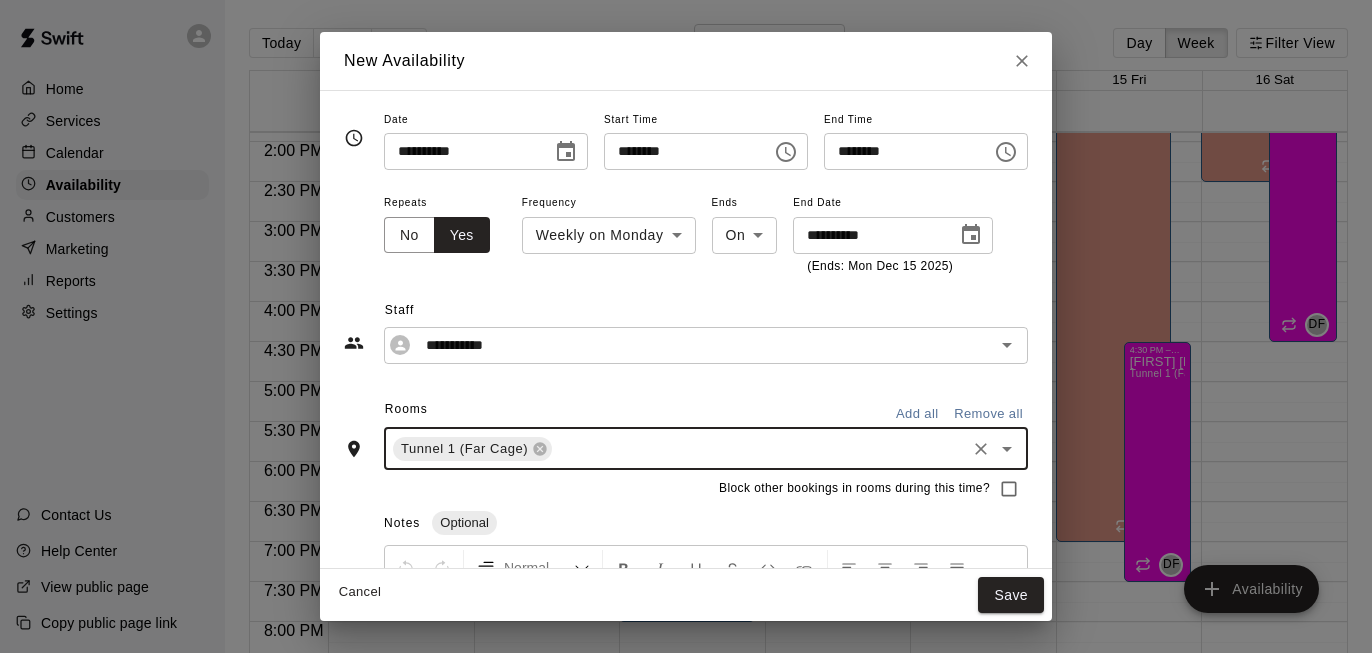 scroll, scrollTop: 170, scrollLeft: 0, axis: vertical 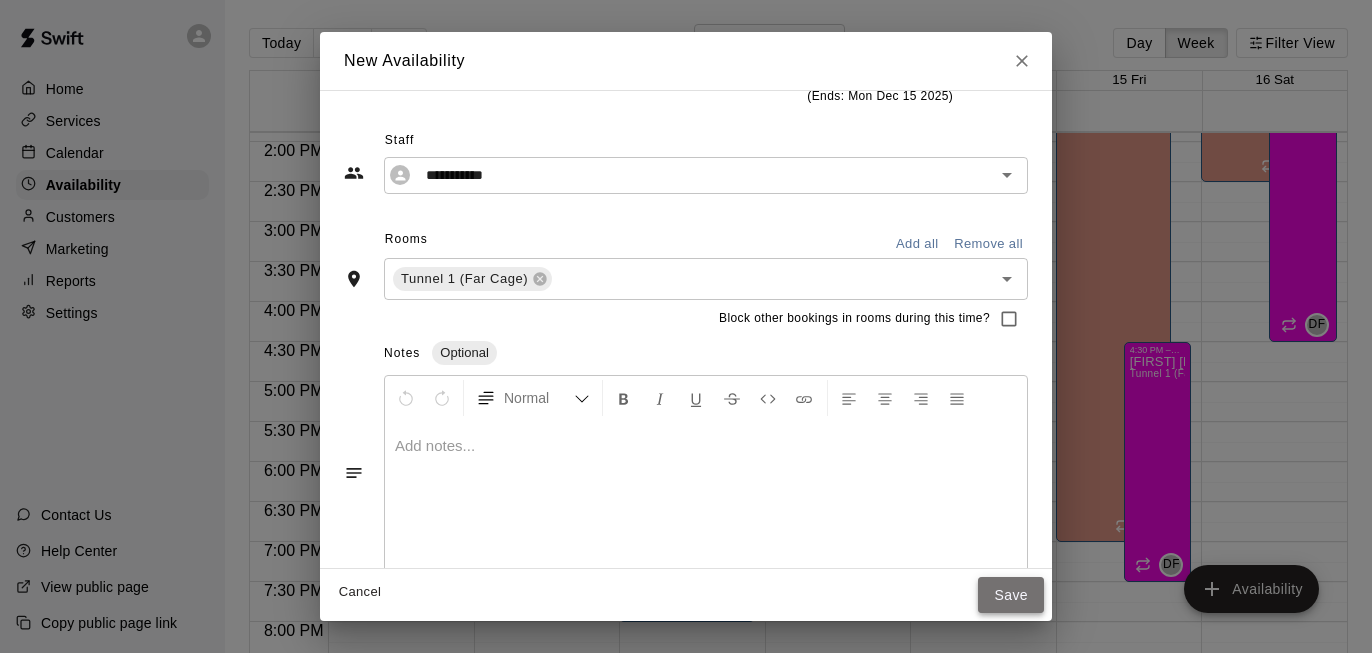 click on "Save" at bounding box center [1011, 595] 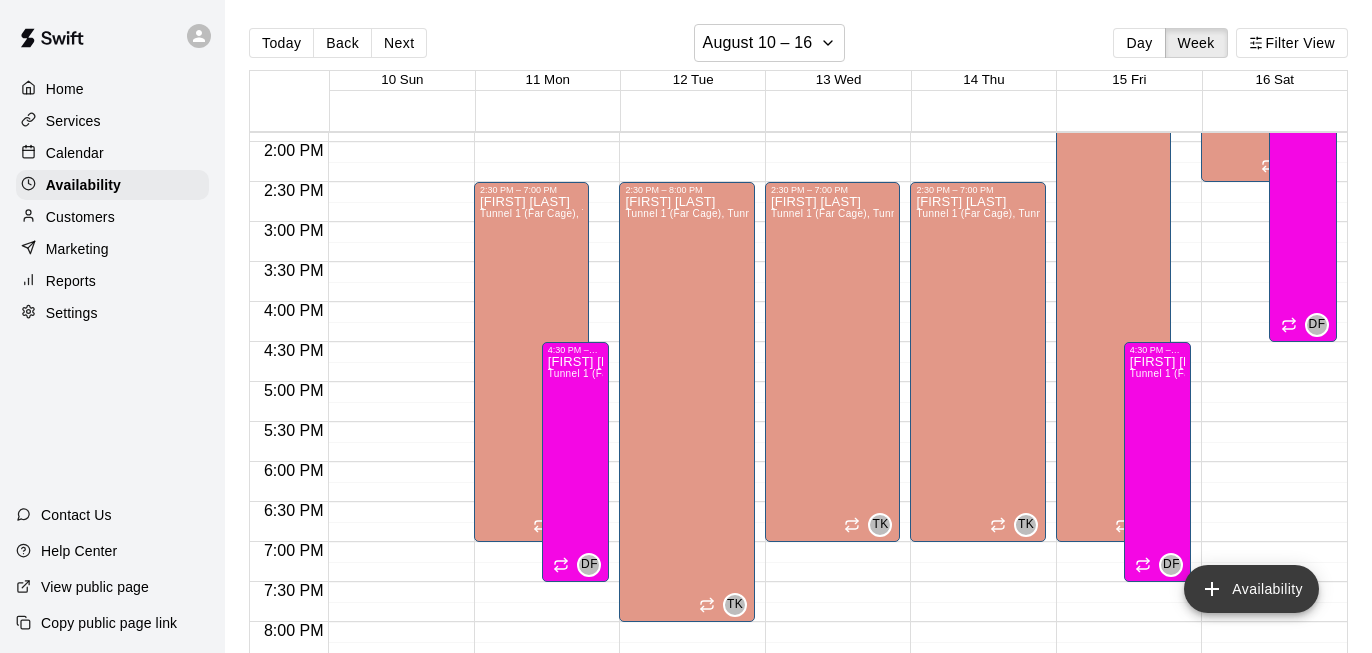 click on "Availability" at bounding box center [1251, 589] 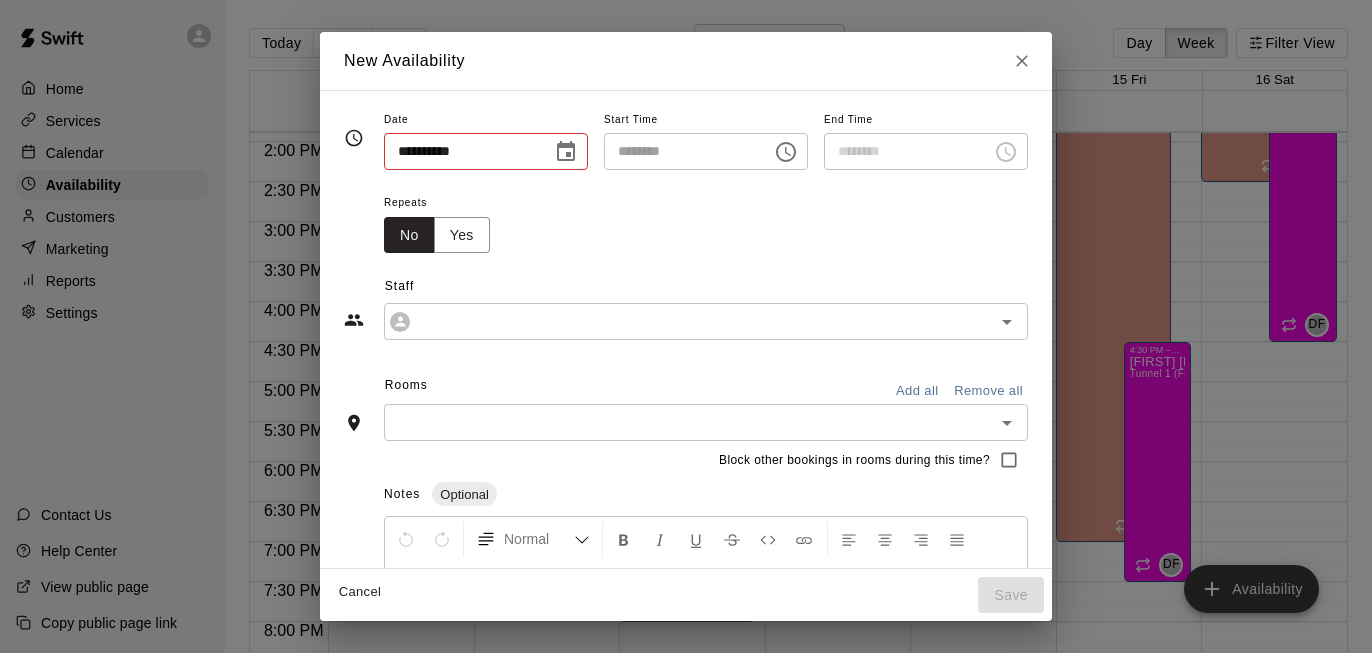 type on "**********" 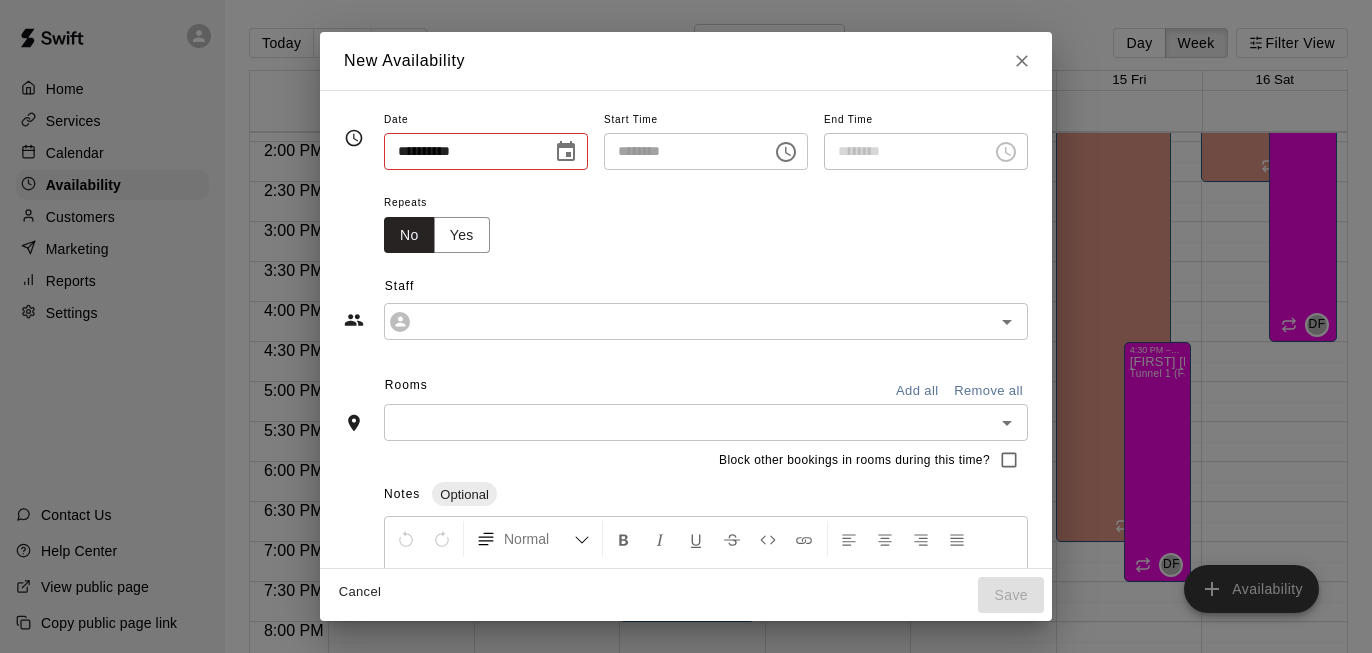 type on "********" 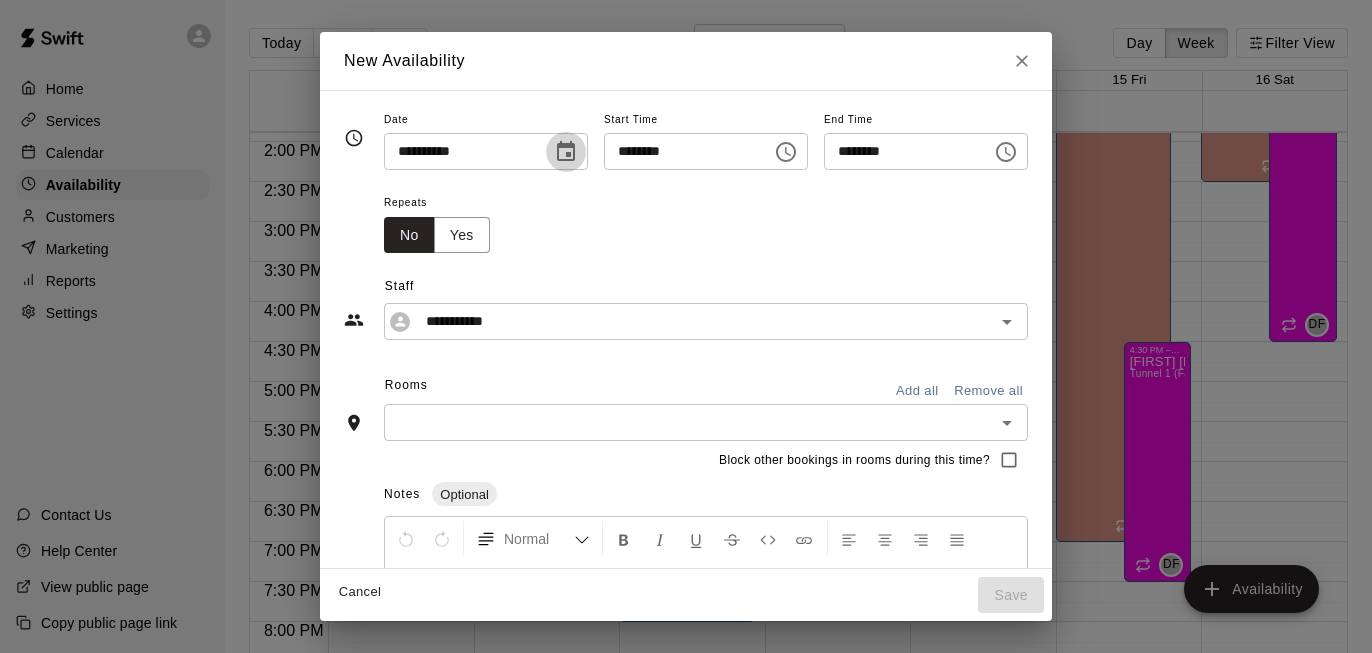 click 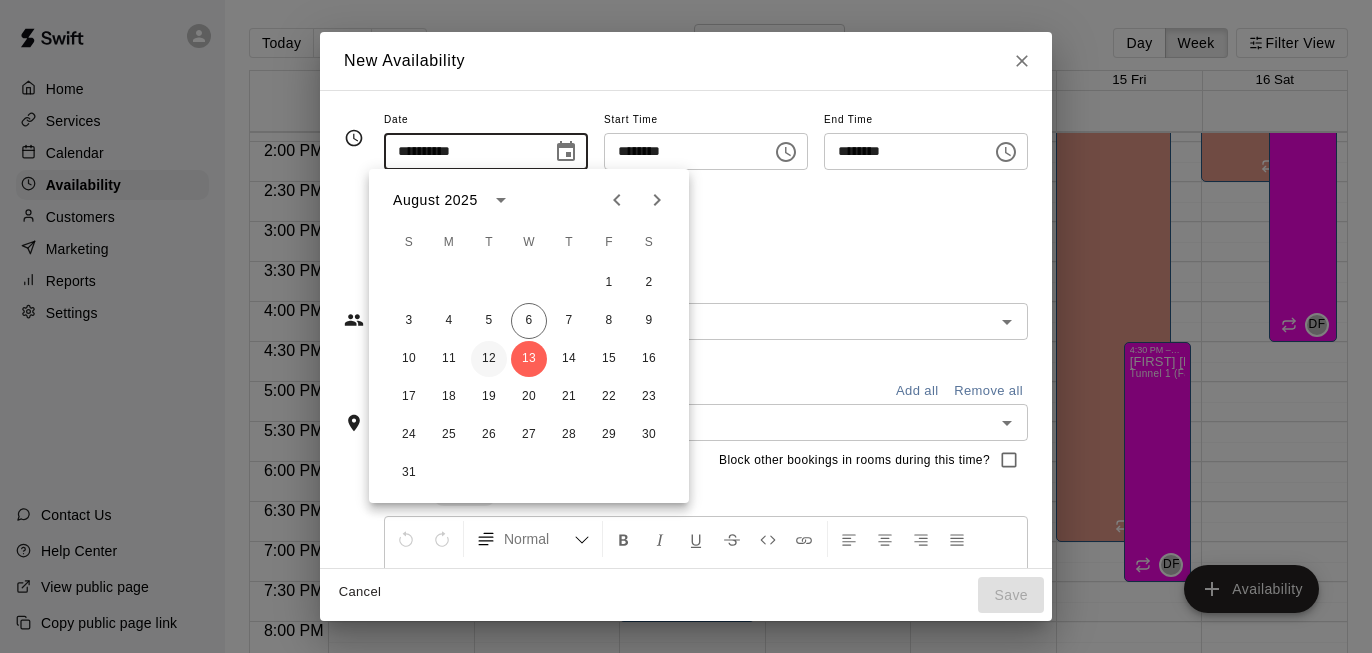 click on "12" at bounding box center [489, 359] 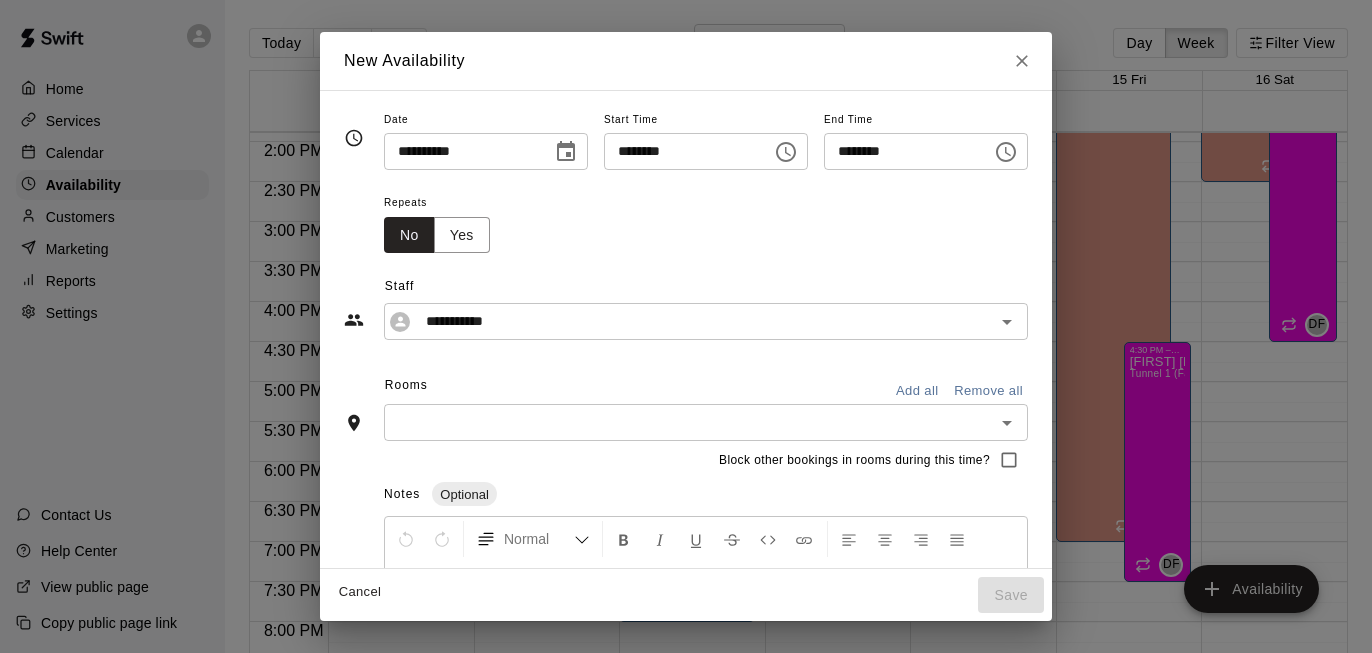 click on "********" at bounding box center (681, 151) 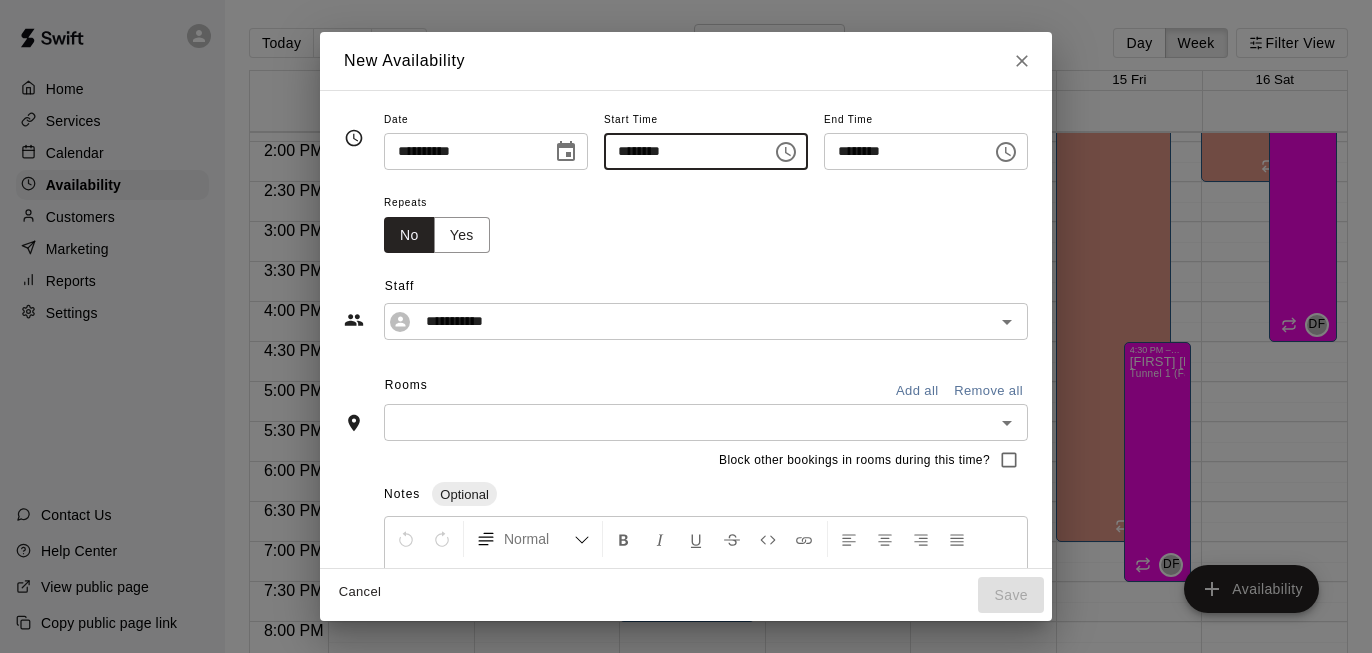 type on "********" 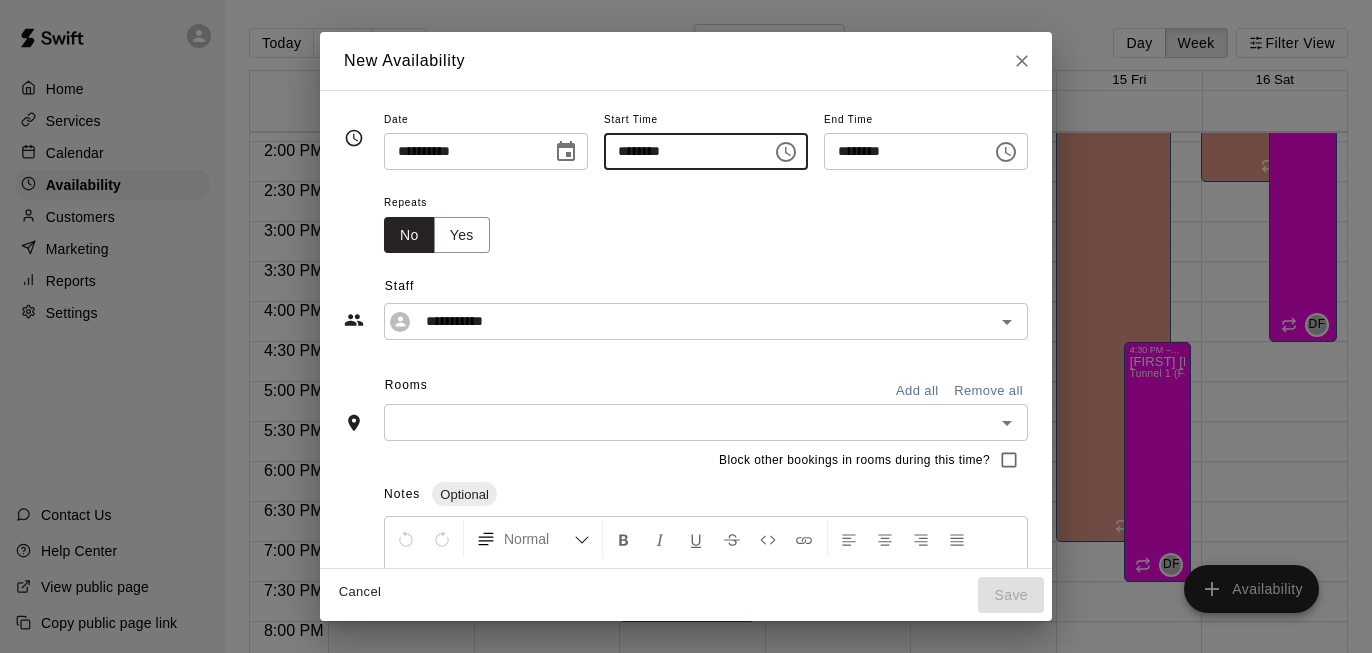 type on "********" 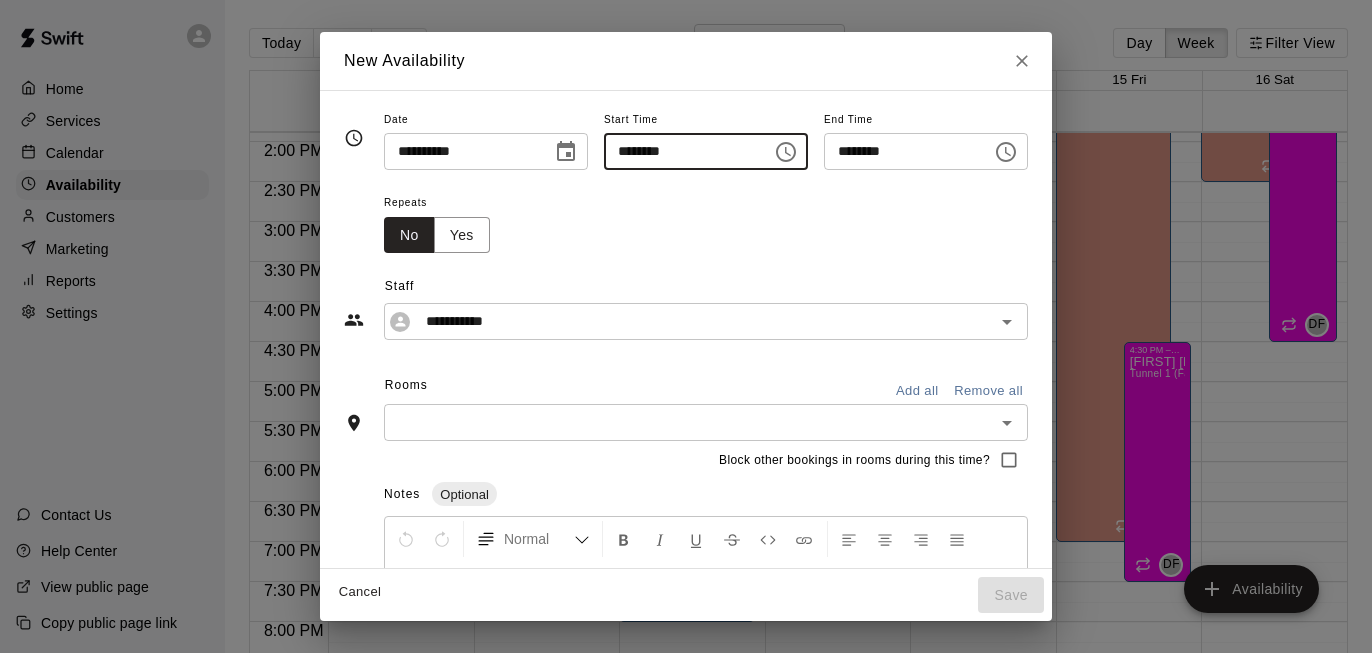 type on "********" 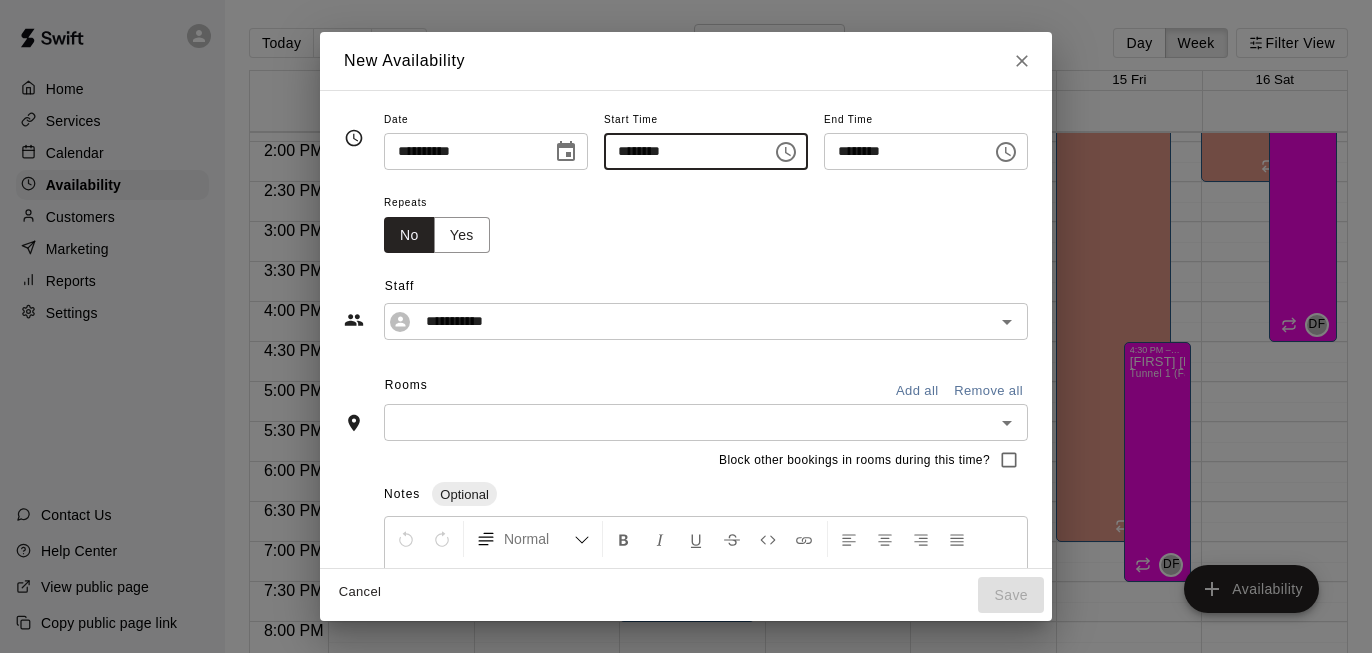 click on "********" at bounding box center [901, 151] 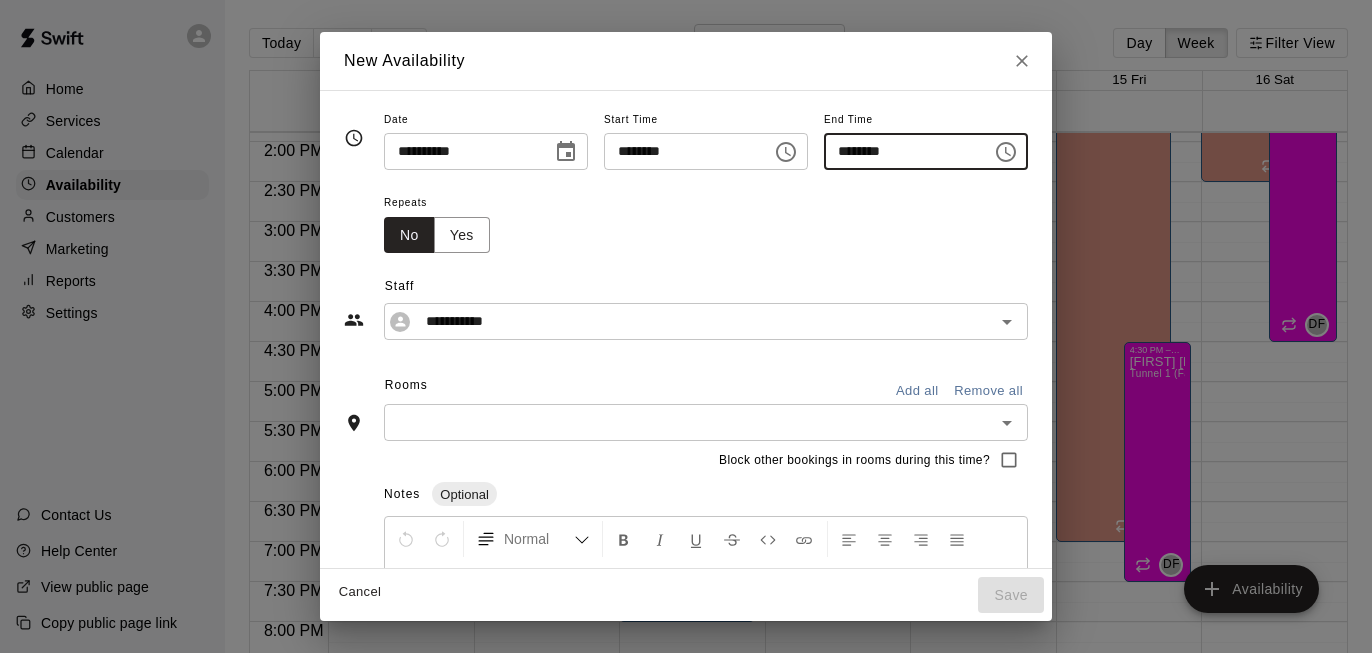 type on "********" 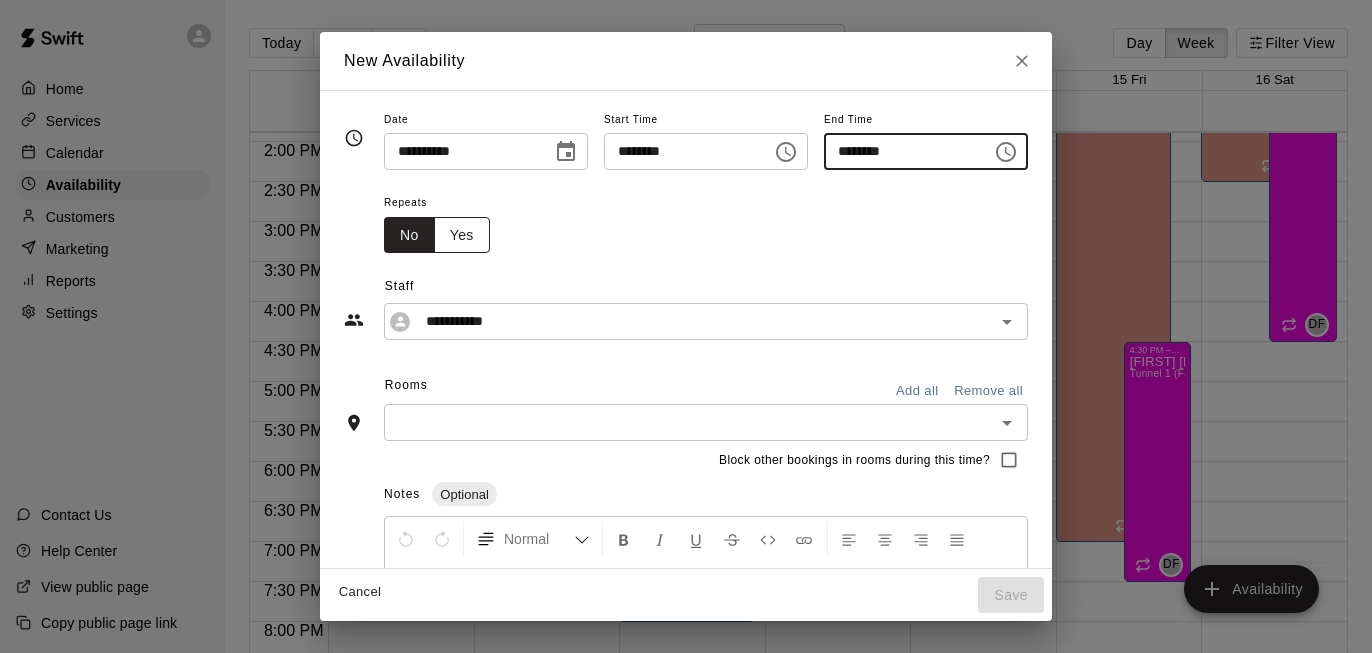 click on "Yes" at bounding box center [462, 235] 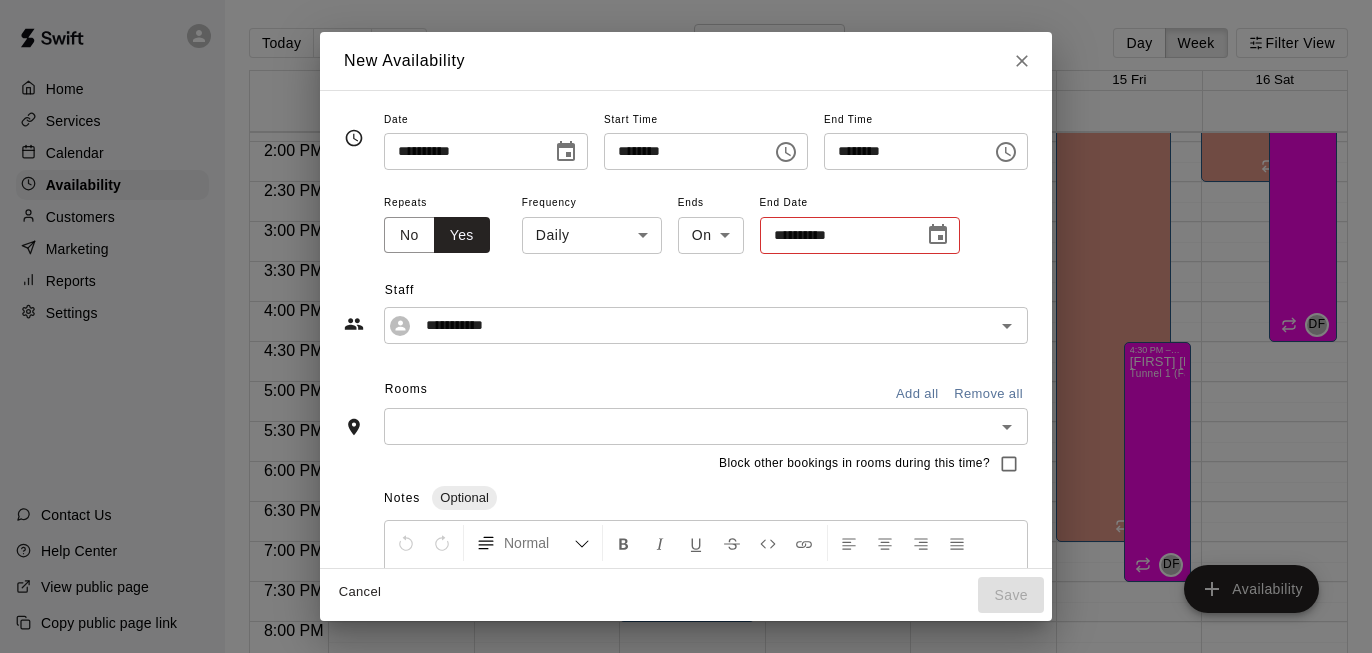 click on "Home Services Calendar Availability Customers Marketing Reports Settings Contact Us Help Center View public page Copy public page link Today Back Next August 10 – 16 Day Week Filter View 10 Sun 11 Mon 12 Tue 13 Wed 14 Thu 15 Fri 16 Sat 12:00 AM 12:30 AM 1:00 AM 1:30 AM 2:00 AM 2:30 AM 3:00 AM 3:30 AM 4:00 AM 4:30 AM 5:00 AM 5:30 AM 6:00 AM 6:30 AM 7:00 AM 7:30 AM 8:00 AM 8:30 AM 9:00 AM 9:30 AM 10:00 AM 10:30 AM 11:00 AM 11:30 AM 12:00 PM 12:30 PM 1:00 PM 1:30 PM 2:00 PM 2:30 PM 3:00 PM 3:30 PM 4:00 PM 4:30 PM 5:00 PM 5:30 PM 6:00 PM 6:30 PM 7:00 PM 7:30 PM 8:00 PM 8:30 PM 9:00 PM 9:30 PM 10:00 PM 10:30 PM 11:00 PM 11:30 PM 12:00 AM – 9:00 AM Closed 9:00 PM – 11:59 PM Closed 12:00 AM – 8:00 AM Closed 2:30 PM – 7:00 PM [FIRST] [LAST] Tunnel 1 (Far Cage), Tunnel 2, Gym Time Slot 1, Gym Time Slot 2, Gym Time Slot 3, Gym Time Slot 4, Gym Time Slot 5, Gym Time Slot 6 TK 9:00 PM – 11:59 PM Closed 4:30 PM – 7:30 PM [FIRST] [LAST] Tunnel 1 (Far Cage) DF 12:00 AM – 8:00 AM Closed 2:30 PM – 8:00 PM TK TK TK" at bounding box center [686, 342] 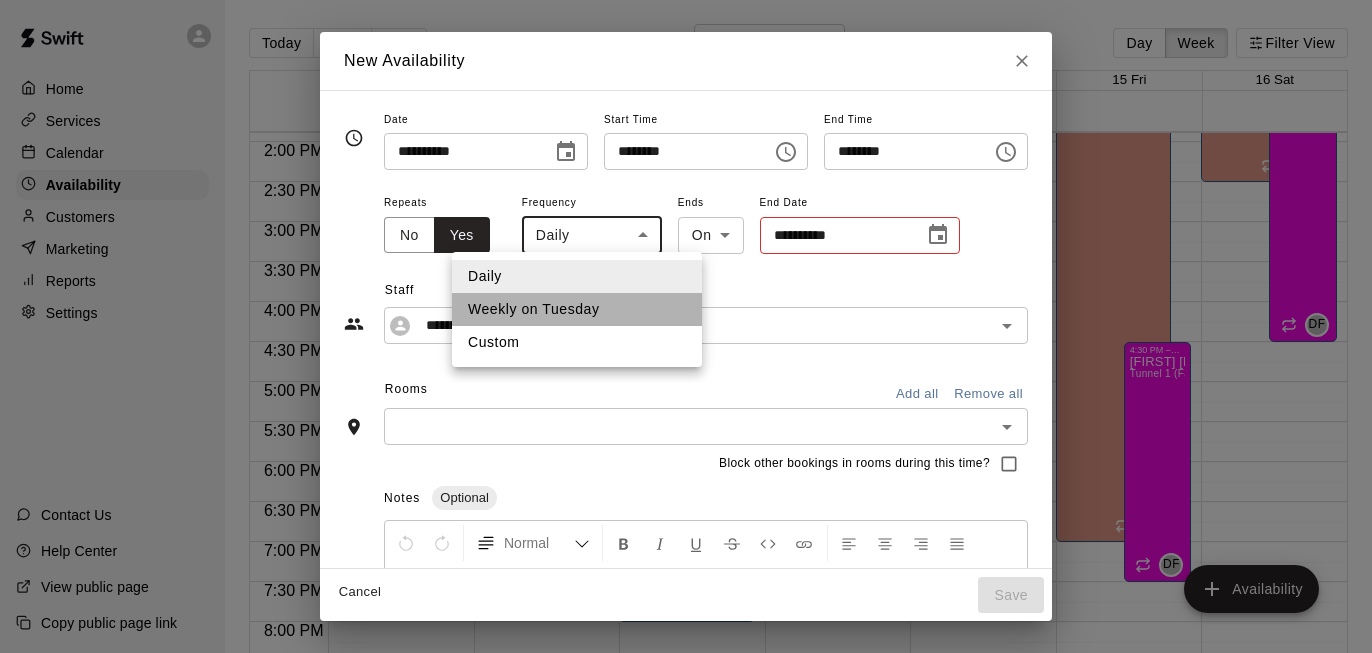click on "Weekly on Tuesday" at bounding box center (577, 309) 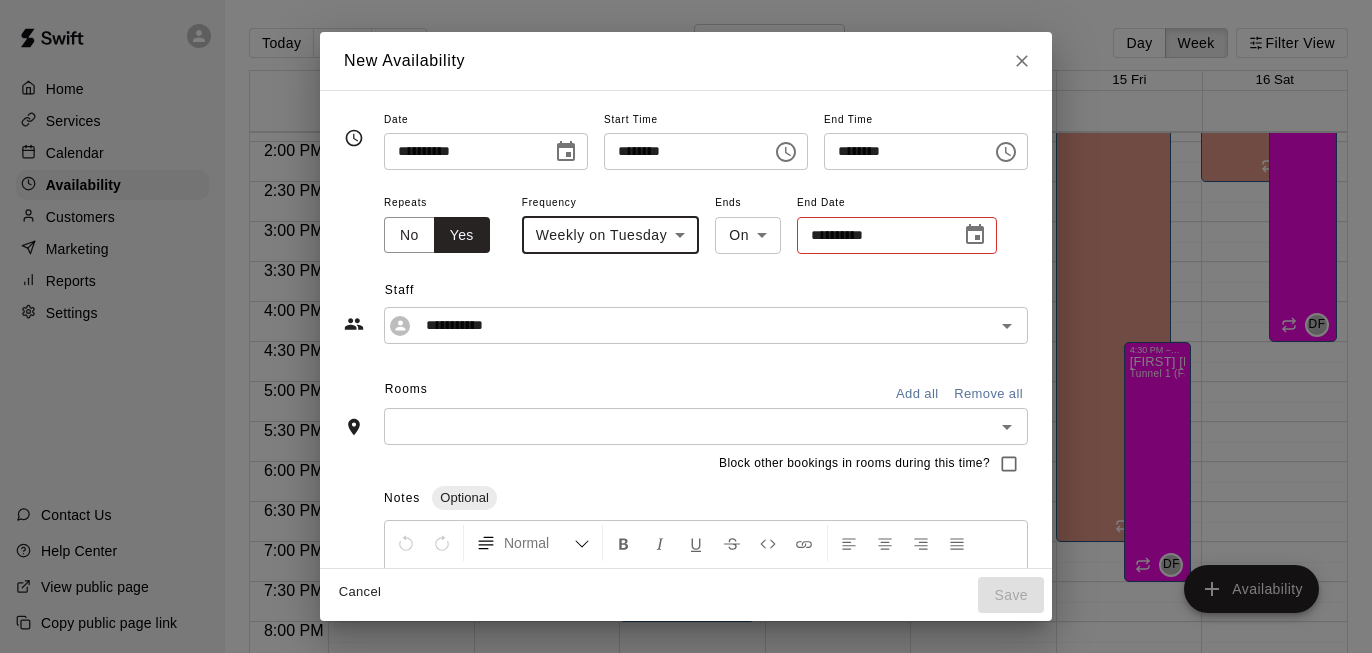 click 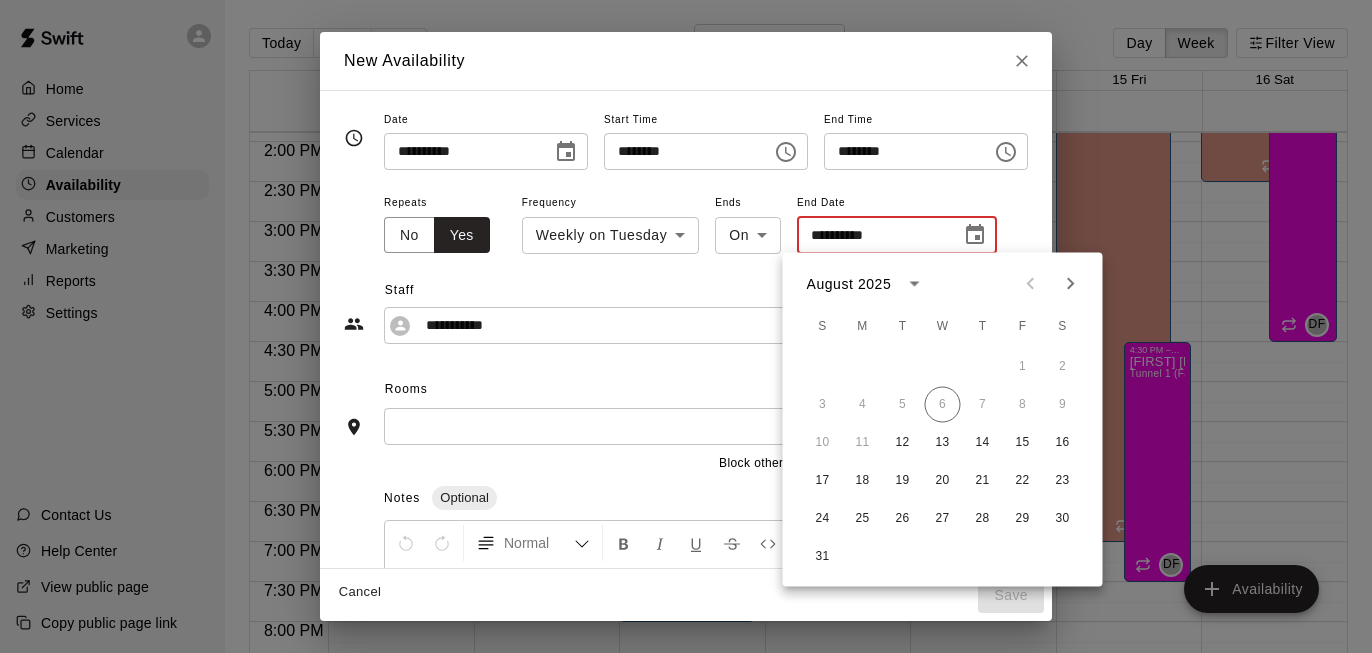 click 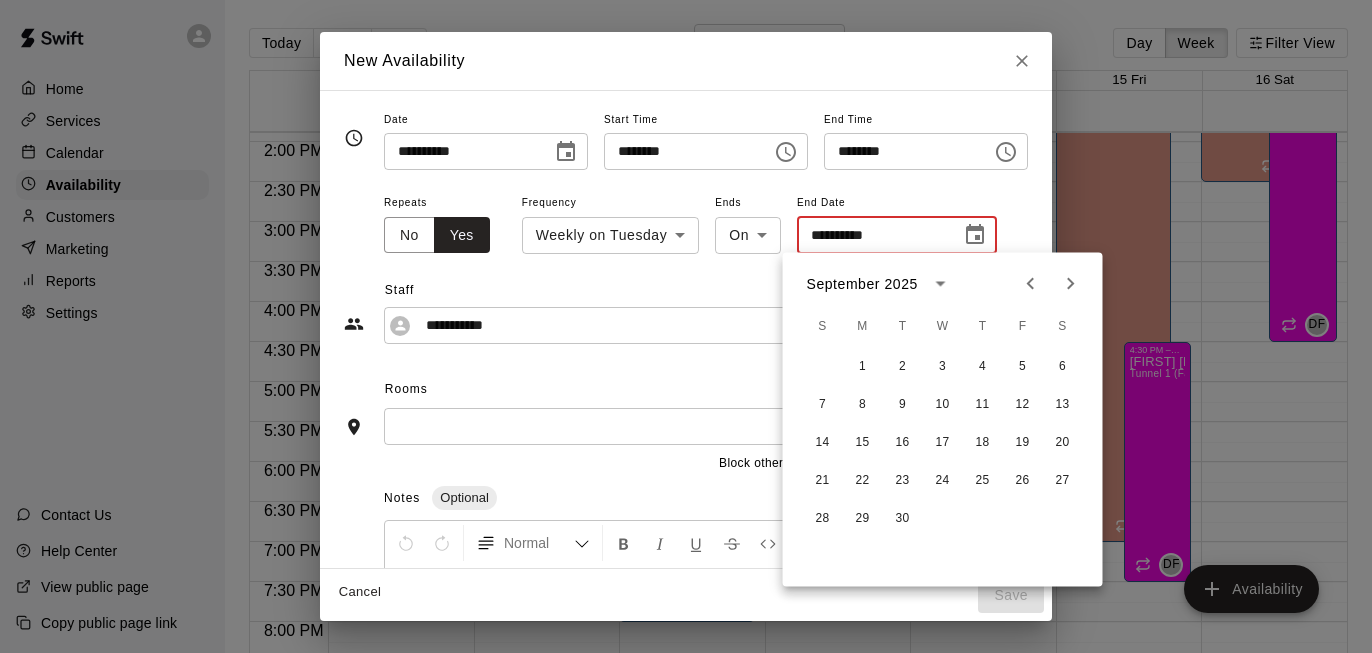 click 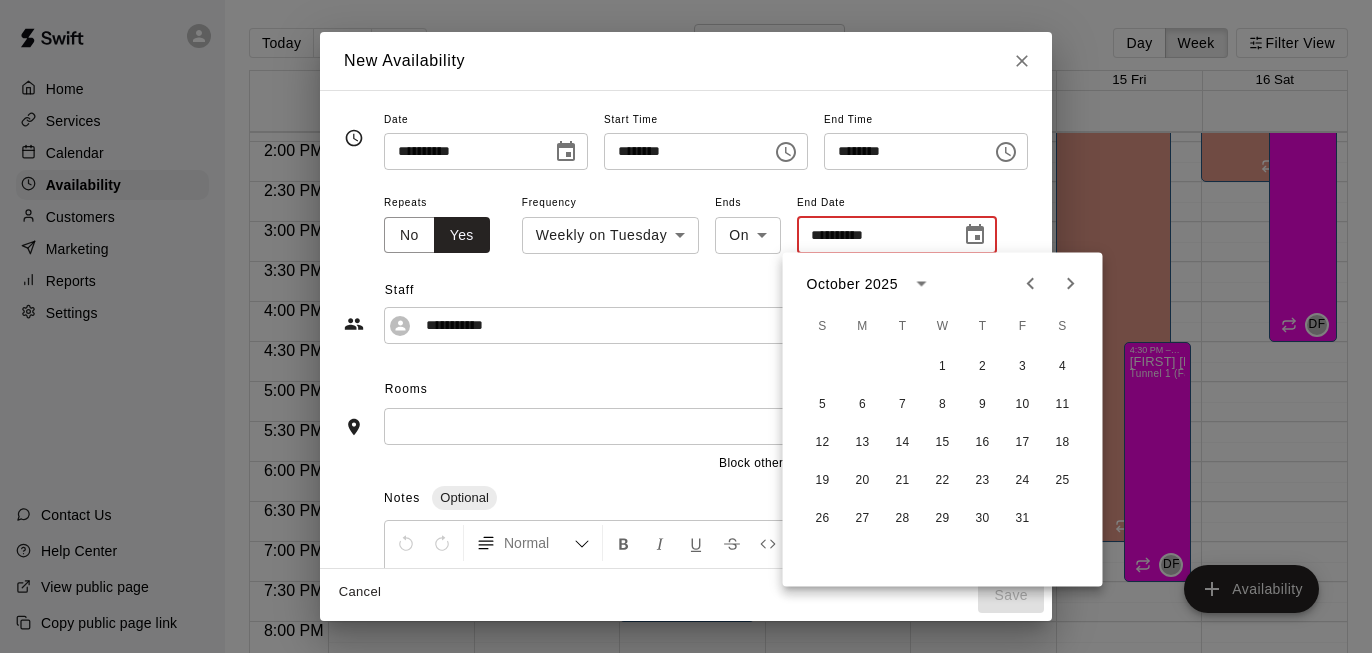 click 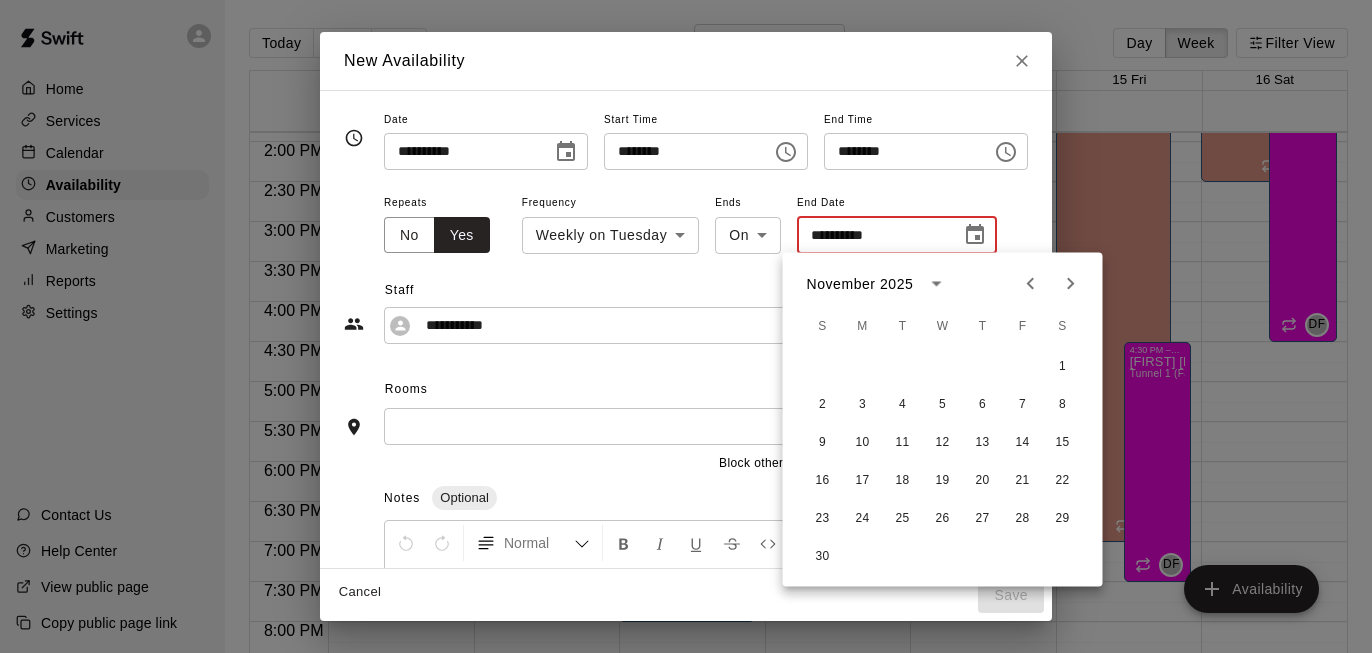 click 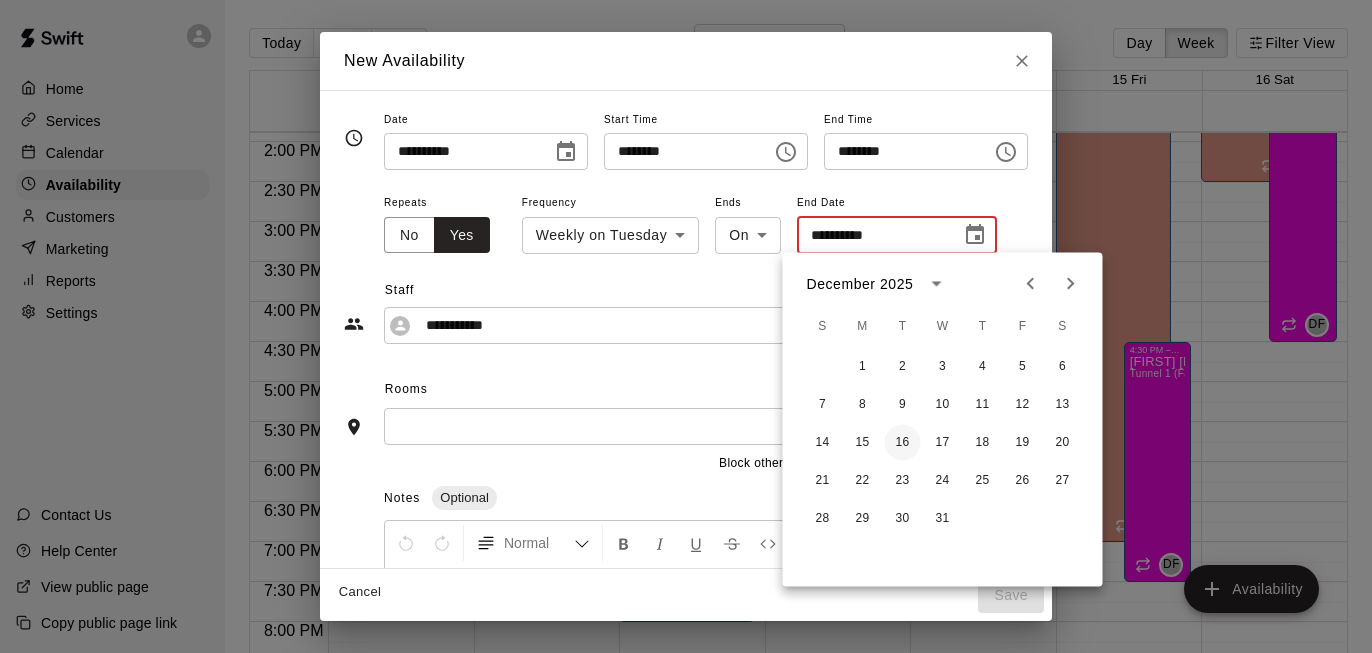 click on "16" at bounding box center [903, 443] 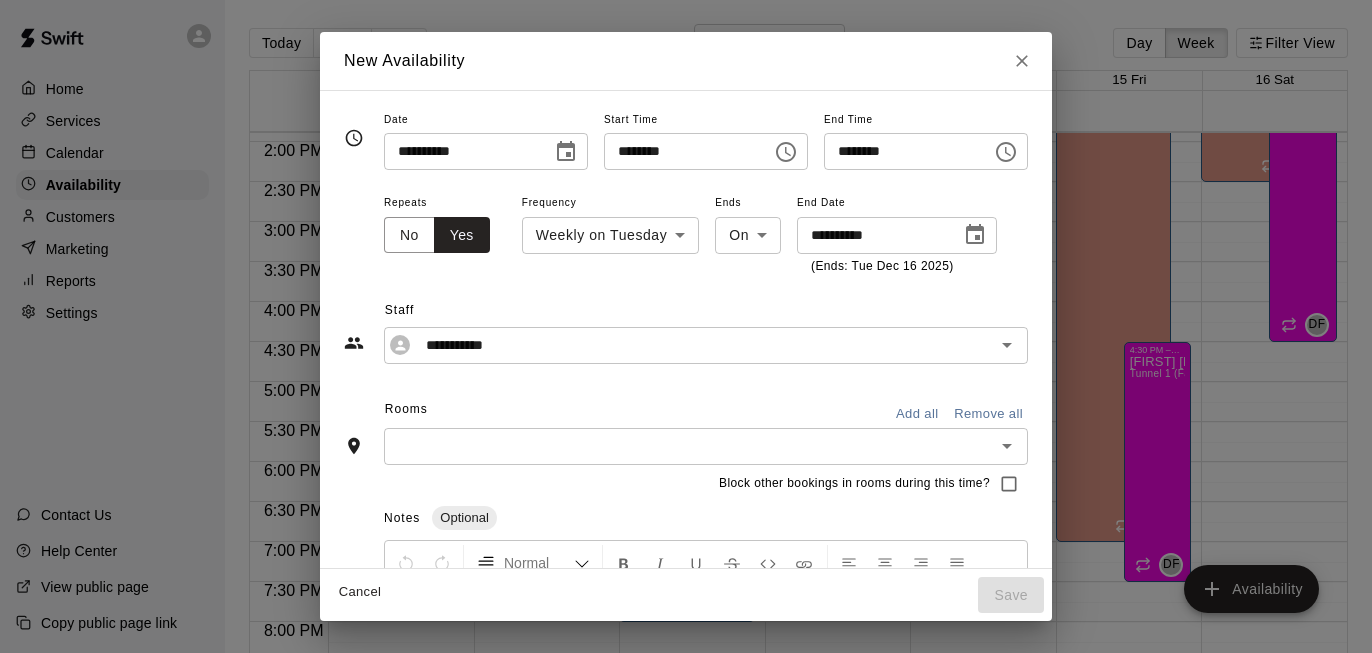 type on "**********" 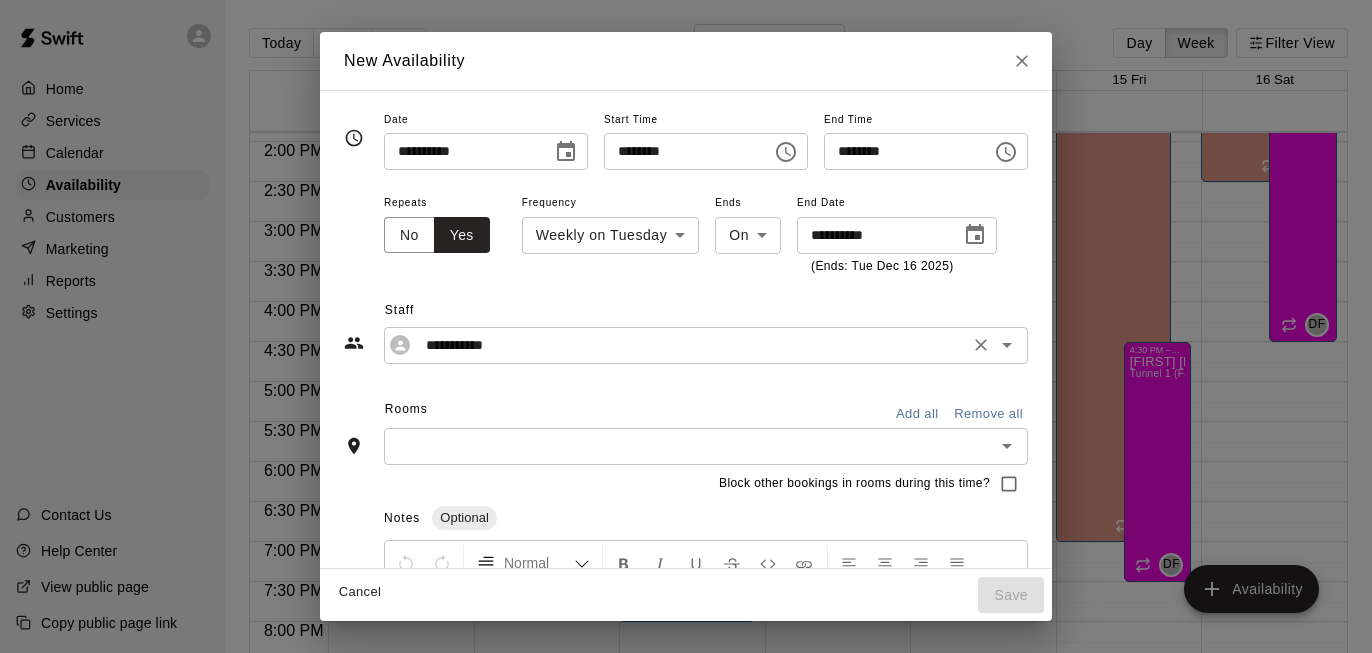 click on "**********" at bounding box center [690, 345] 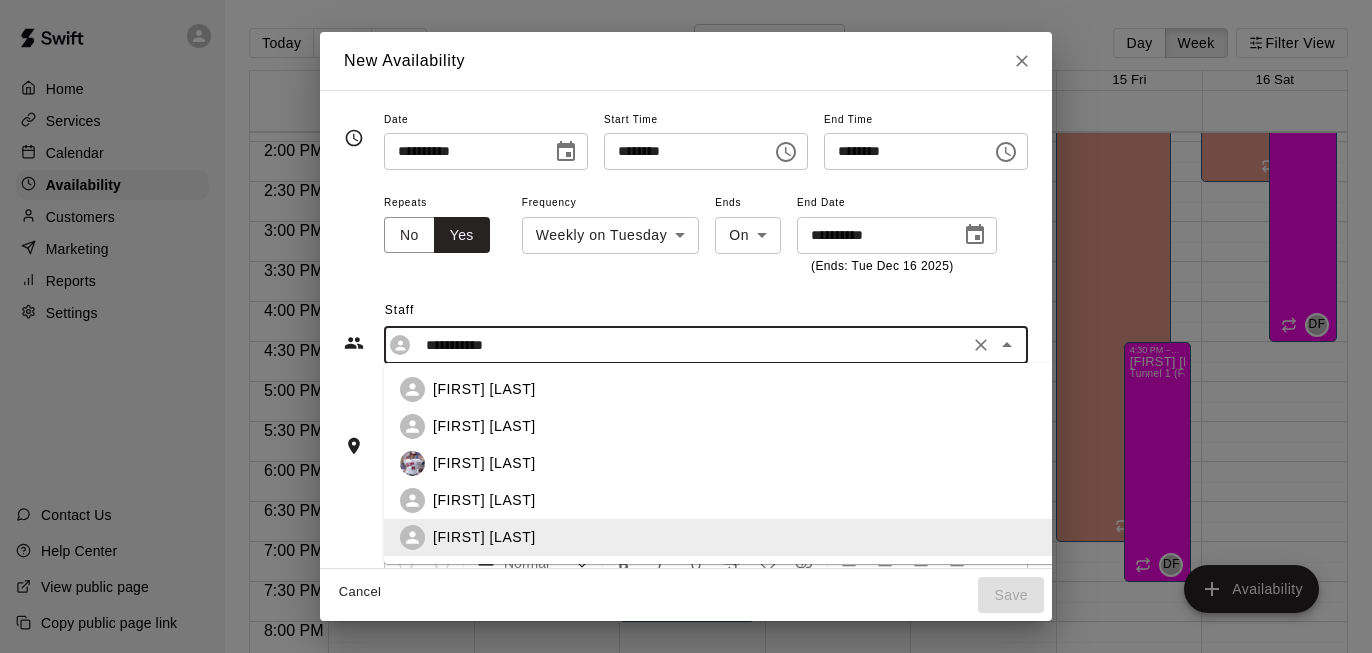 click on "[FIRST] [LAST]" at bounding box center [484, 426] 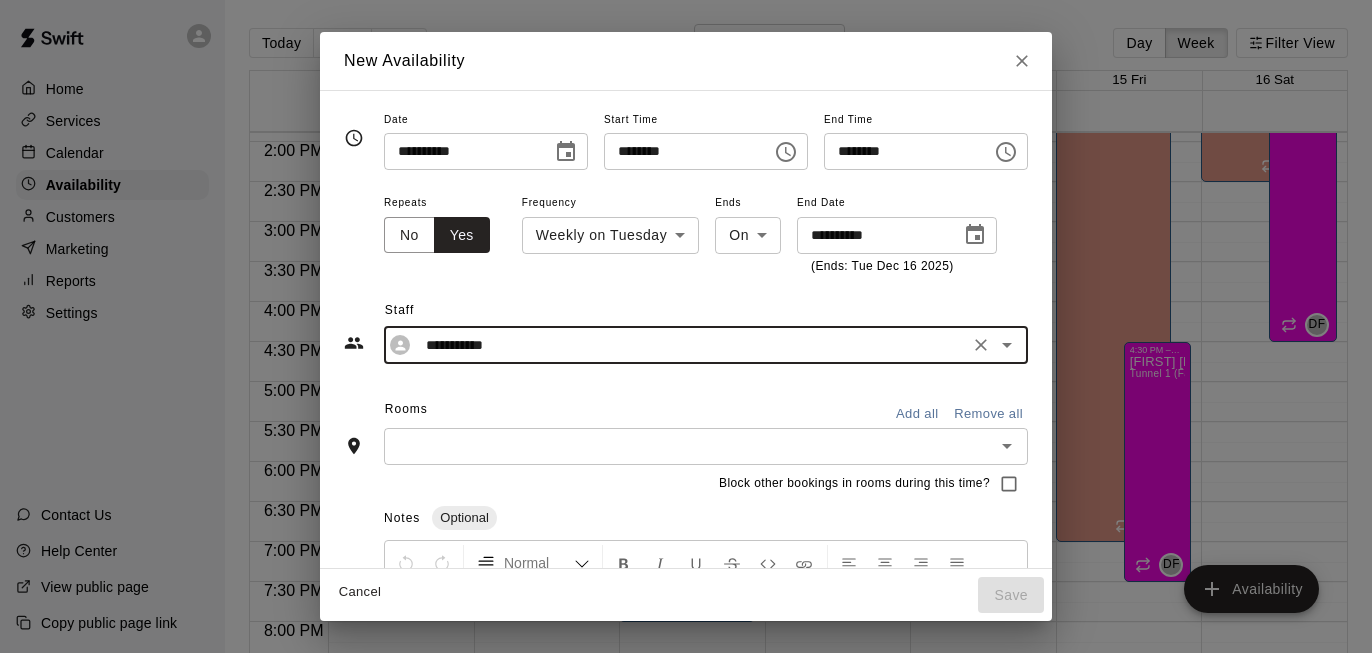 click at bounding box center [689, 446] 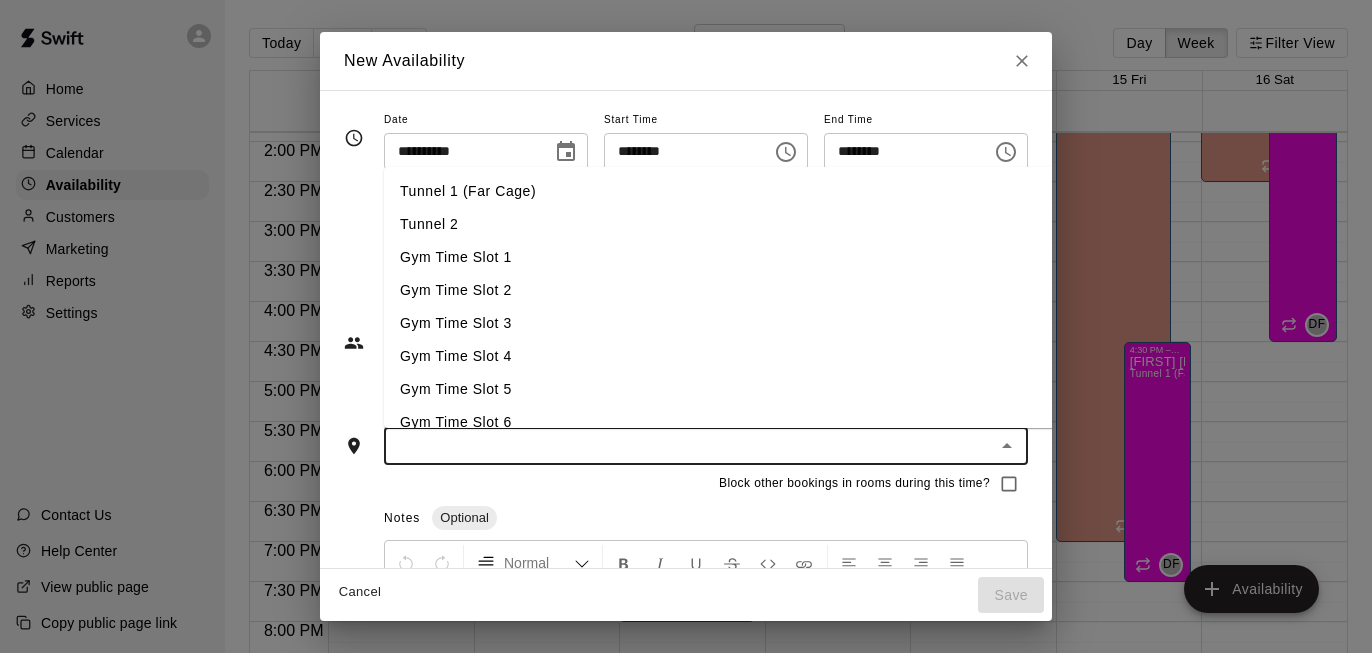 click on "Tunnel 1 (Far Cage)" at bounding box center (721, 191) 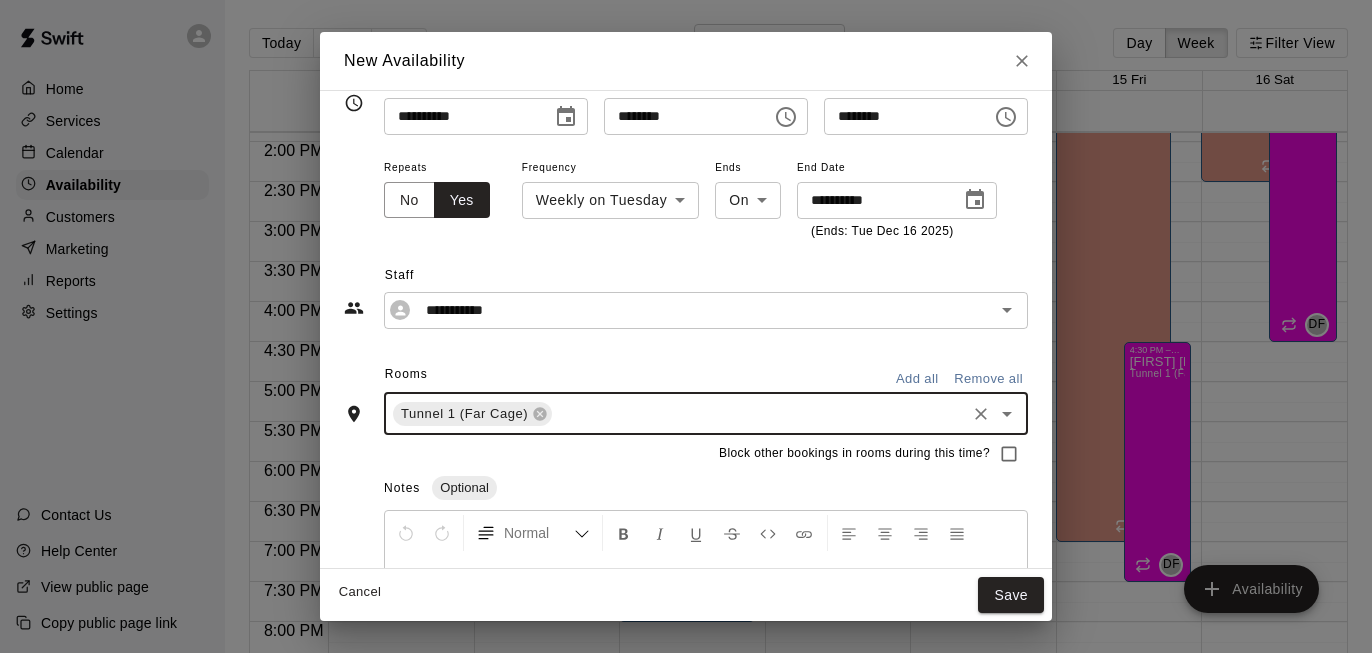 scroll, scrollTop: 36, scrollLeft: 0, axis: vertical 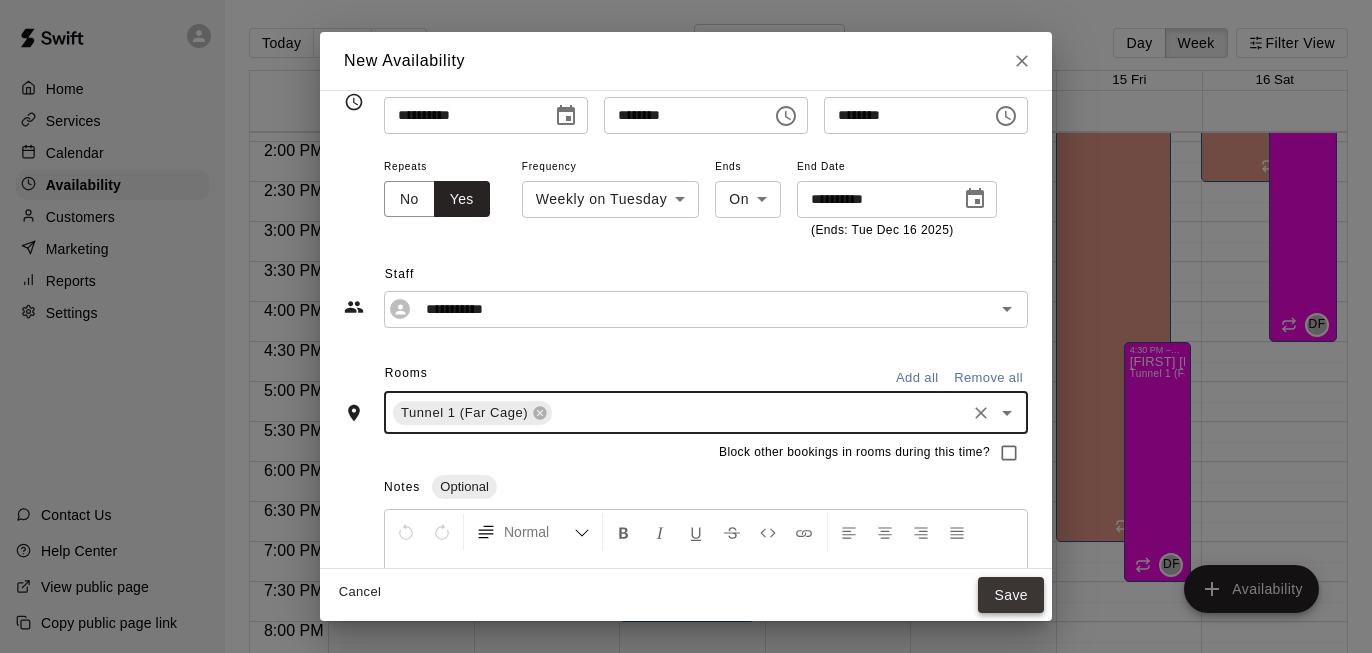 click on "Save" at bounding box center (1011, 595) 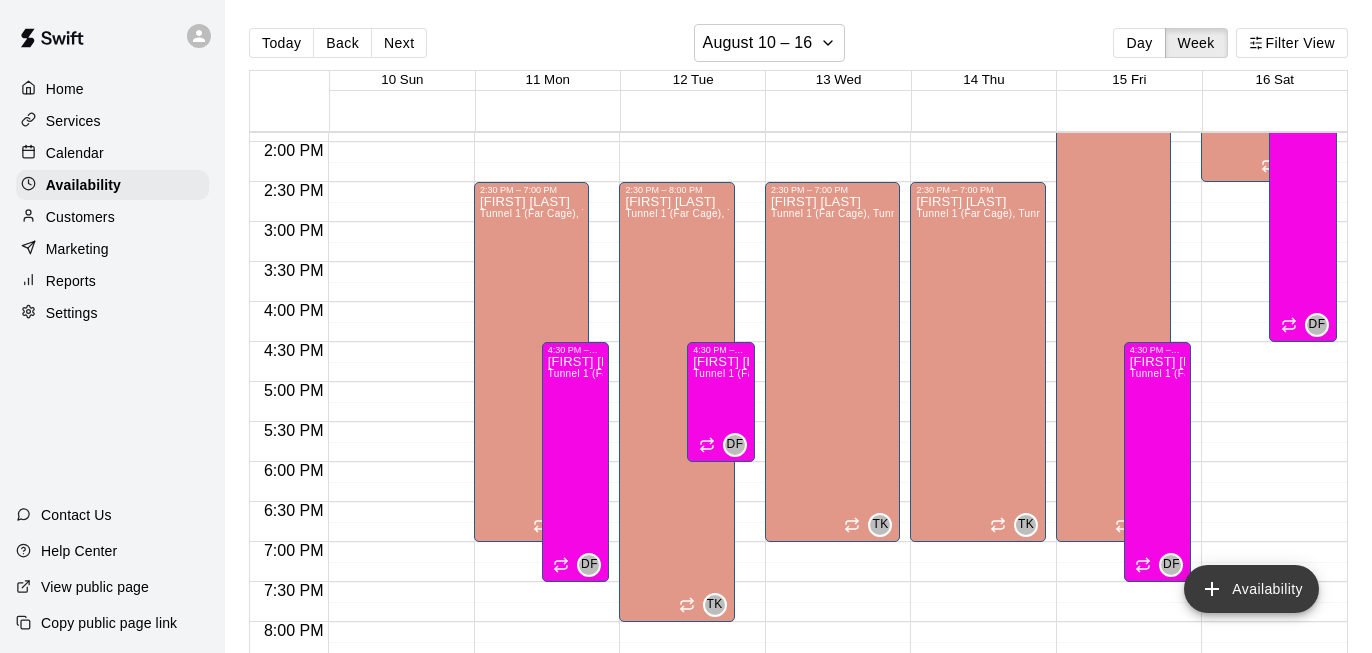 click on "Availability" at bounding box center (1251, 589) 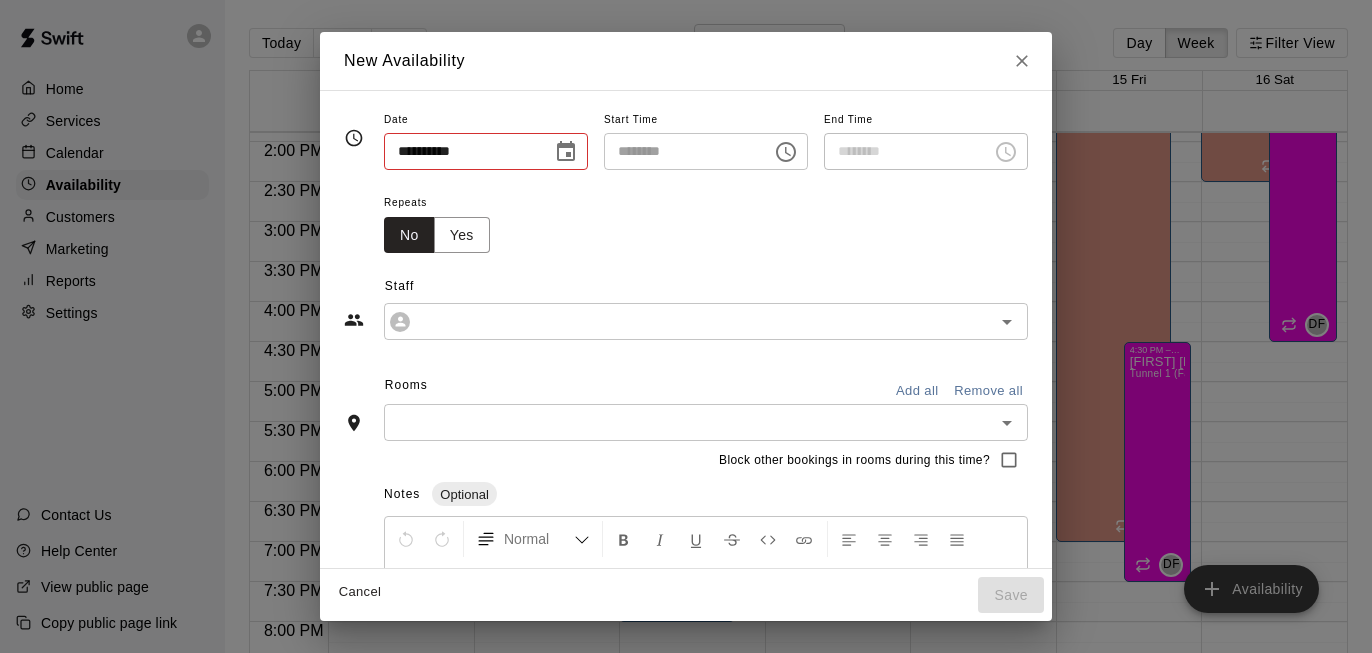 type on "**********" 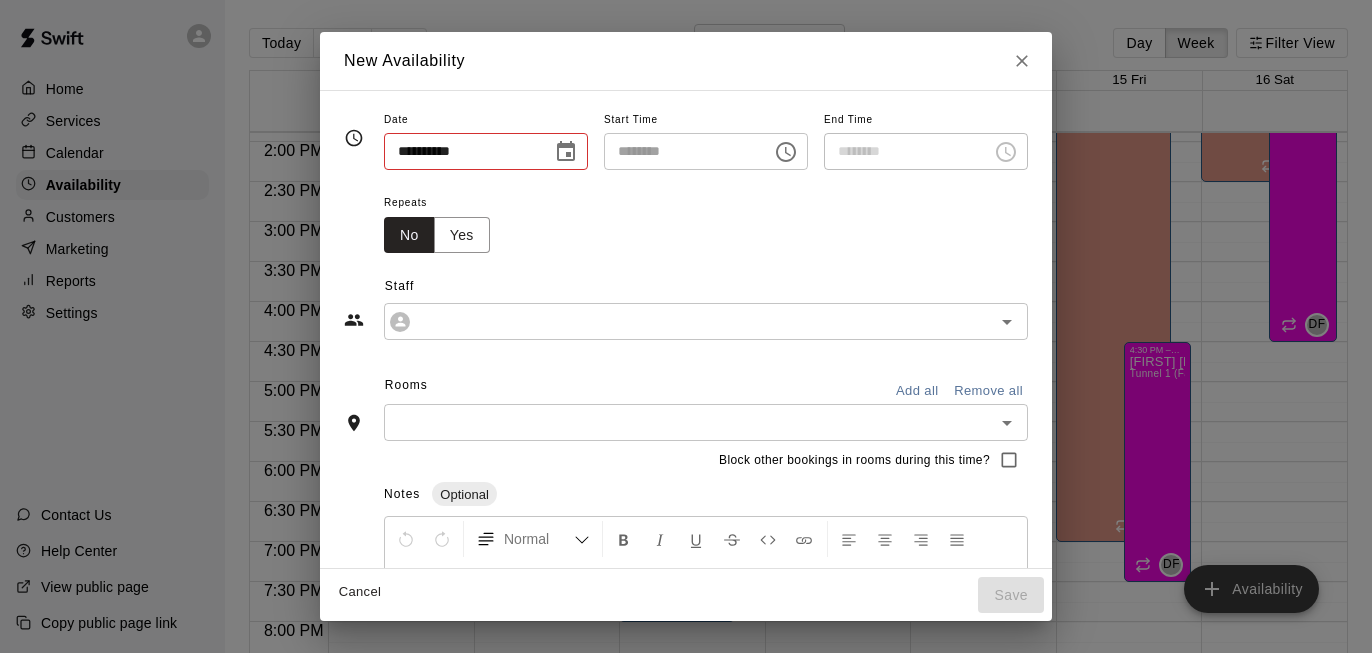 type on "********" 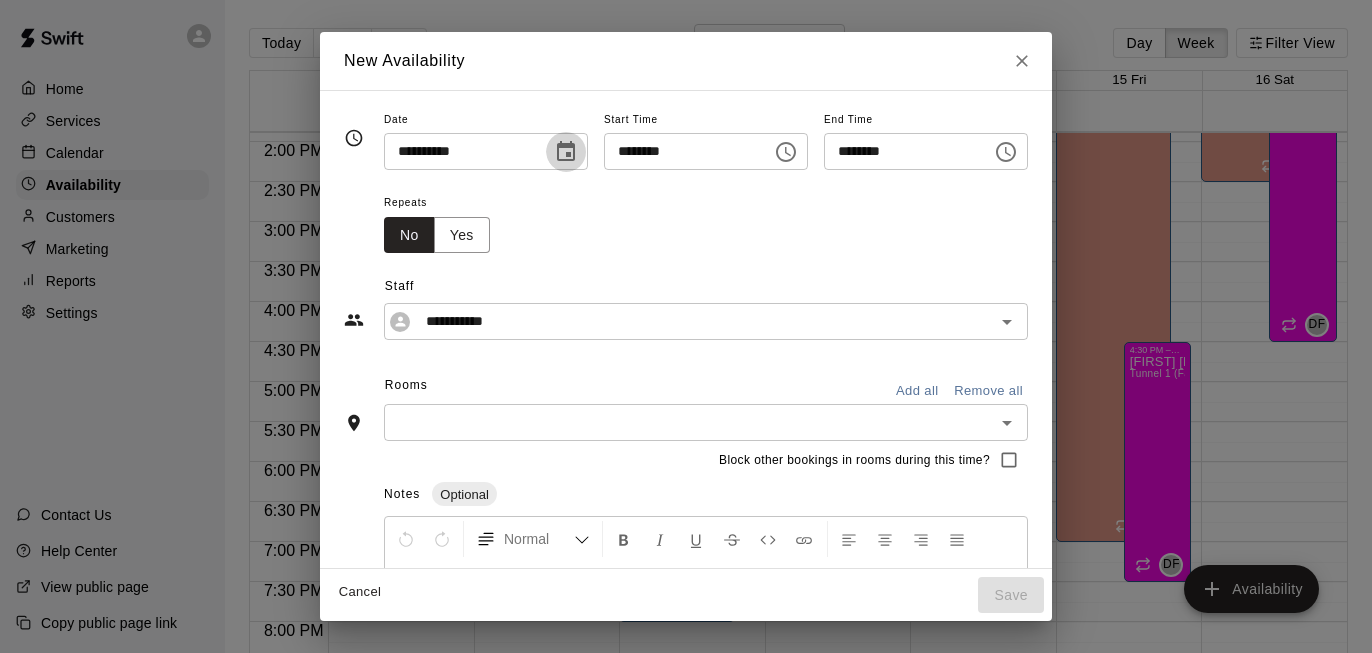 click 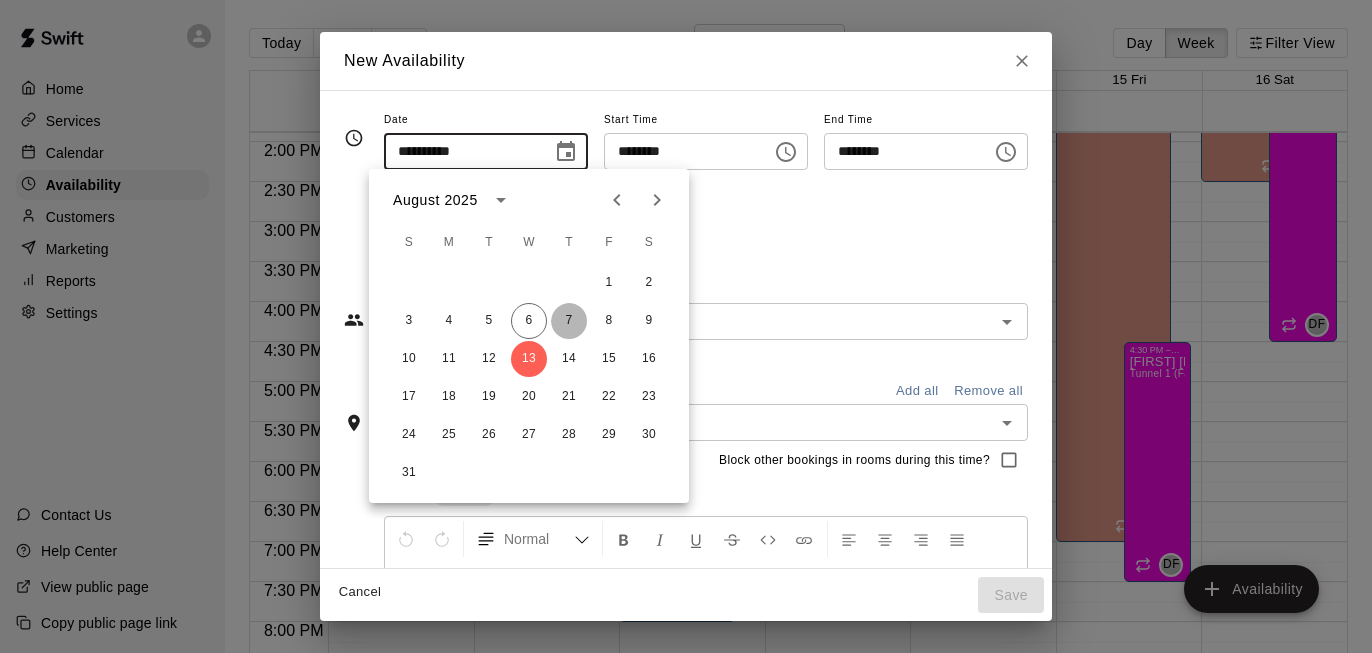 click on "7" at bounding box center (569, 321) 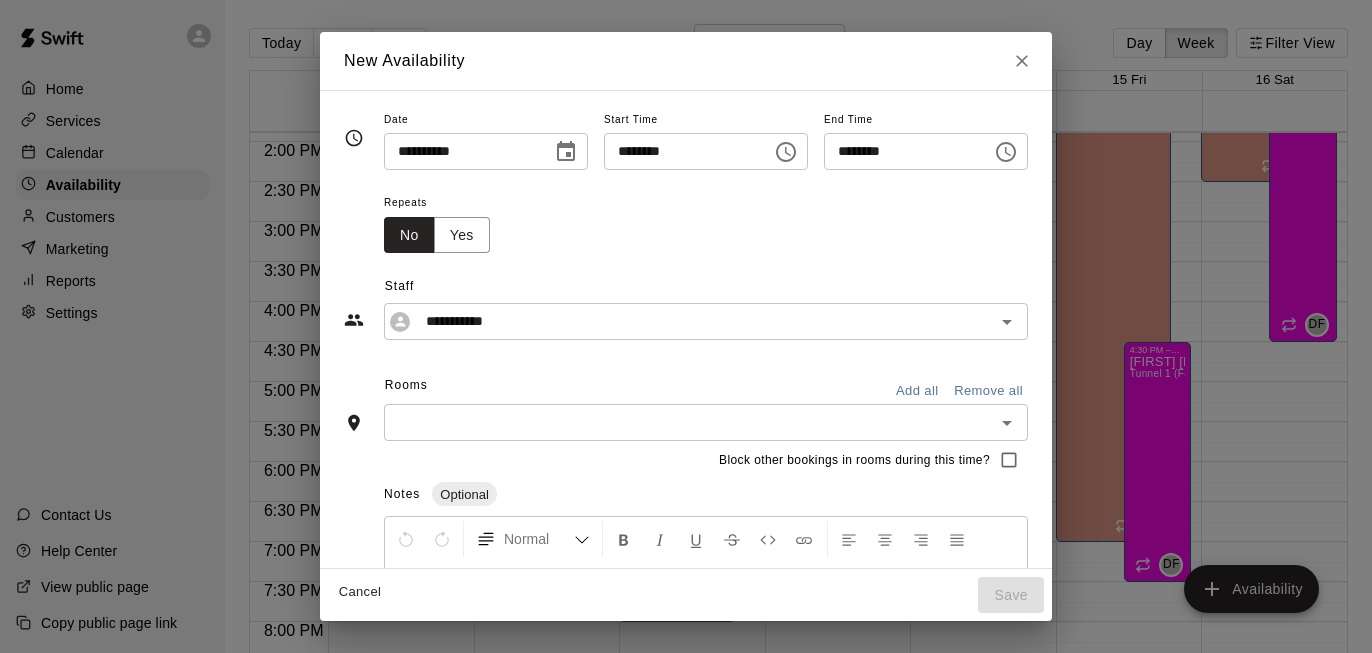 click on "********" at bounding box center (681, 151) 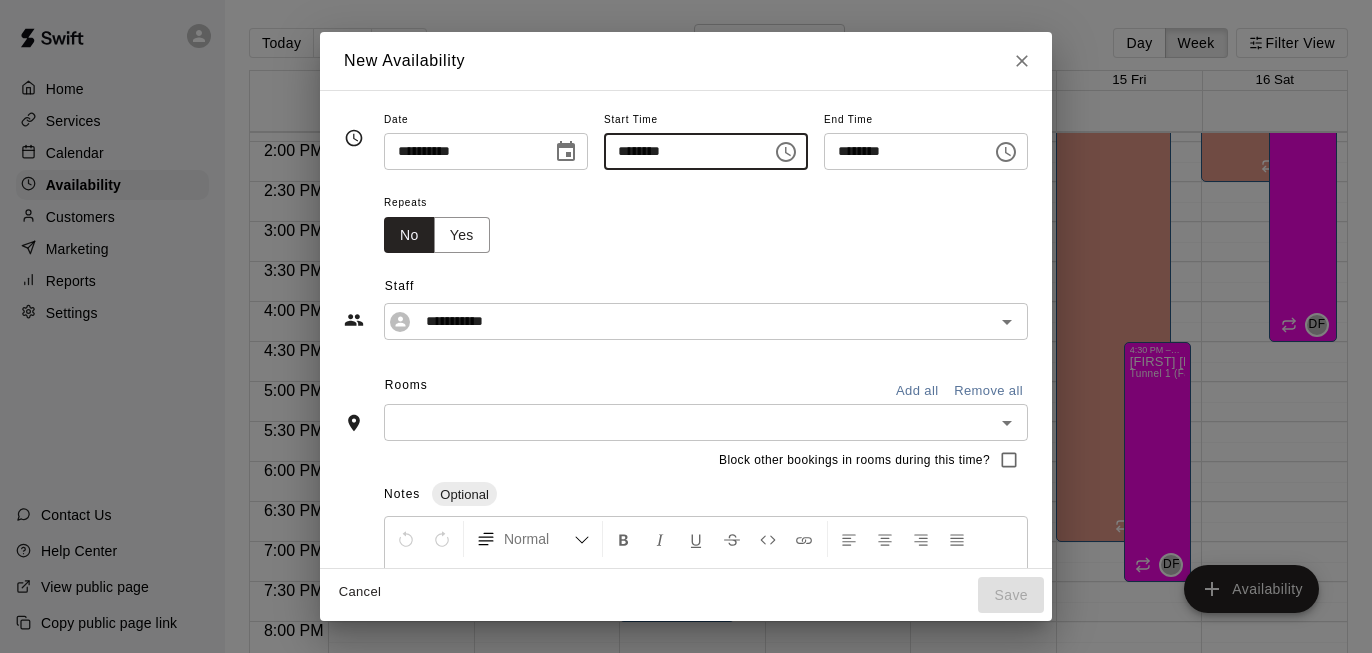 type on "********" 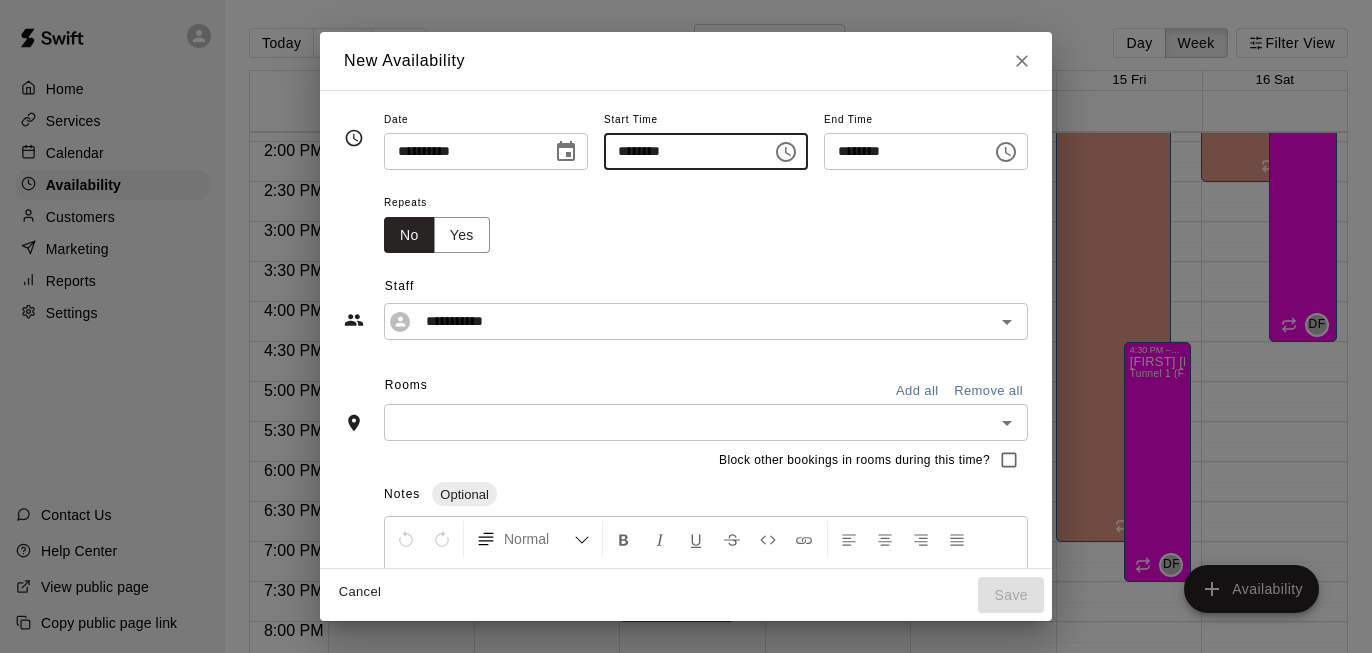 type on "********" 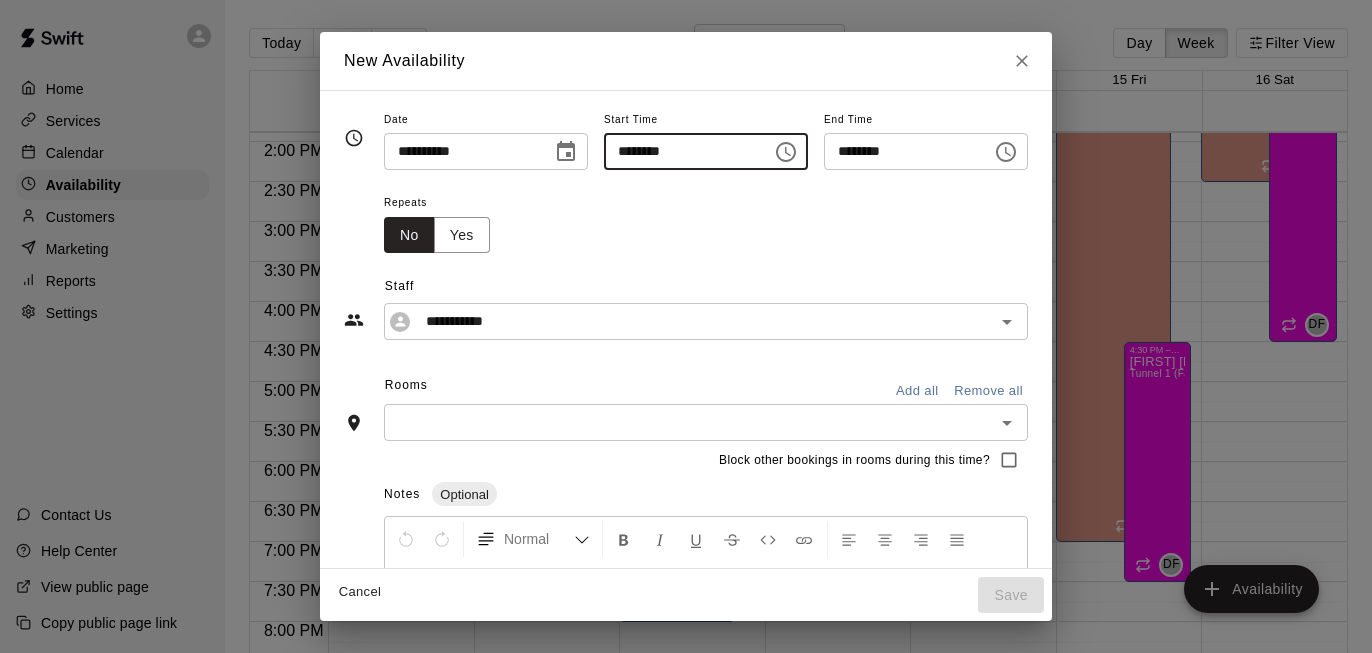 click on "********" at bounding box center (901, 151) 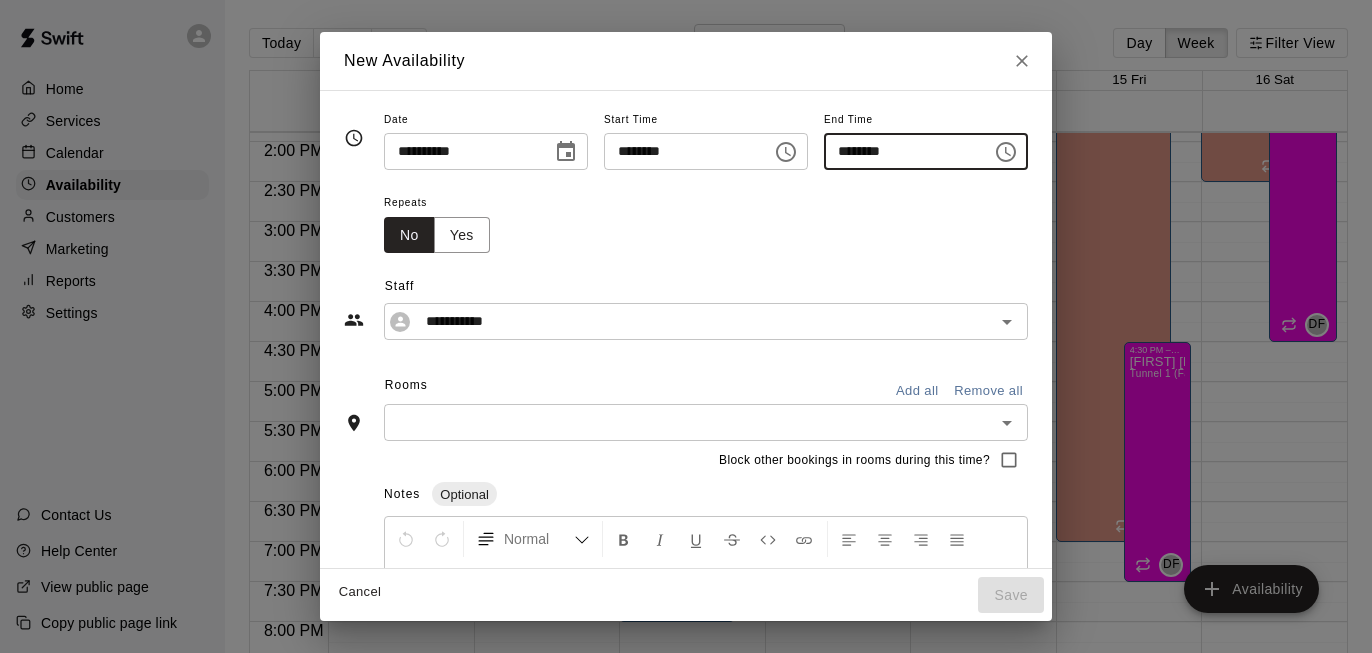 type on "********" 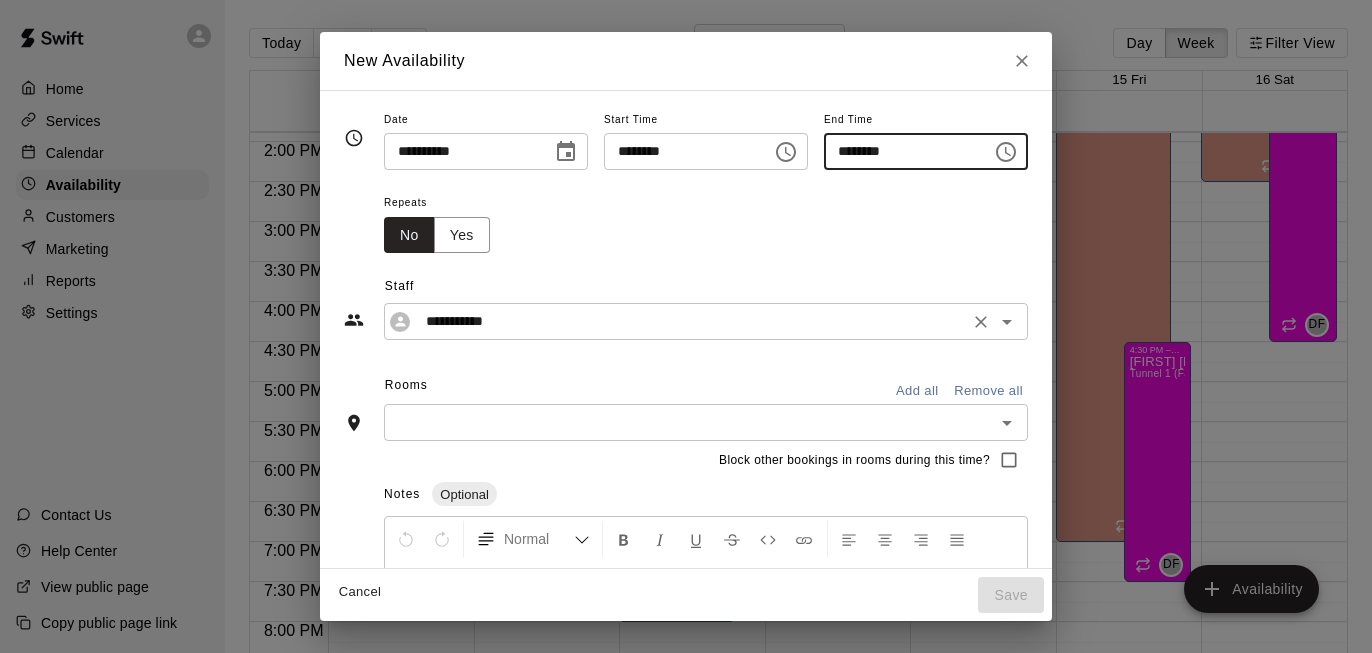 click on "**********" at bounding box center [690, 321] 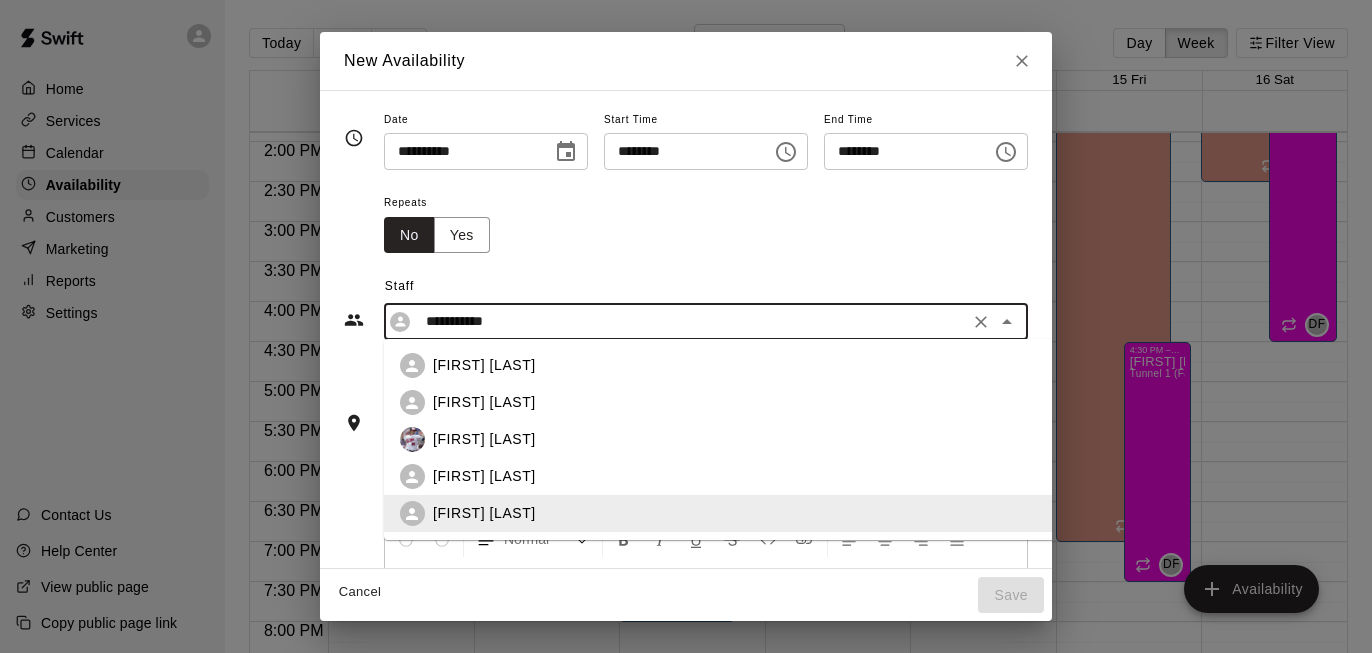 click on "[FIRST] [LAST]" at bounding box center (737, 402) 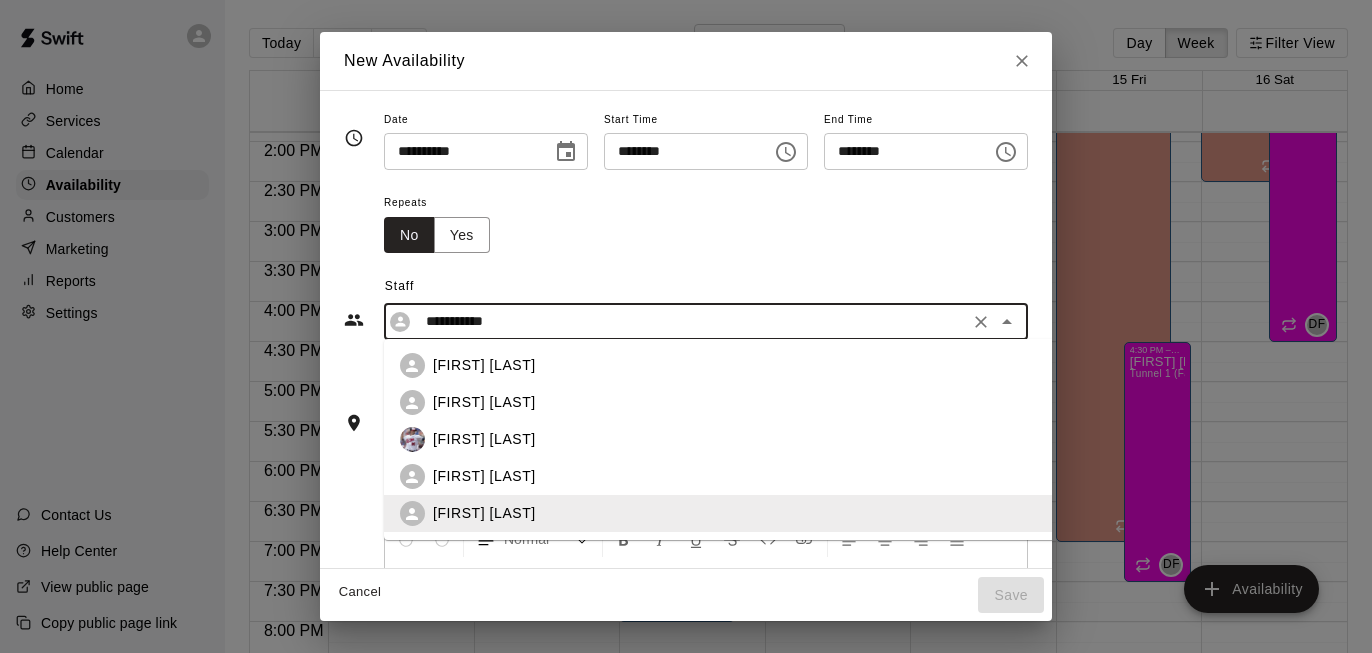type on "**********" 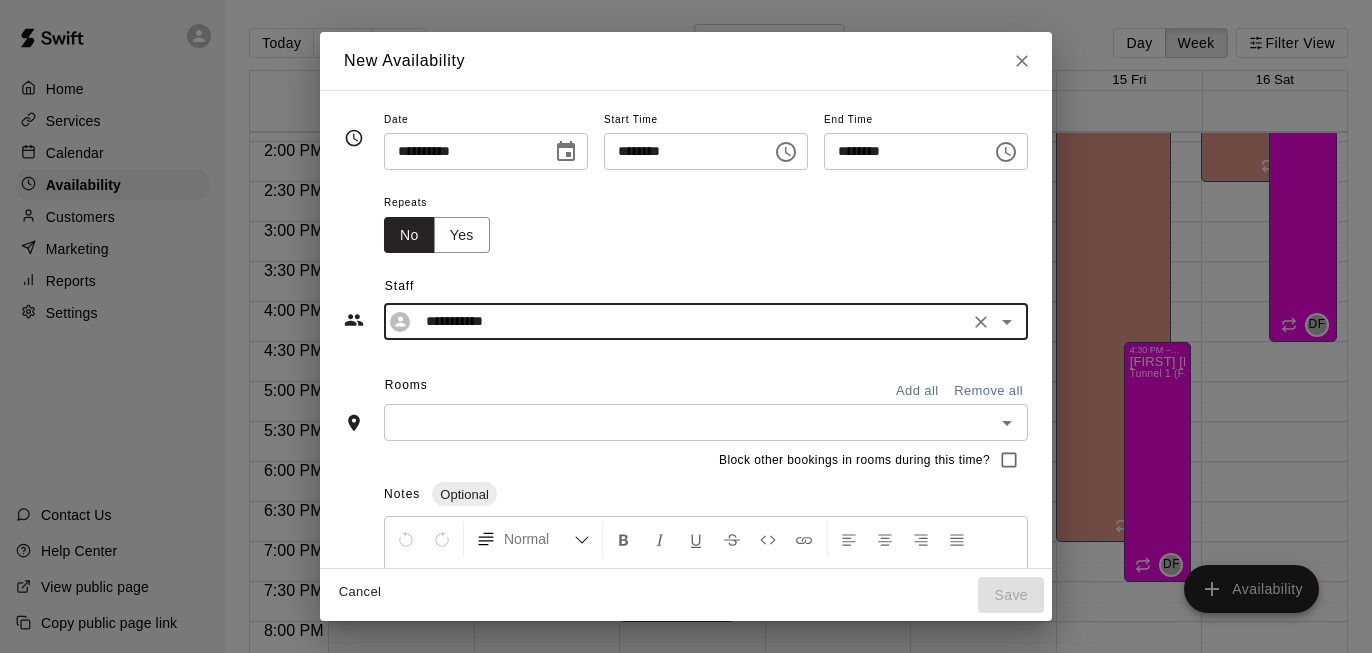 click at bounding box center (689, 422) 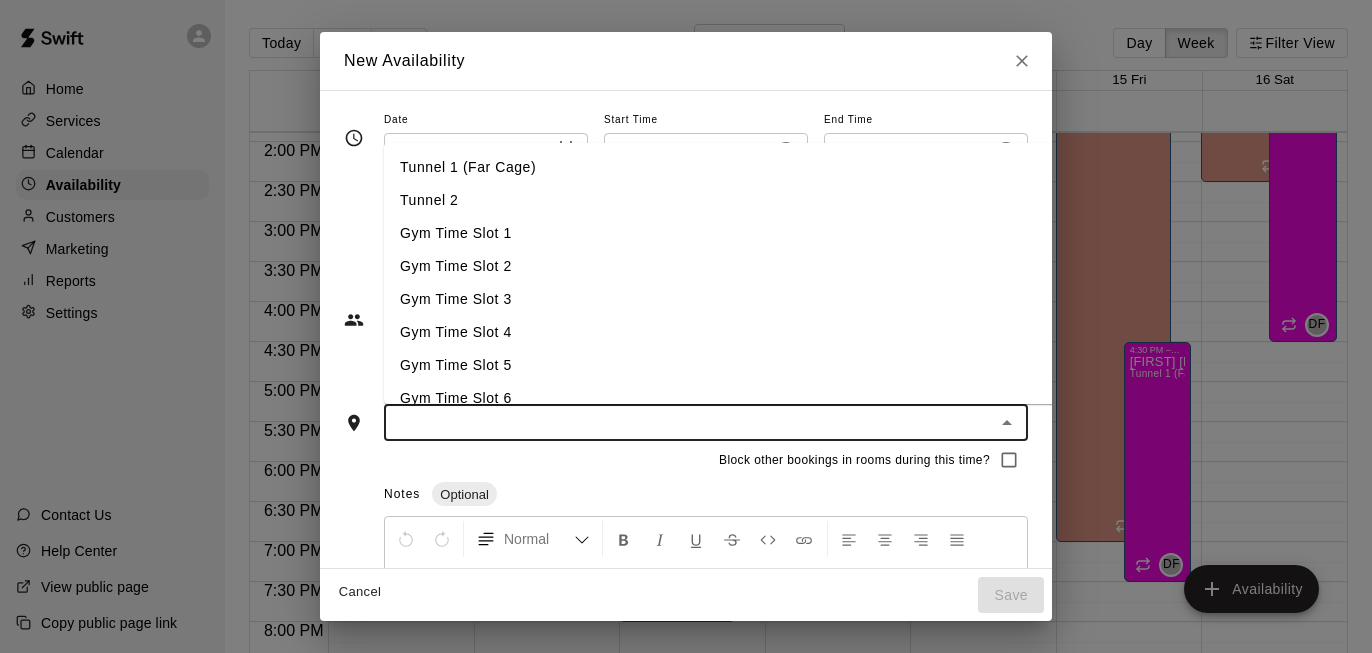 click on "Tunnel 1 (Far Cage)" at bounding box center (721, 167) 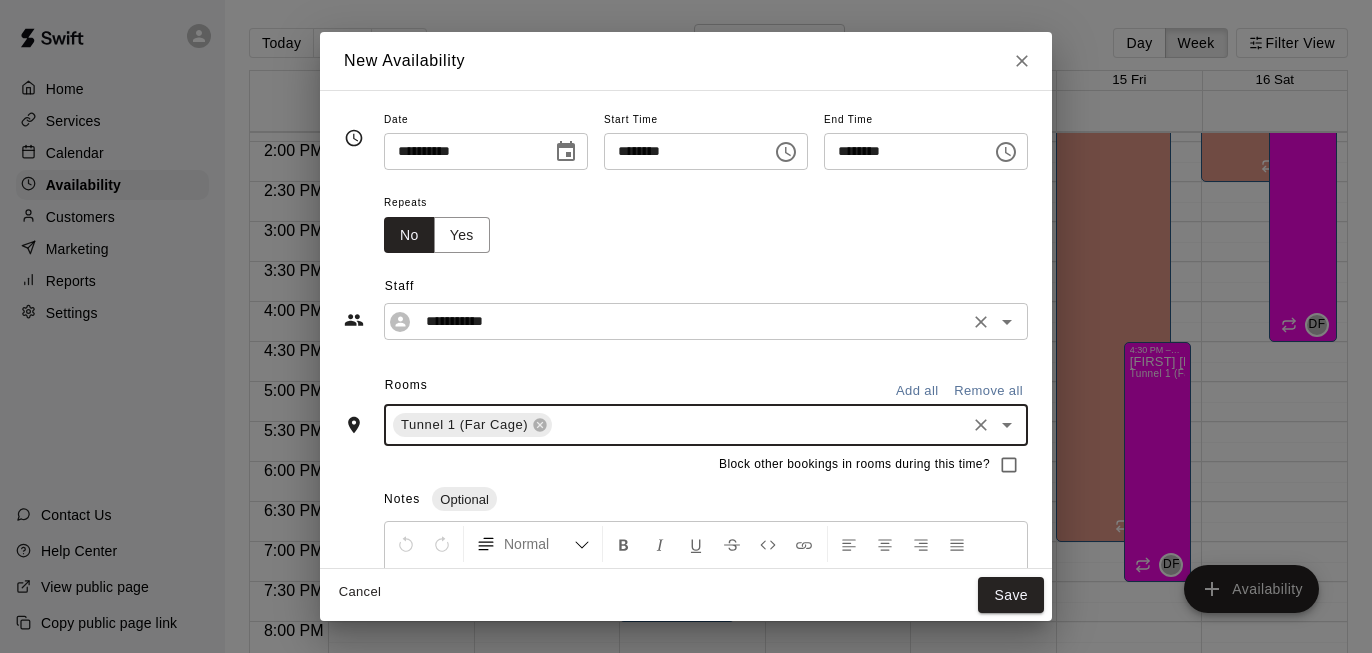 scroll, scrollTop: 9, scrollLeft: 0, axis: vertical 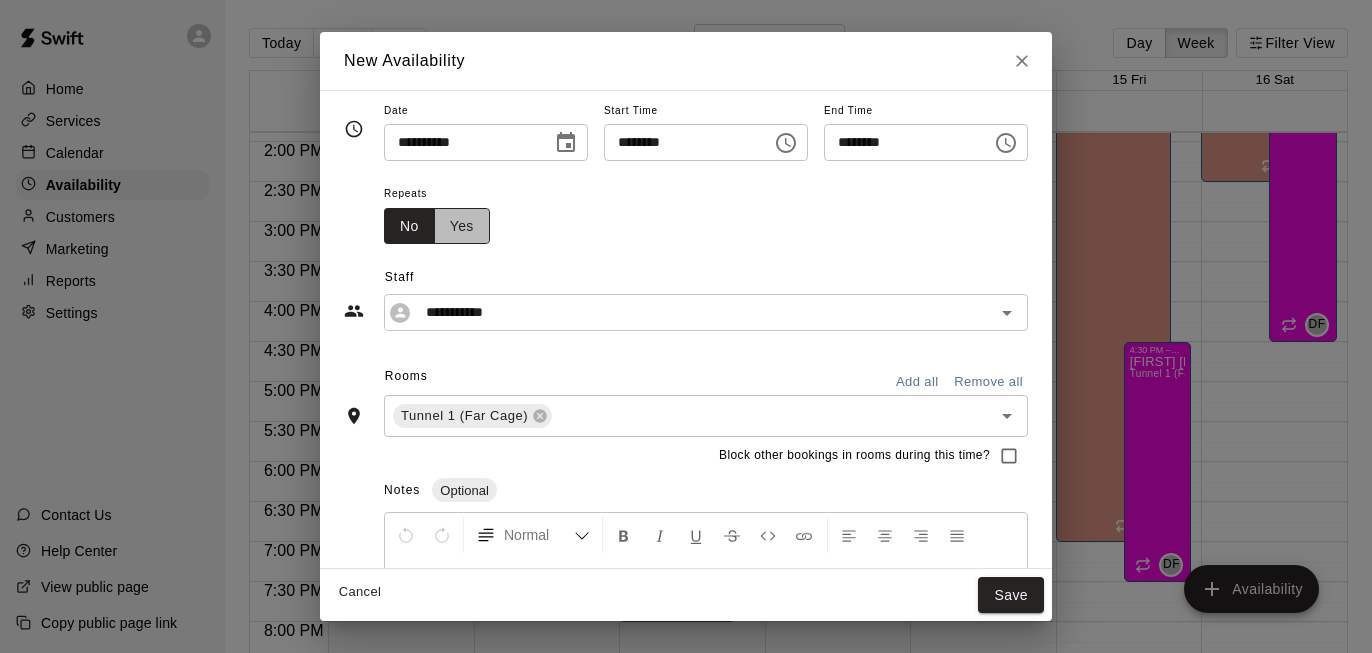 click on "Yes" at bounding box center [462, 226] 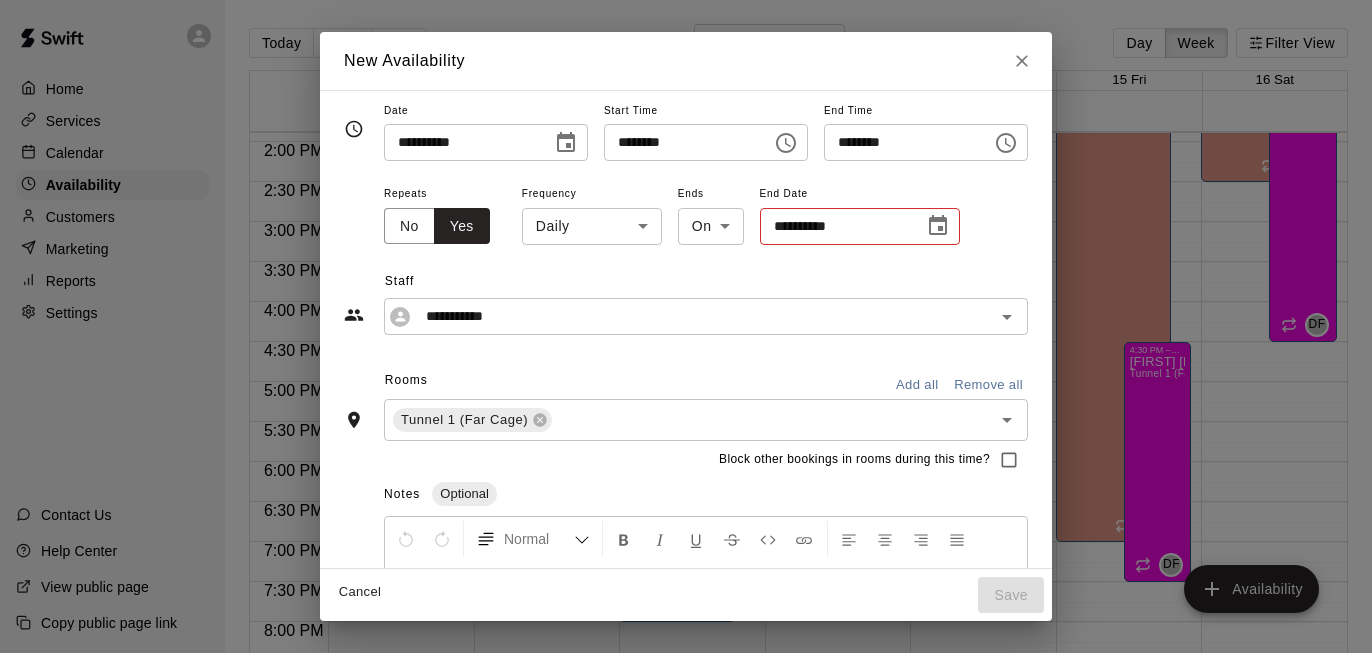 click on "Home Services Calendar Availability Customers Marketing Reports Settings Contact Us Help Center View public page Copy public page link Today Back Next August 10 – 16 Day Week Filter View 10 Sun 11 Mon 12 Tue 13 Wed 14 Thu 15 Fri 16 Sat 12:00 AM 12:30 AM 1:00 AM 1:30 AM 2:00 AM 2:30 AM 3:00 AM 3:30 AM 4:00 AM 4:30 AM 5:00 AM 5:30 AM 6:00 AM 6:30 AM 7:00 AM 7:30 AM 8:00 AM 8:30 AM 9:00 AM 9:30 AM 10:00 AM 10:30 AM 11:00 AM 11:30 AM 12:00 PM 12:30 PM 1:00 PM 1:30 PM 2:00 PM 2:30 PM 3:00 PM 3:30 PM 4:00 PM 4:30 PM 5:00 PM 5:30 PM 6:00 PM 6:30 PM 7:00 PM 7:30 PM 8:00 PM 8:30 PM 9:00 PM 9:30 PM 10:00 PM 10:30 PM 11:00 PM 11:30 PM 12:00 AM – 9:00 AM Closed 9:00 PM – 11:59 PM Closed 12:00 AM – 8:00 AM Closed 2:30 PM – 7:00 PM [FIRST] [LAST] Tunnel 1 (Far Cage), Tunnel 2, Gym Time Slot 1, Gym Time Slot 2, Gym Time Slot 3, Gym Time Slot 4, Gym Time Slot 5, Gym Time Slot 6 TK 9:00 PM – 11:59 PM Closed 4:30 PM – 7:30 PM [FIRST] [LAST] Tunnel 1 (Far Cage) DF 12:00 AM – 8:00 AM Closed 2:30 PM – 8:00 PM TK DF TK" at bounding box center (686, 342) 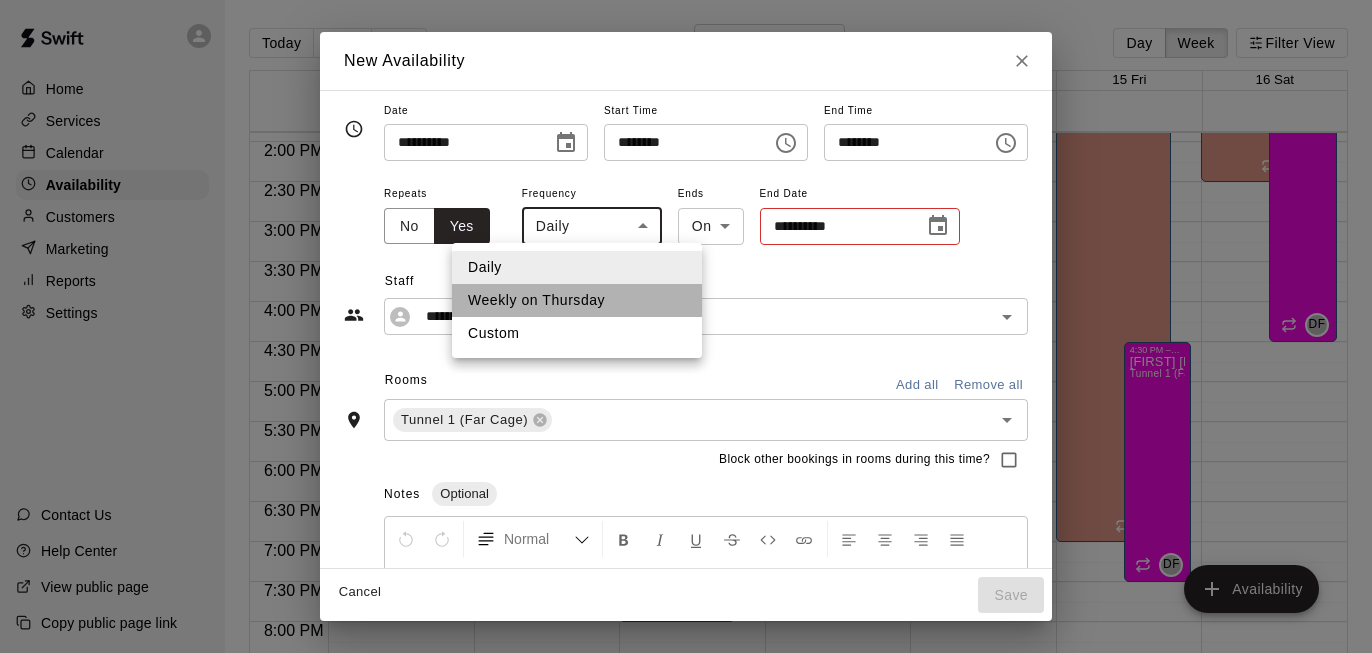 click on "Weekly on Thursday" at bounding box center [577, 300] 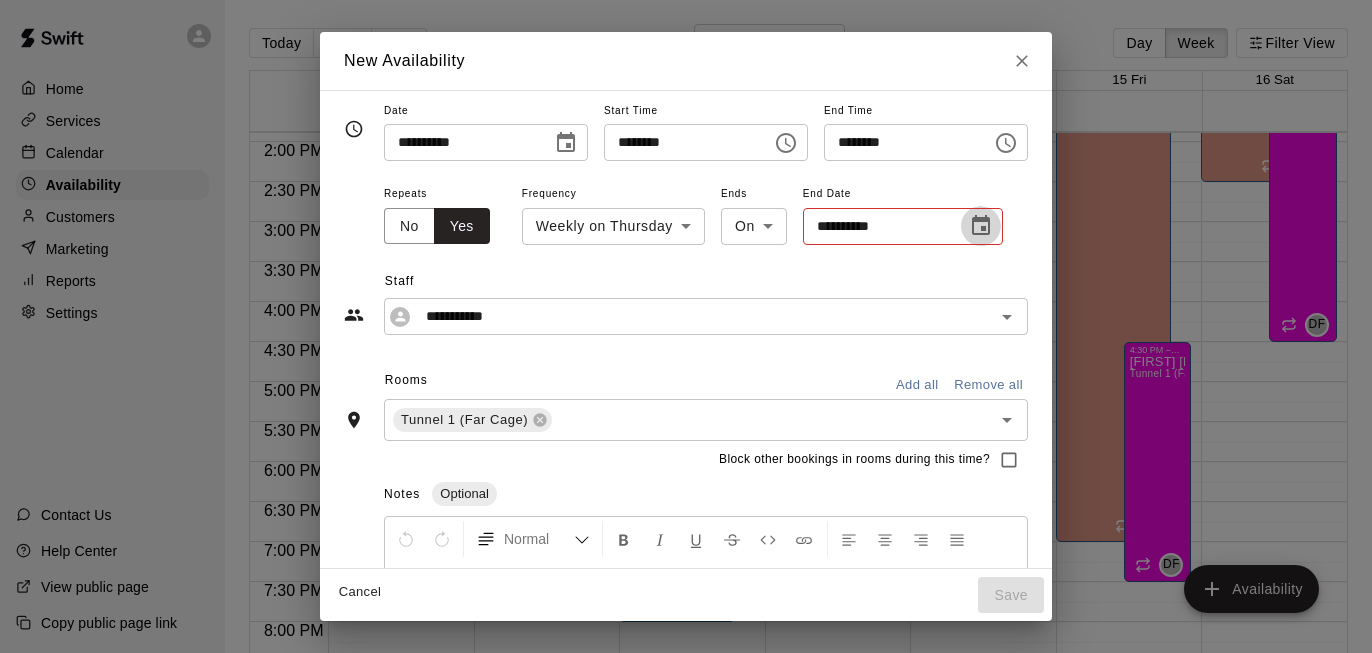 click at bounding box center [981, 226] 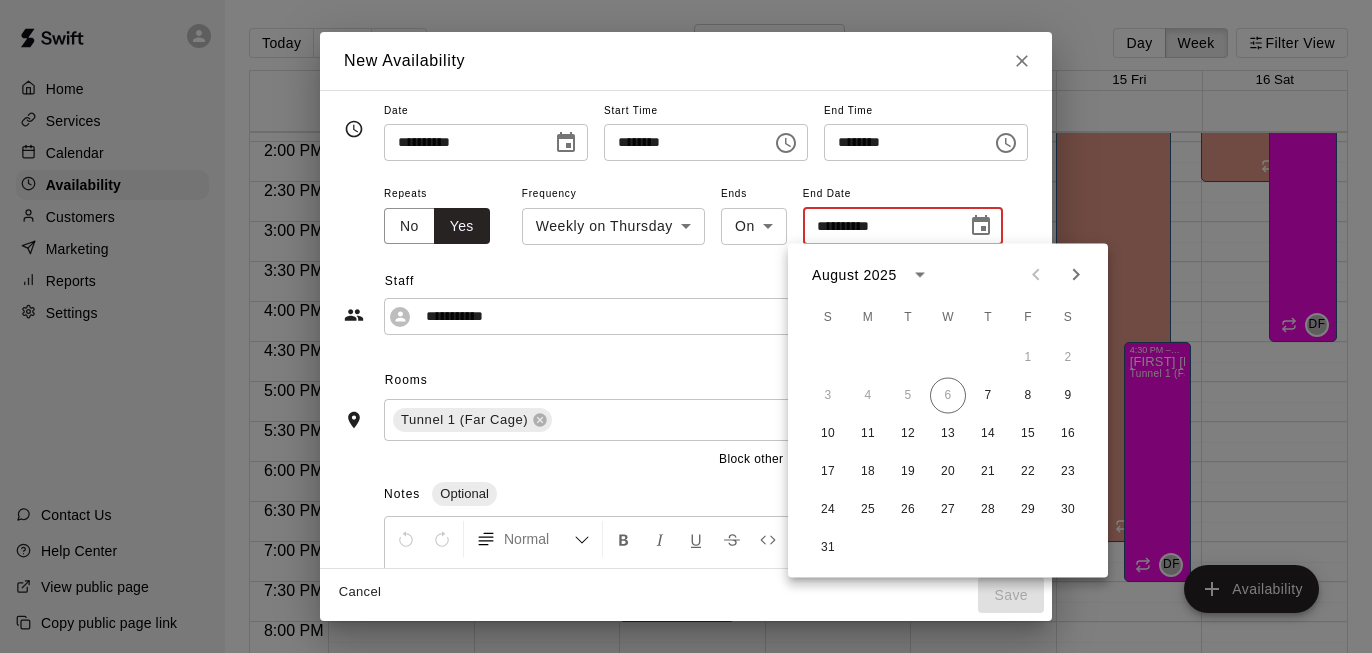 click 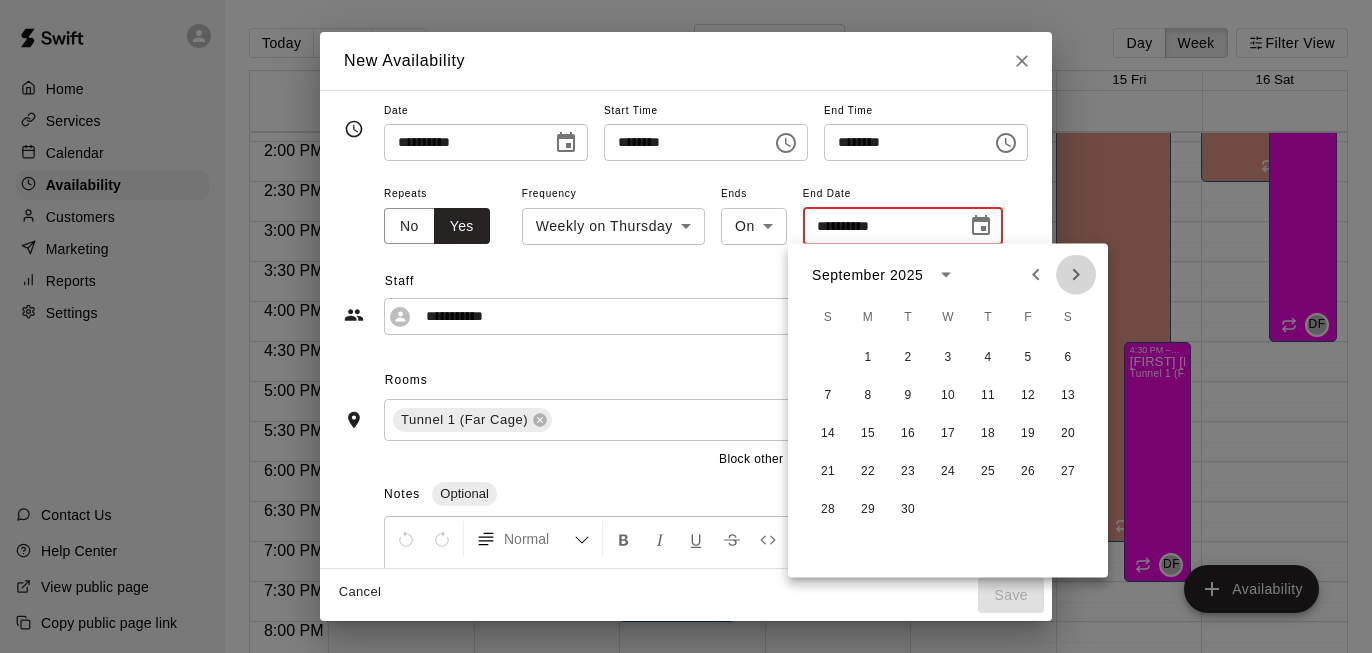 click 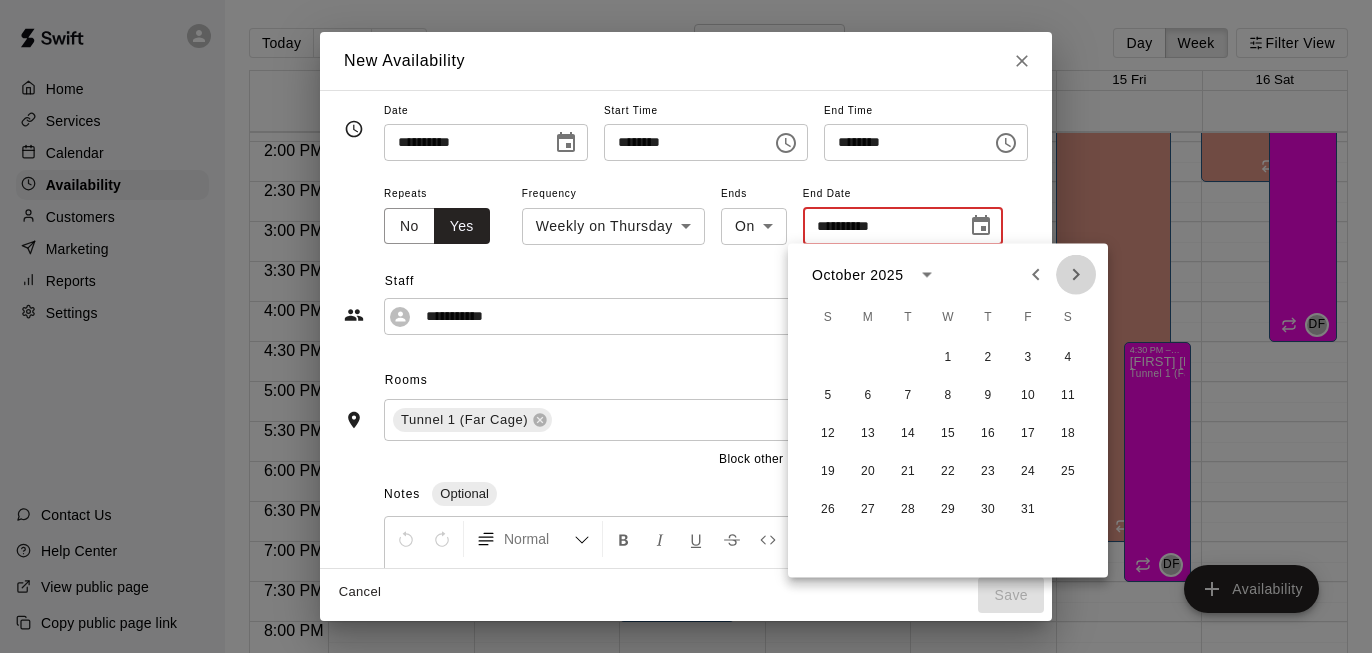 click 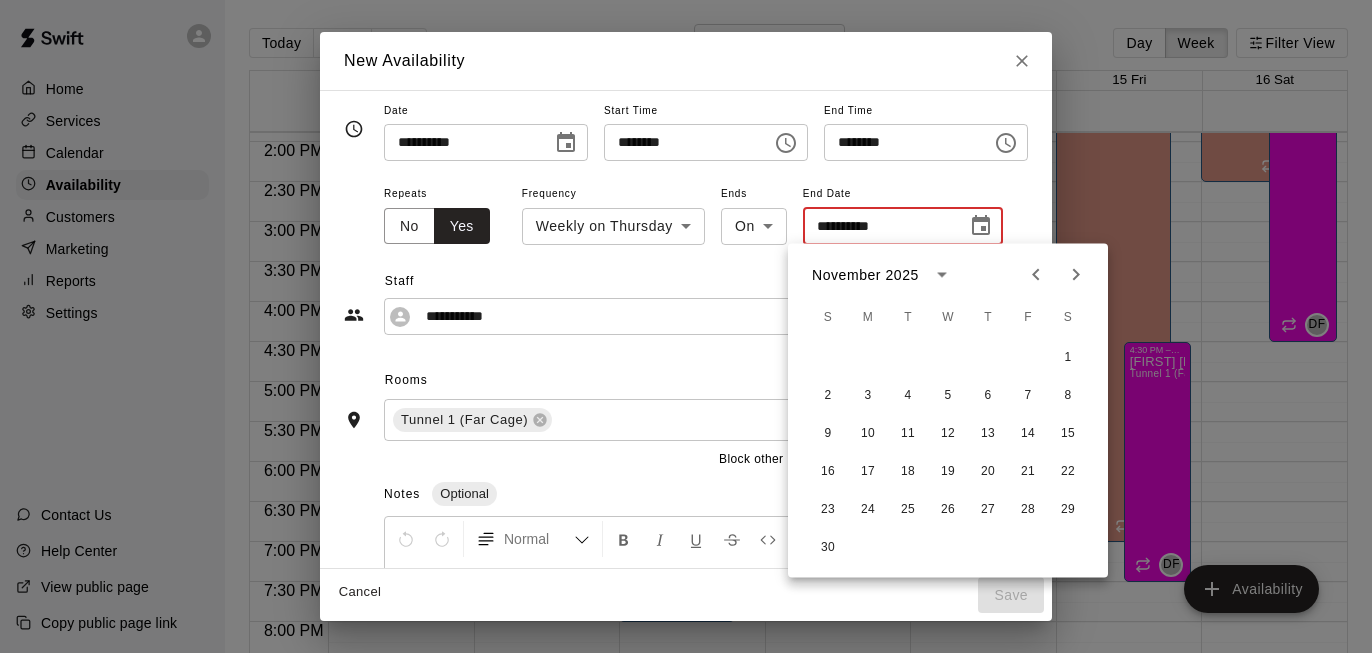 click 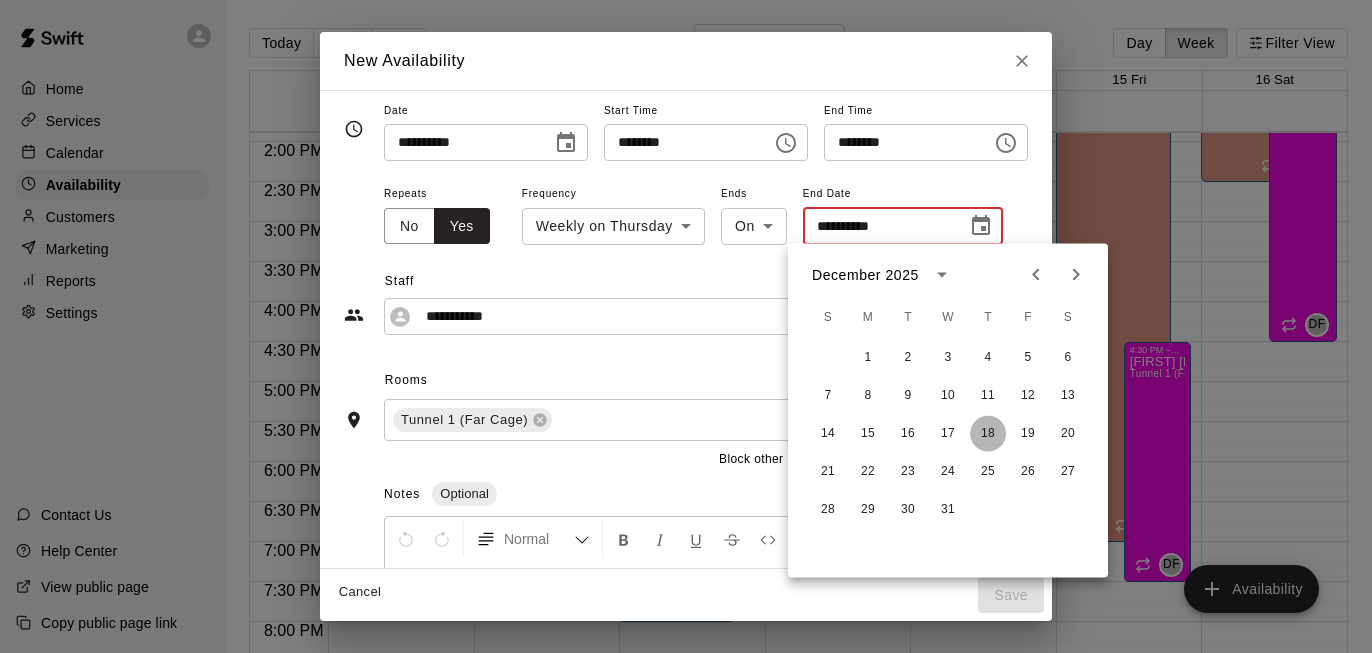 click on "18" at bounding box center [988, 434] 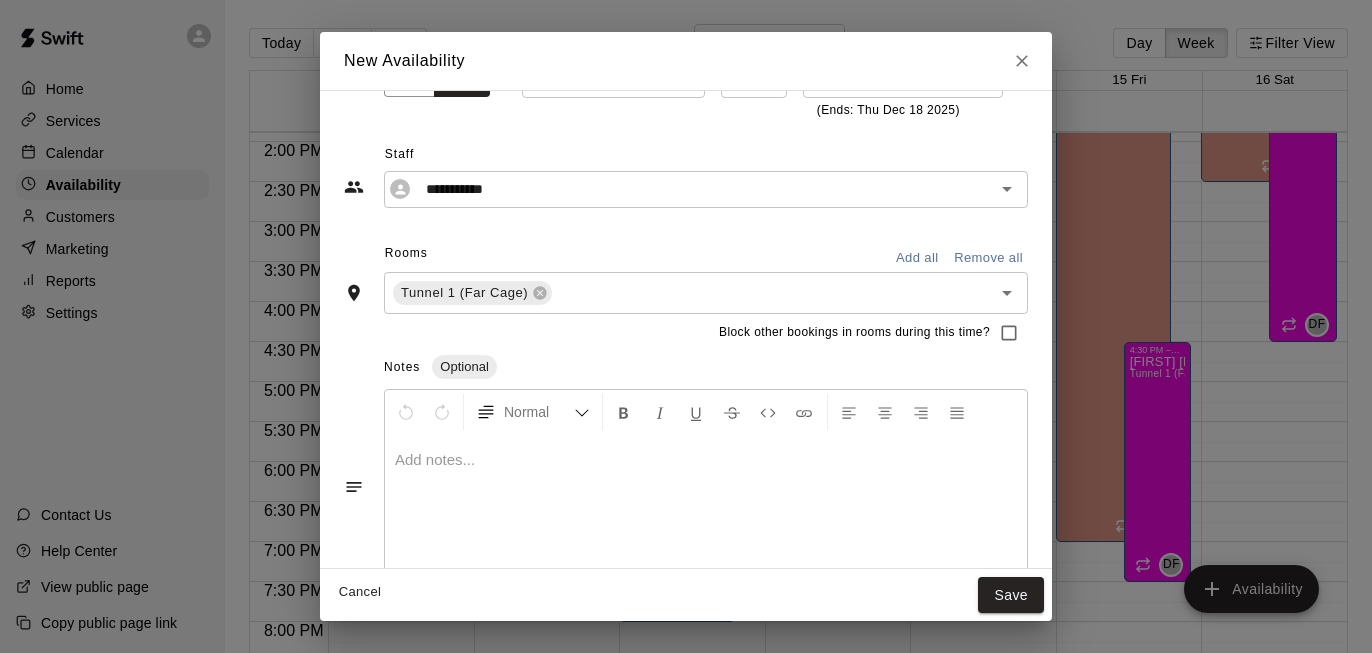 scroll, scrollTop: 159, scrollLeft: 0, axis: vertical 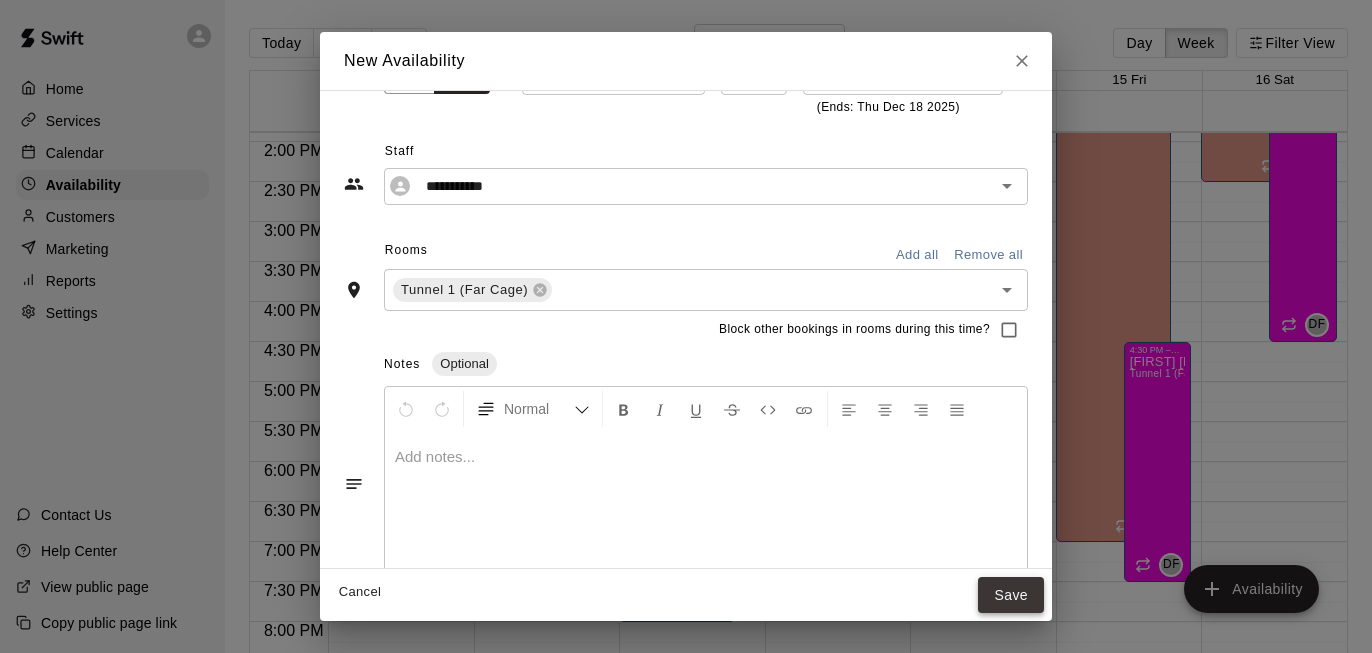 click on "Save" at bounding box center [1011, 595] 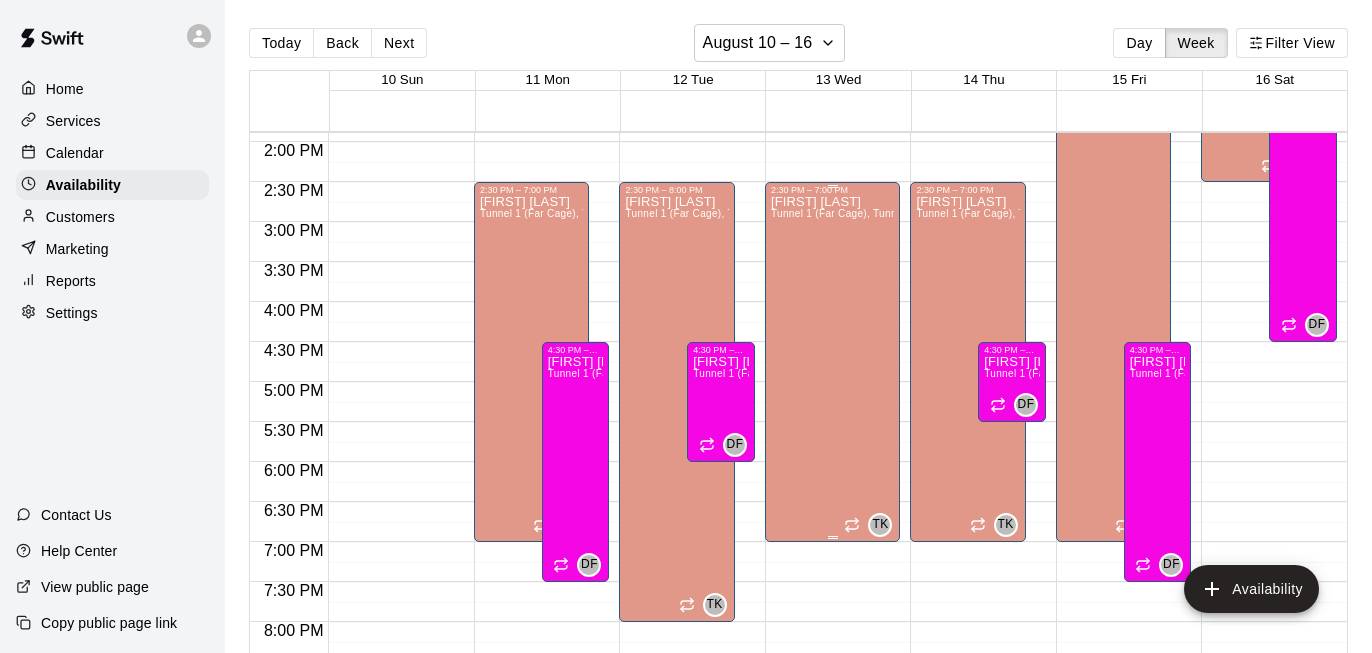 scroll, scrollTop: 0, scrollLeft: 0, axis: both 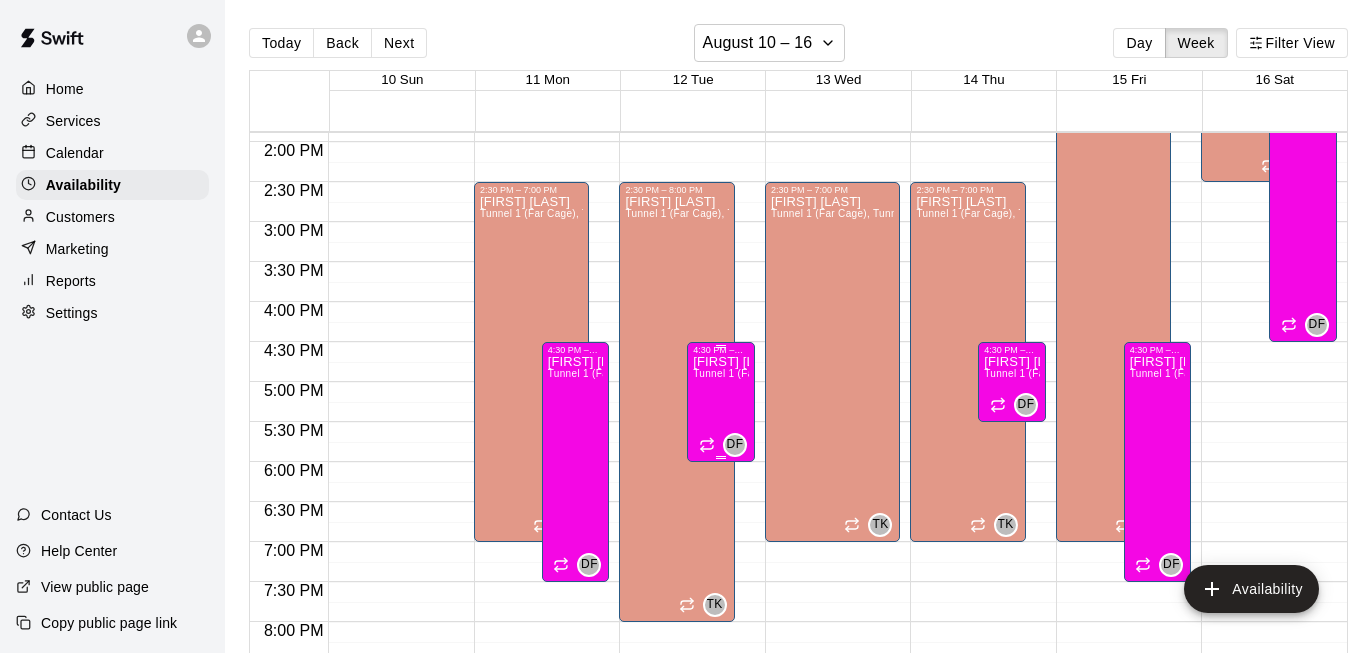 click on "4:30 PM – 6:00 PM [FIRST] [LAST] Tunnel 1 (Far Cage) DF" at bounding box center [721, 402] 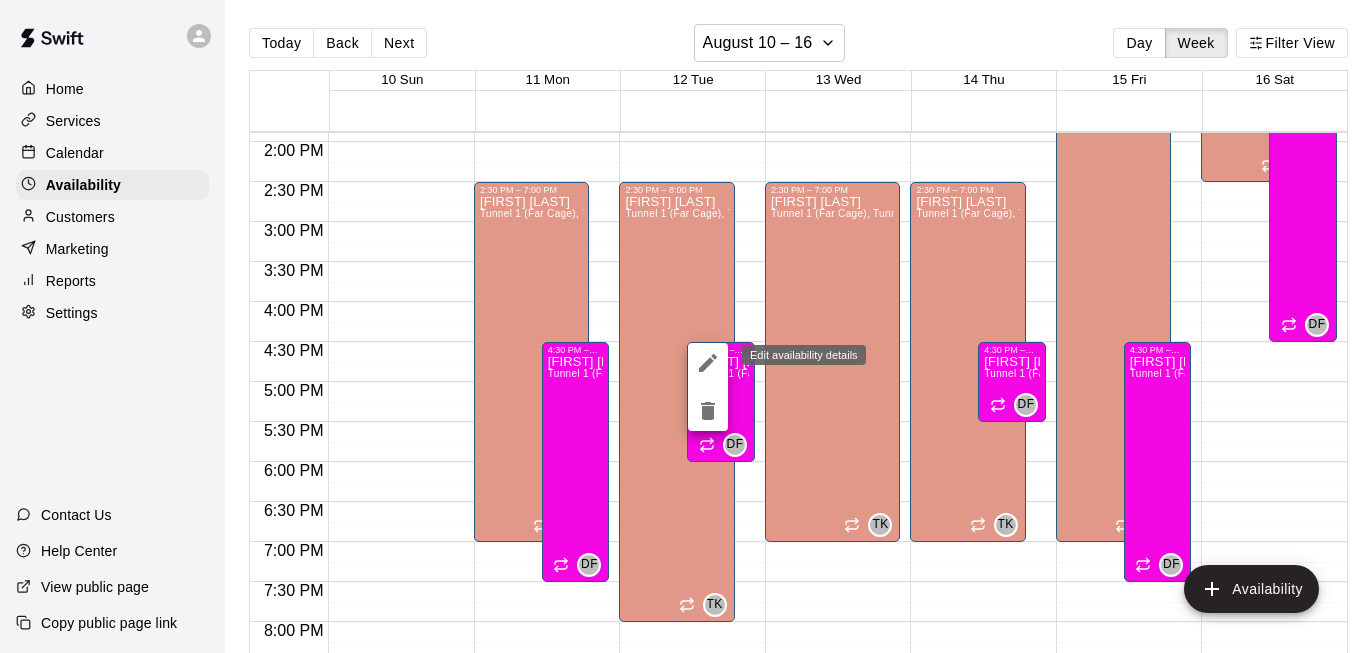 click 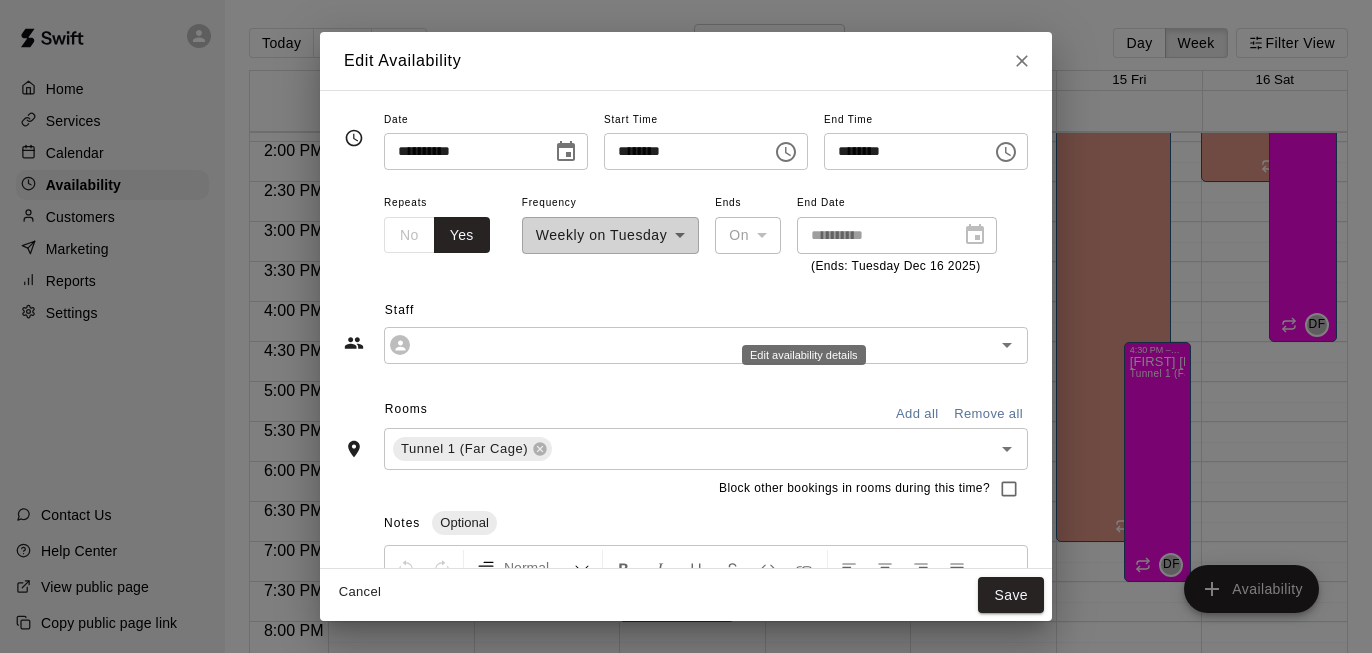type on "**********" 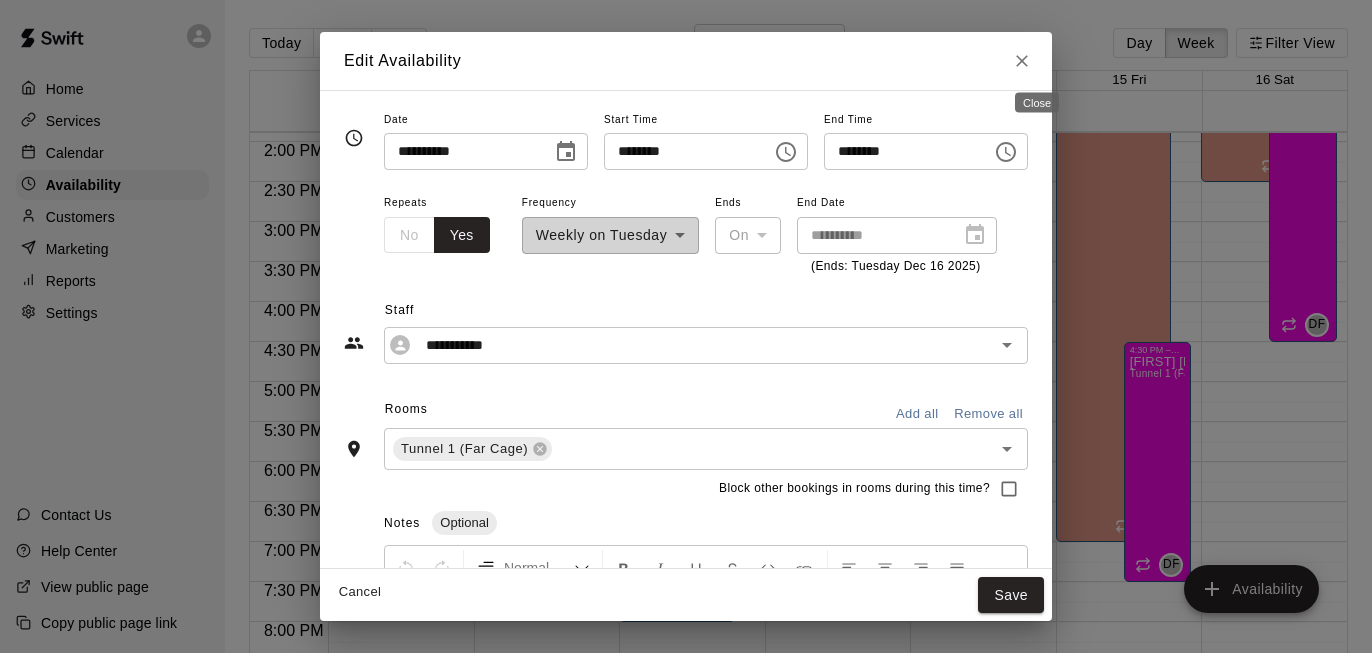 click 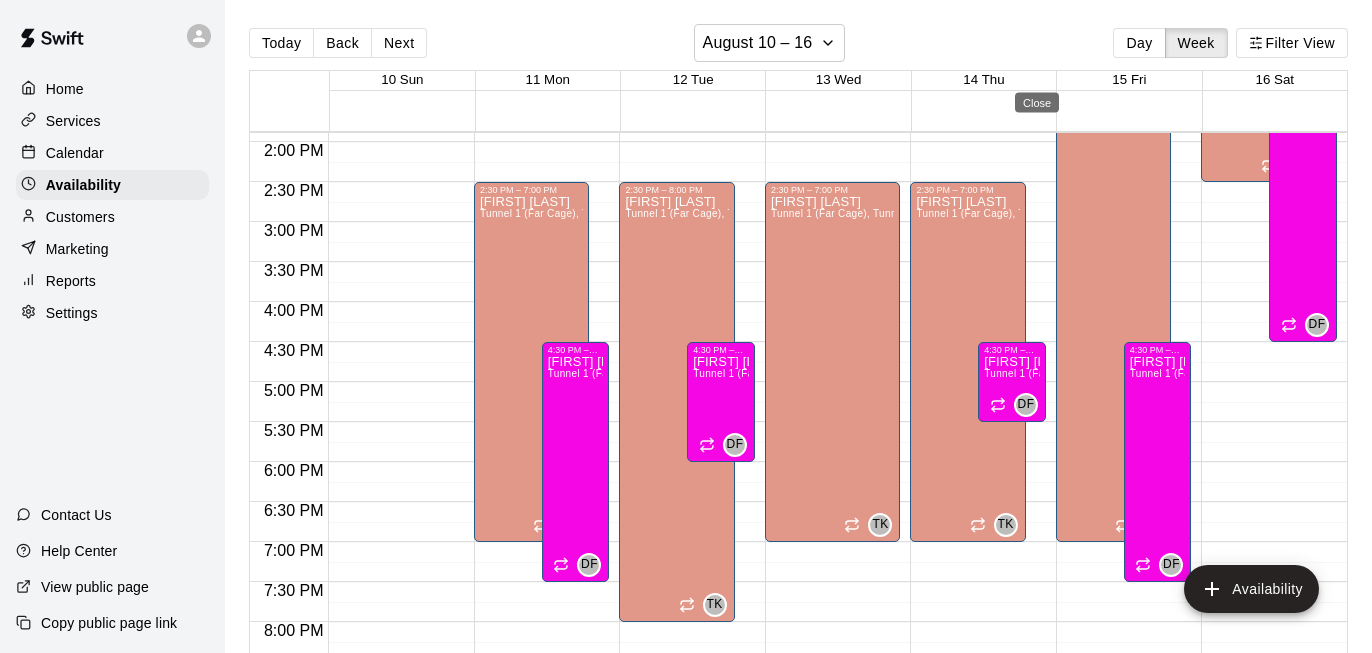 type on "**********" 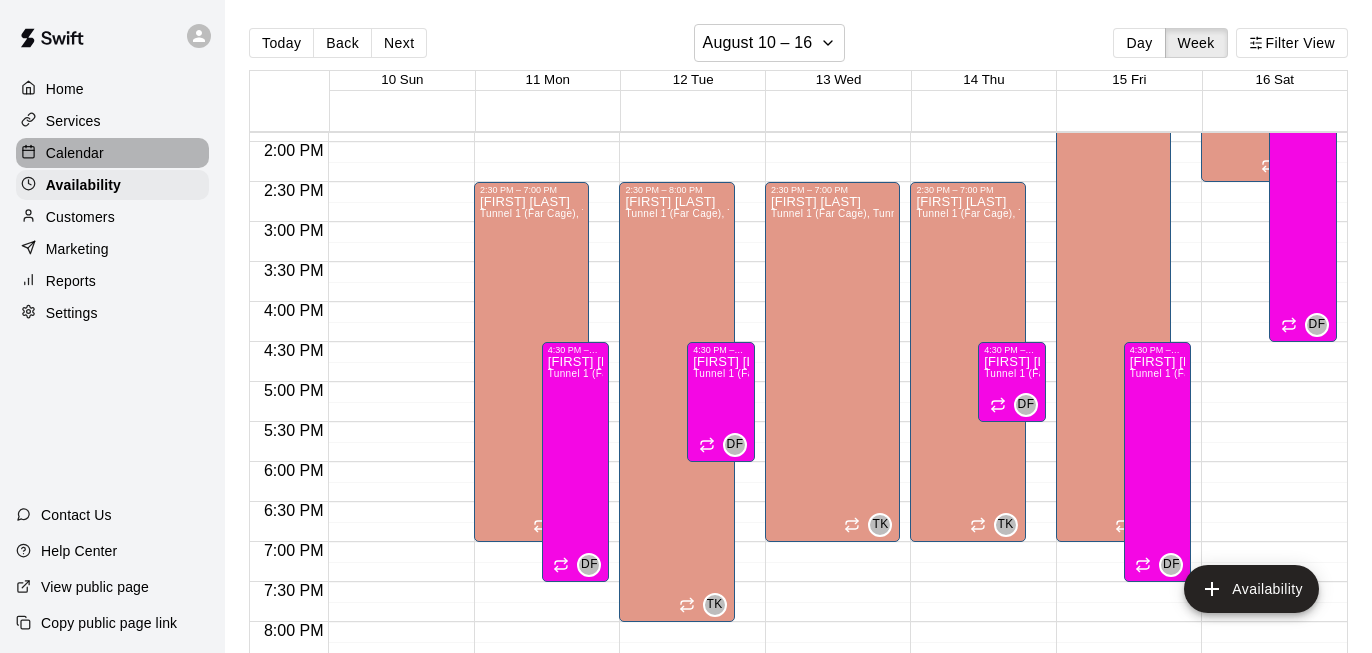click on "Calendar" at bounding box center [112, 153] 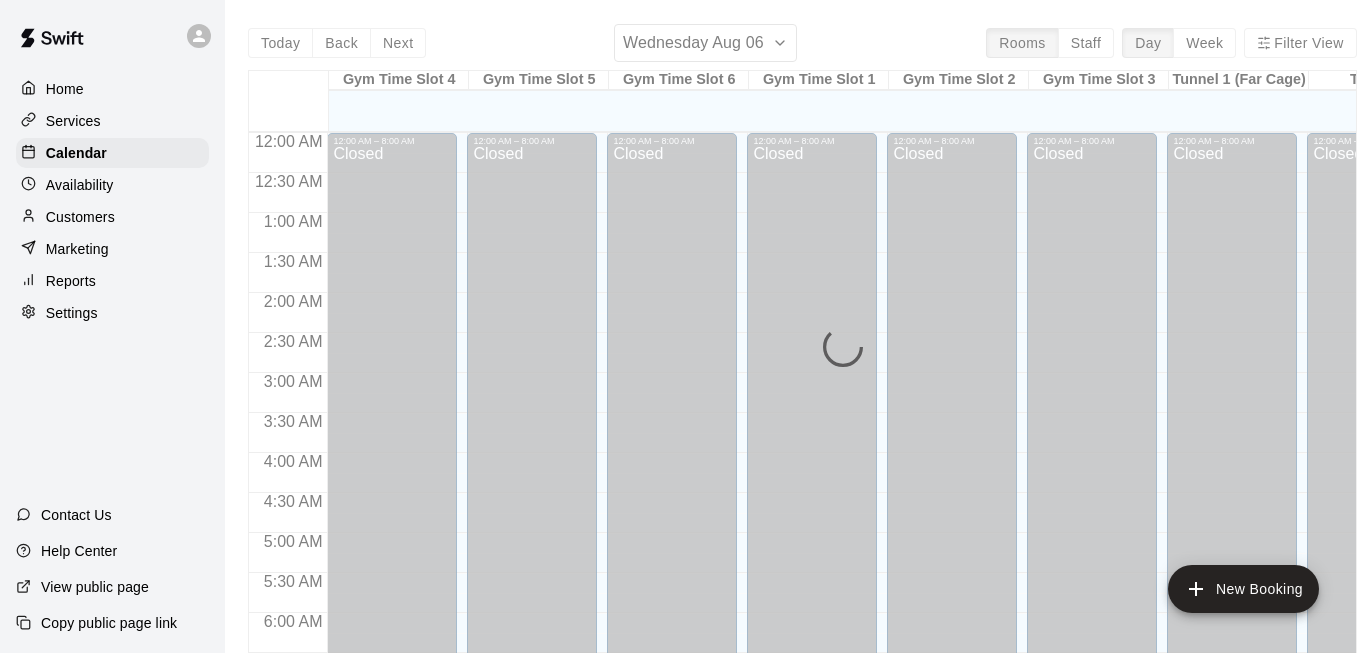 scroll, scrollTop: 1258, scrollLeft: 0, axis: vertical 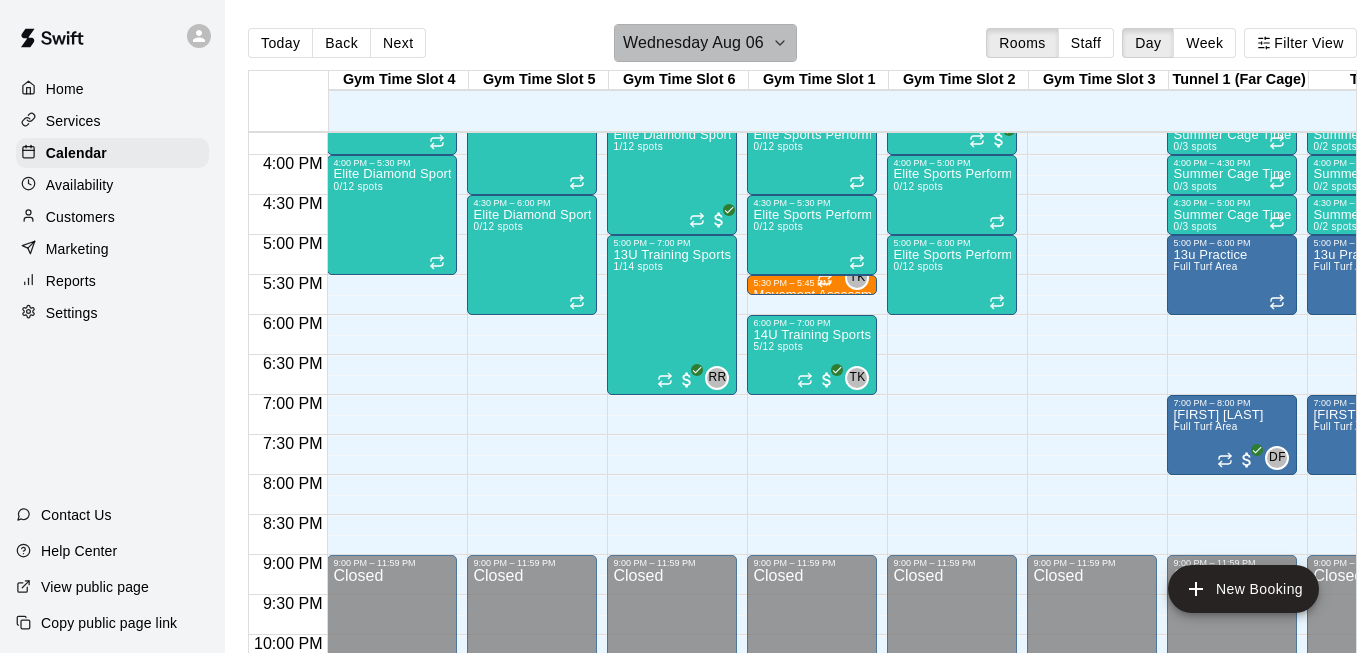 click on "Wednesday Aug 06" at bounding box center (693, 43) 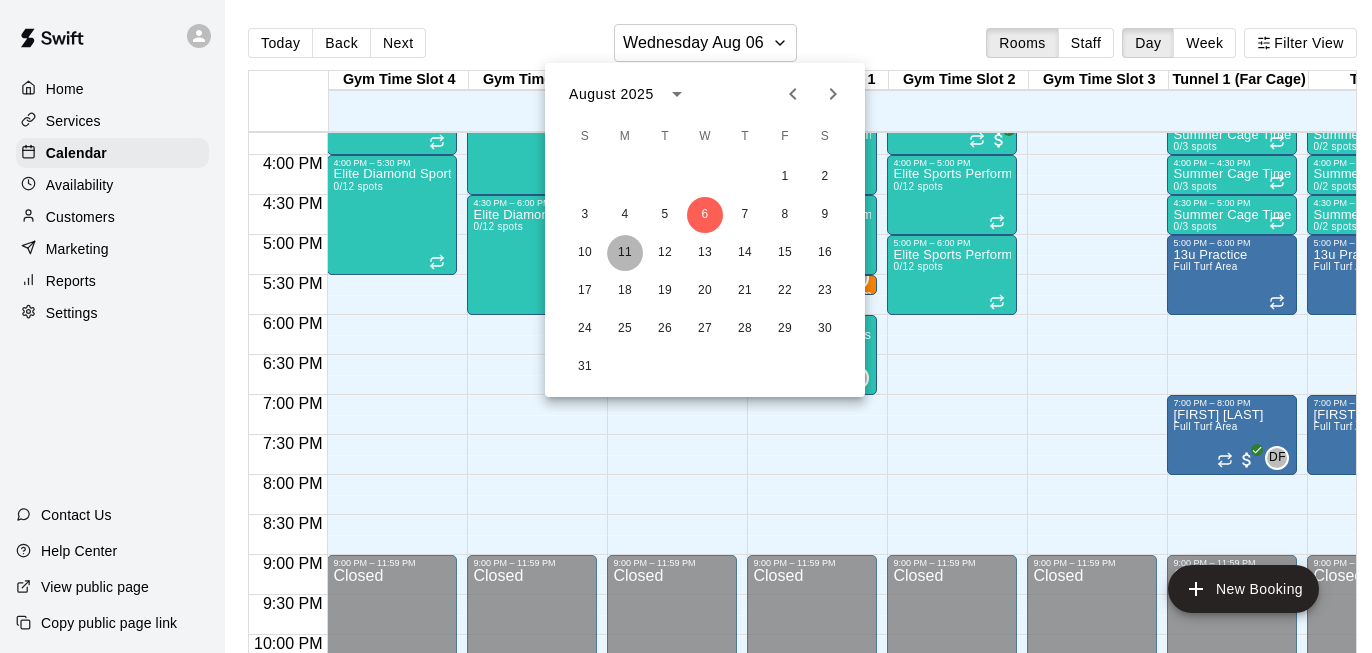 click on "11" at bounding box center (625, 253) 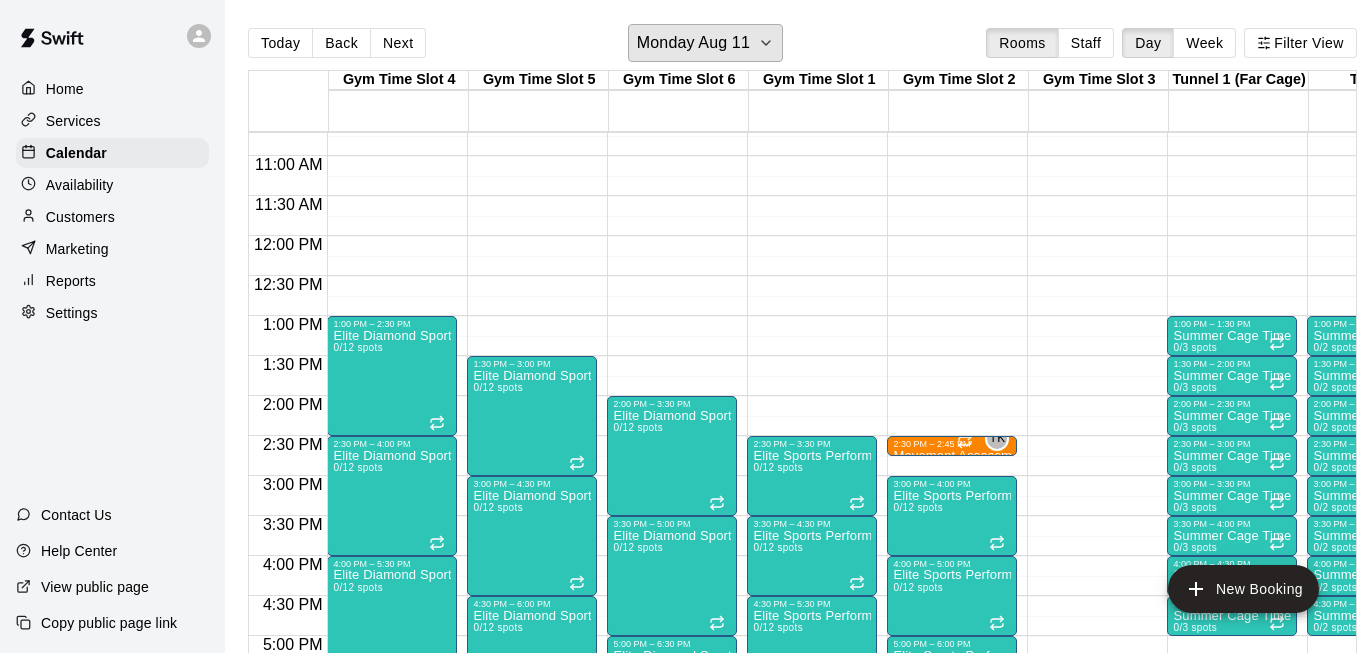 scroll, scrollTop: 858, scrollLeft: 0, axis: vertical 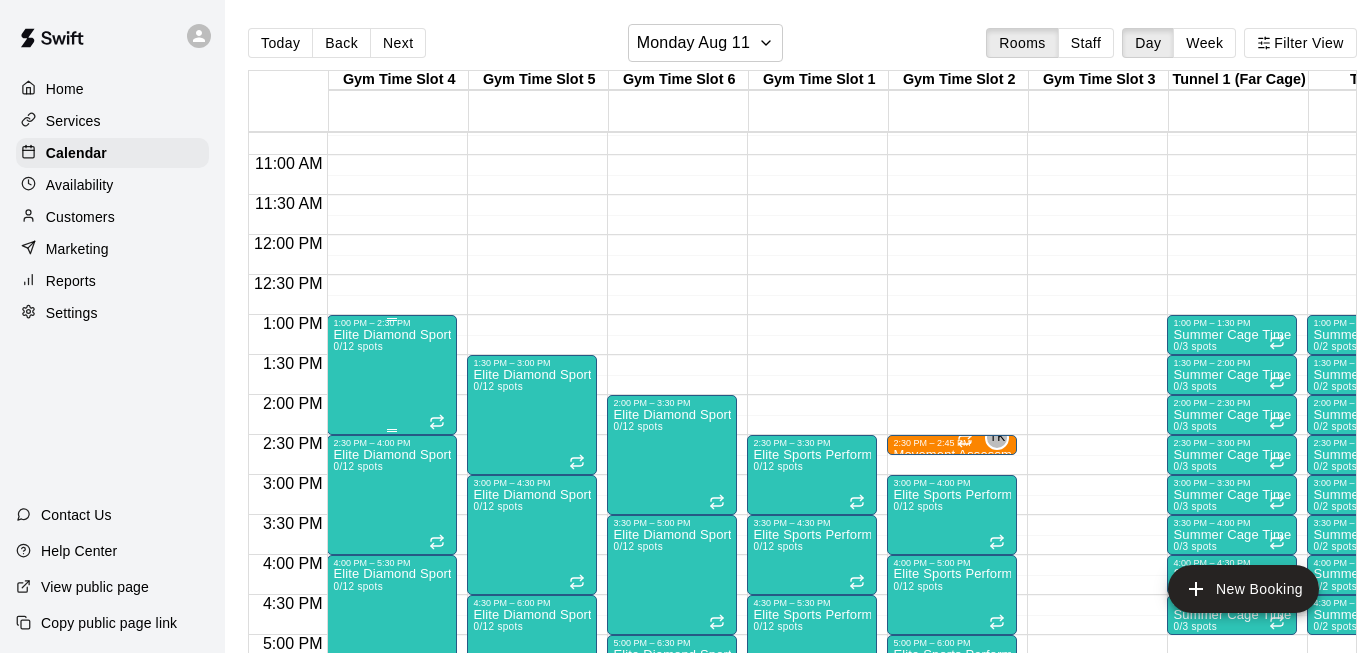 click on "Elite Diamond Sports Performance Training   0/12 spots" at bounding box center [392, 654] 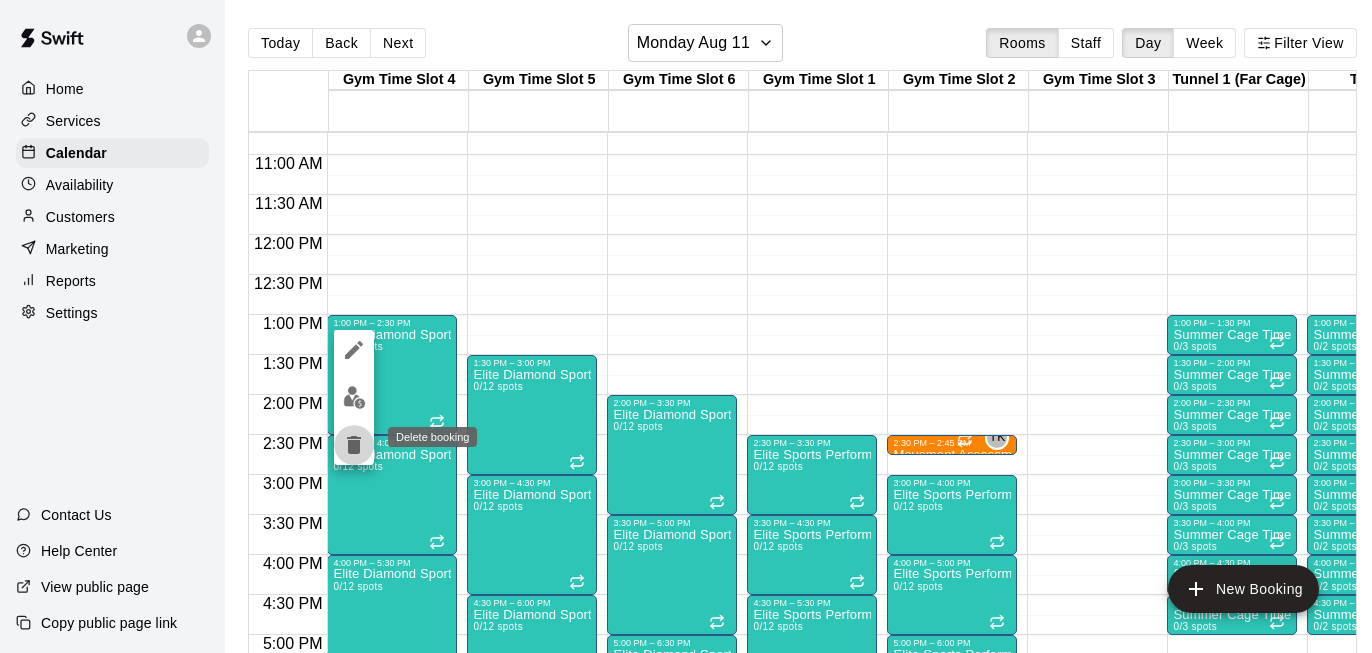 click 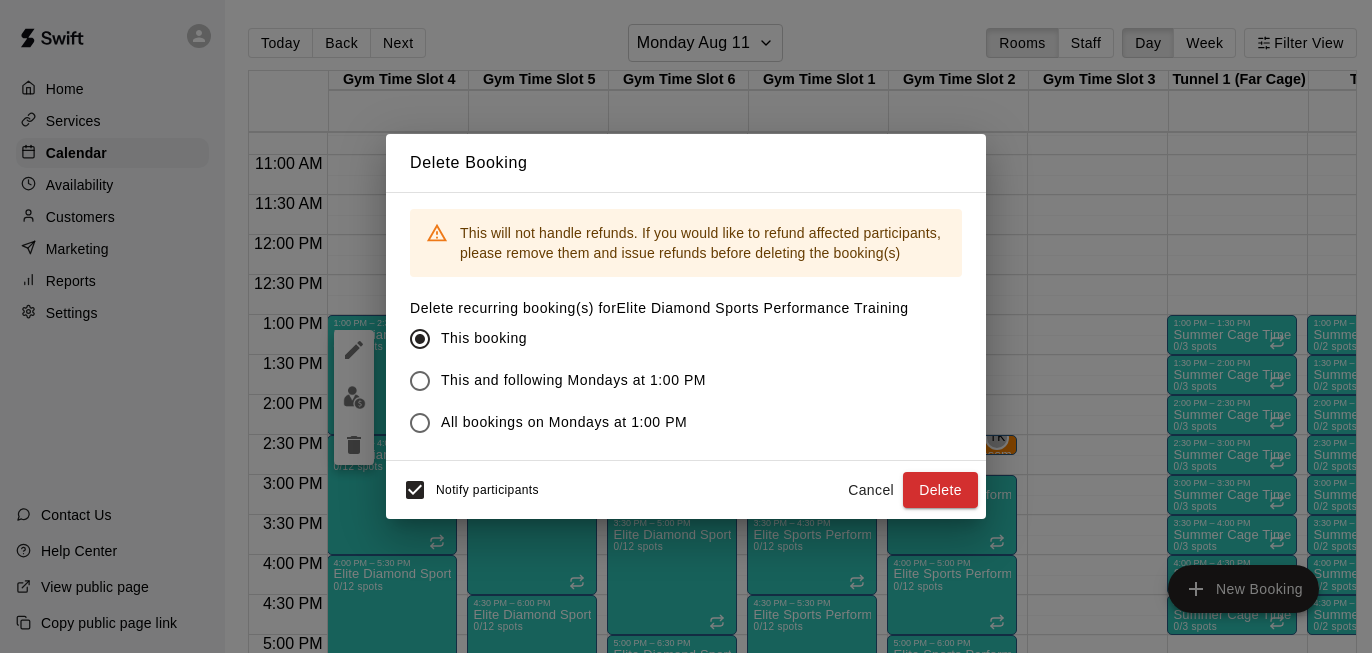 click on "This and following Mondays at 1:00 PM" at bounding box center (573, 380) 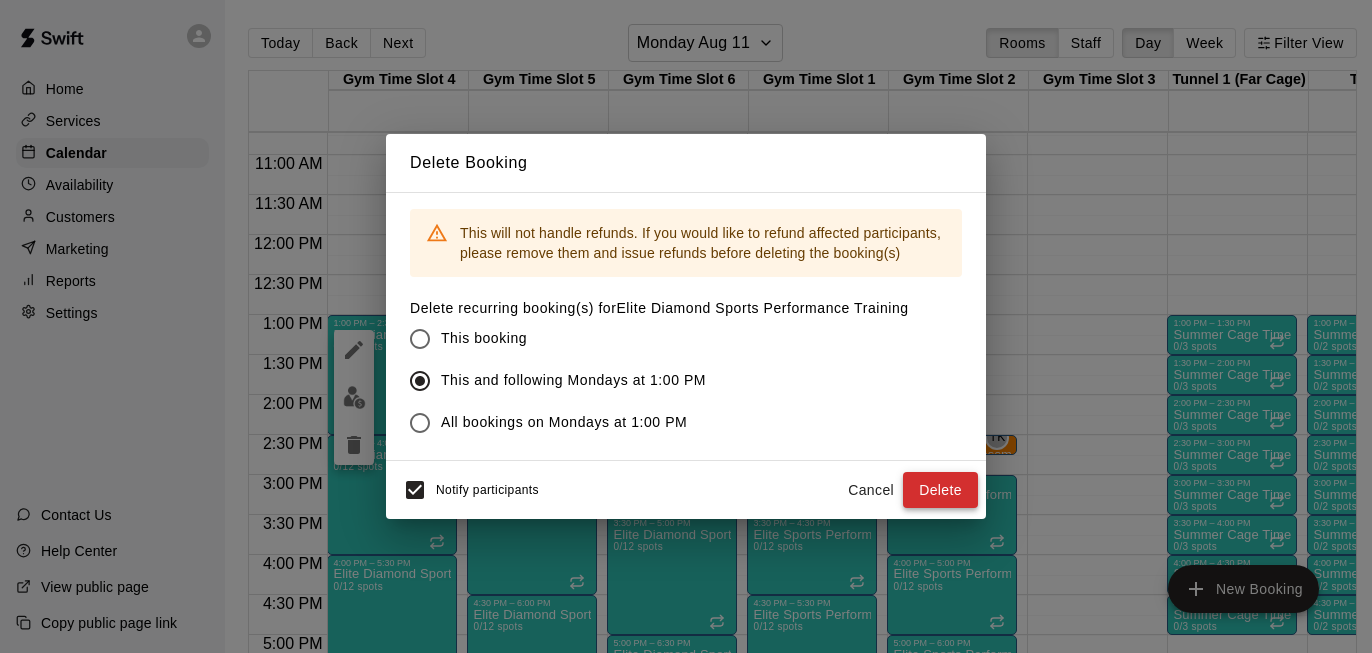 click on "Delete" at bounding box center (940, 490) 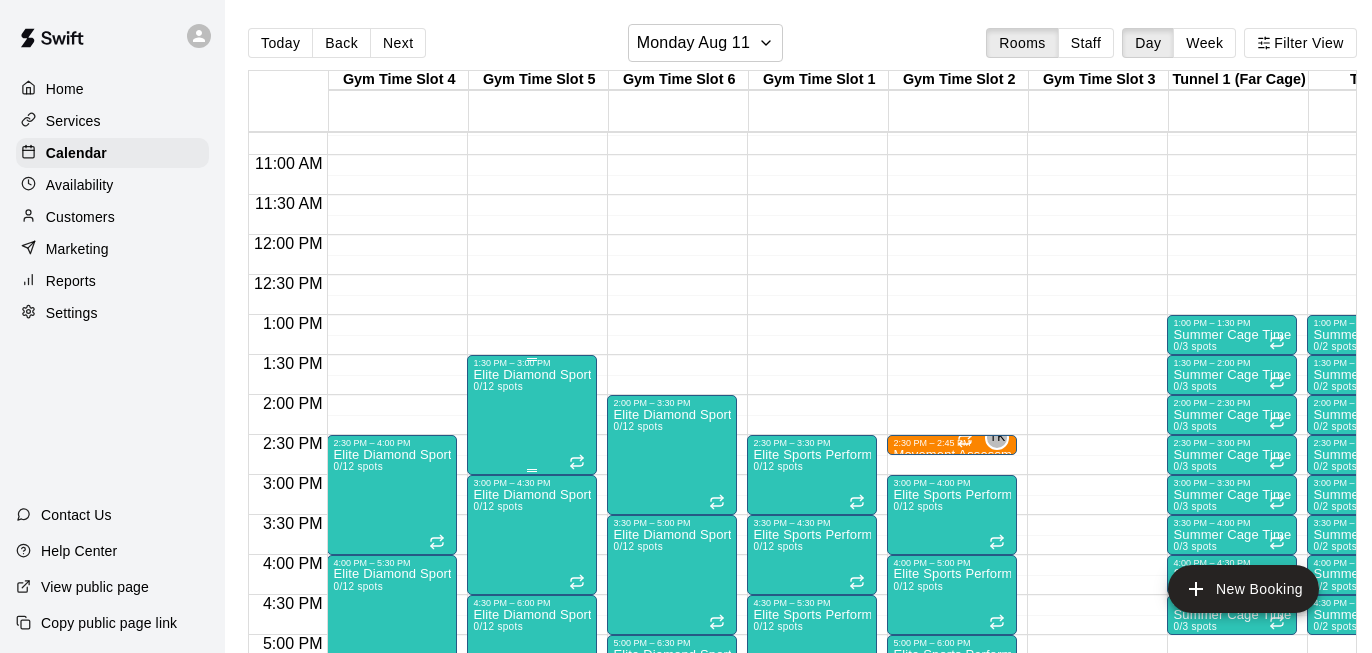 click on "Elite Diamond Sports Performance Training   0/12 spots" at bounding box center (532, 694) 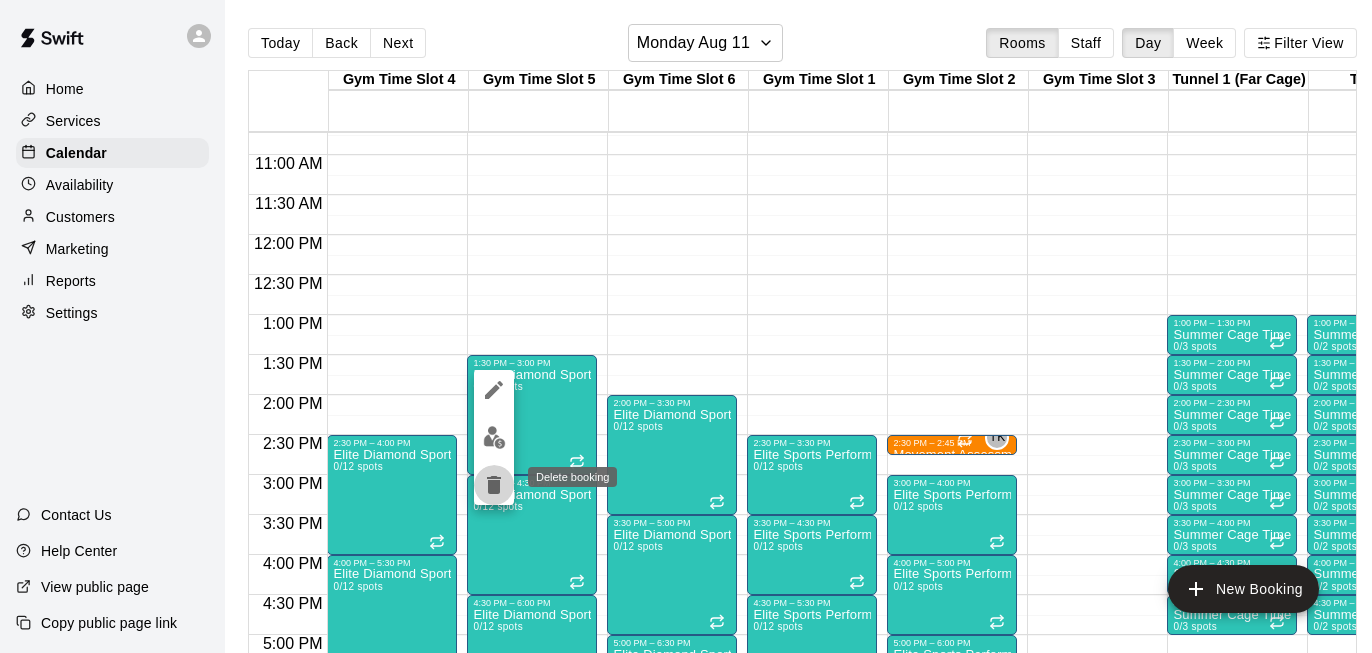 click 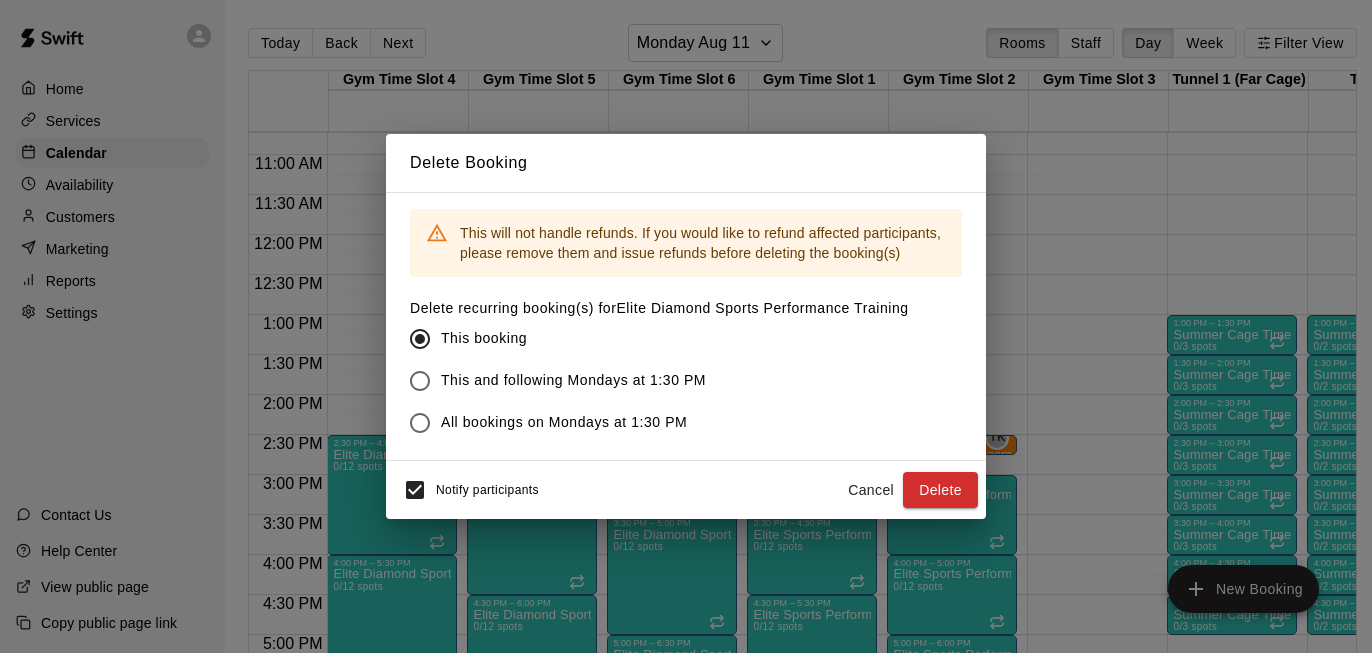 click on "This and following Mondays at 1:30 PM" at bounding box center [573, 380] 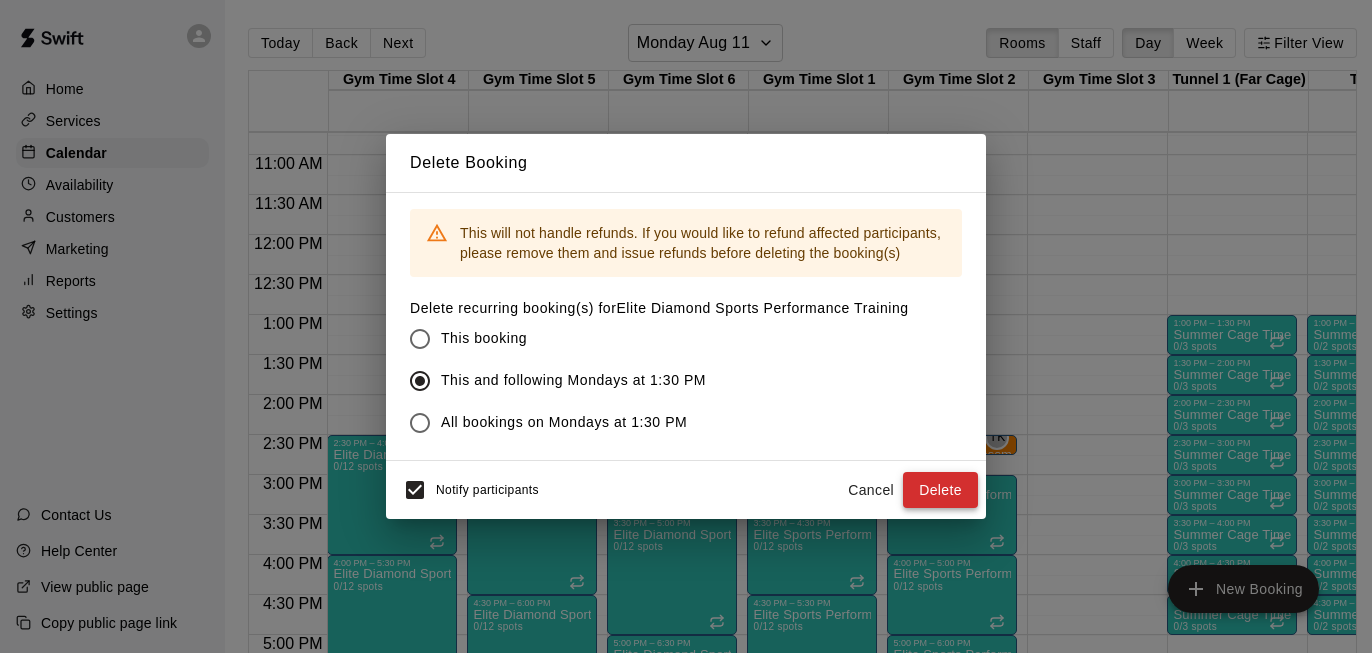 click on "Delete" at bounding box center (940, 490) 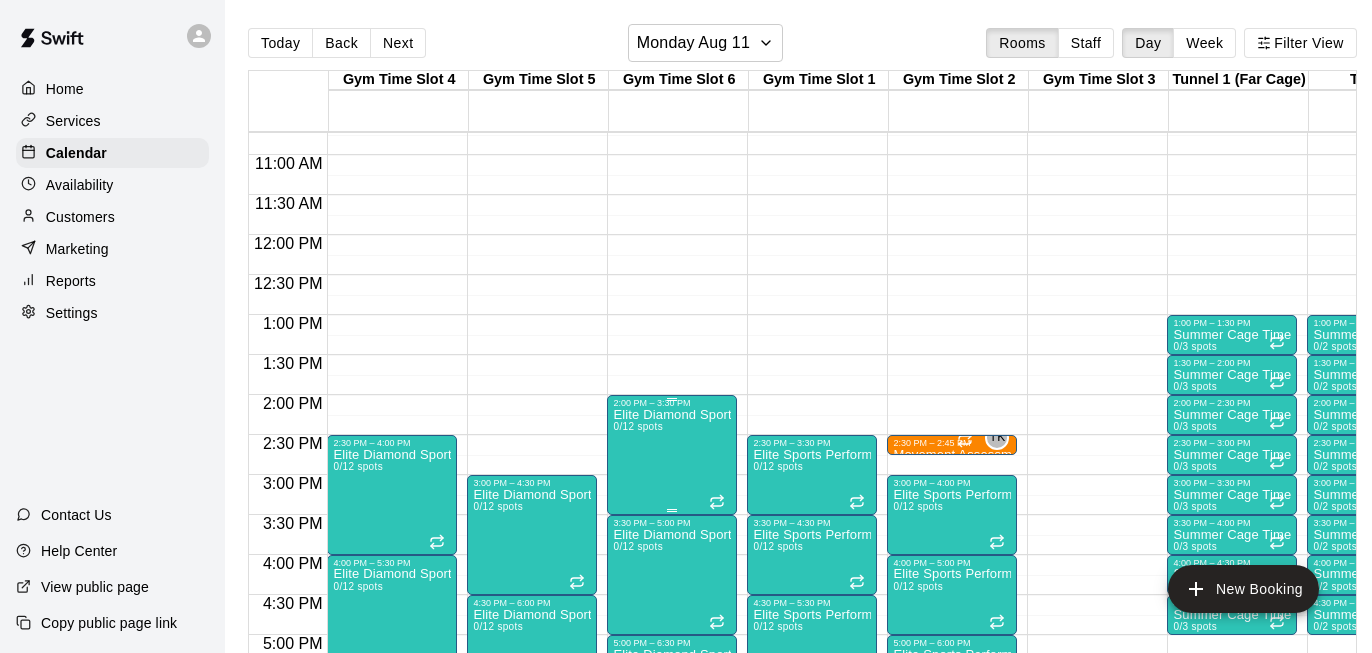 click on "Elite Diamond Sports Performance Training   0/12 spots" at bounding box center [672, 734] 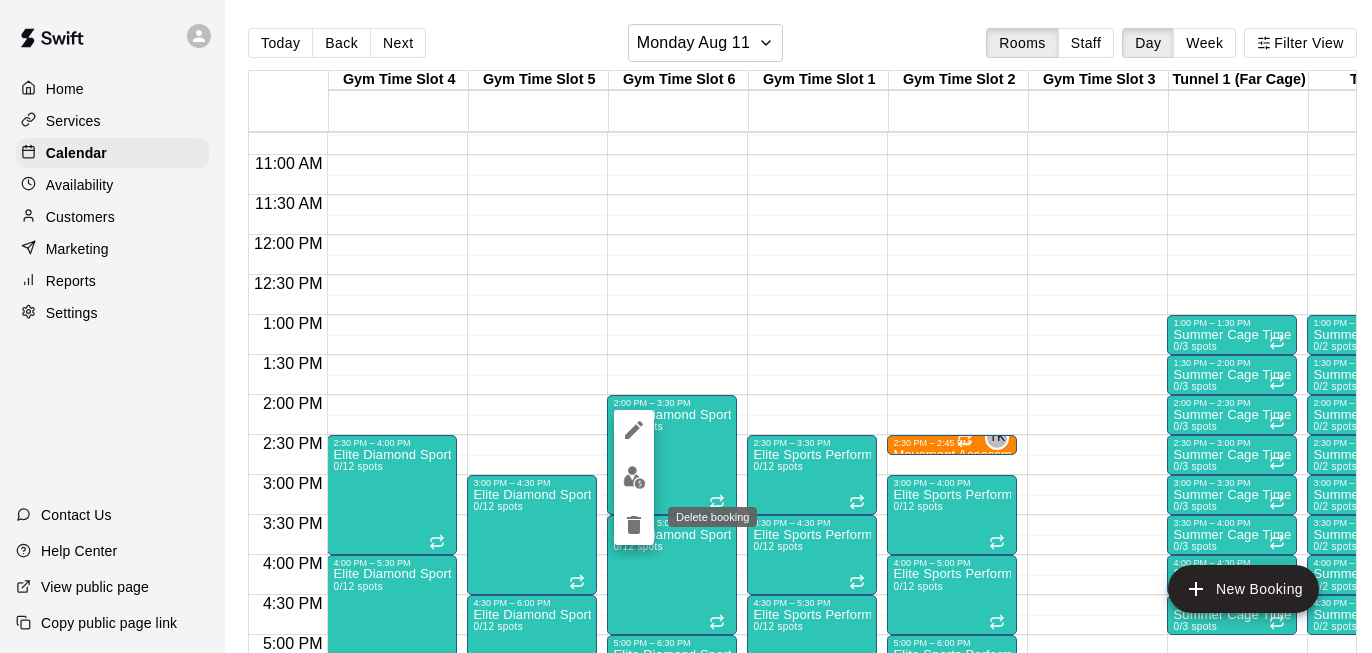 click 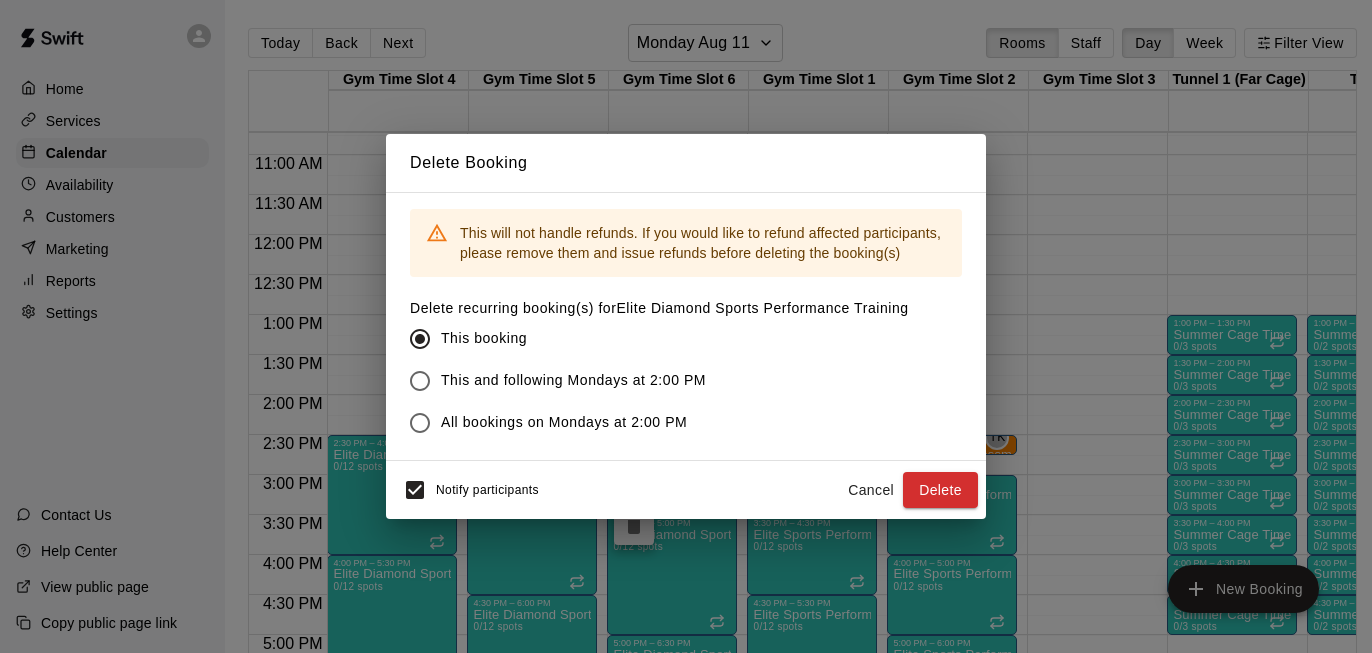 click on "This and following Mondays at 2:00 PM" at bounding box center [573, 380] 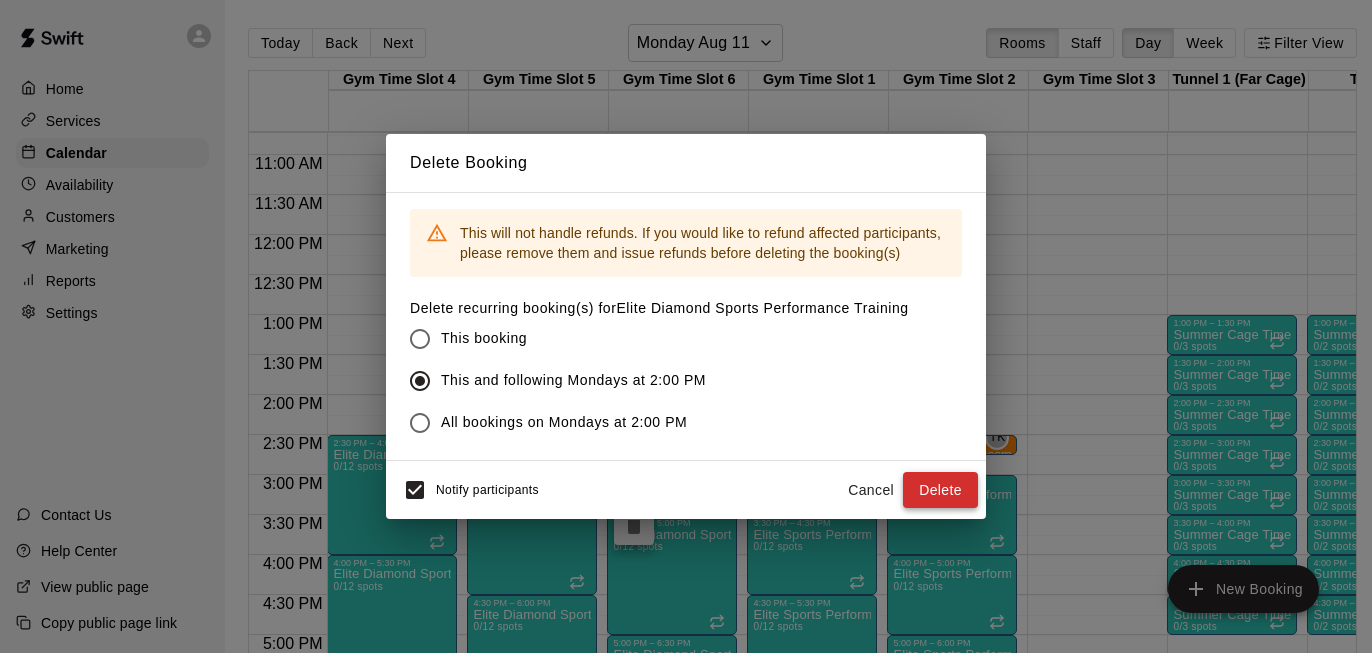 click on "Delete" at bounding box center (940, 490) 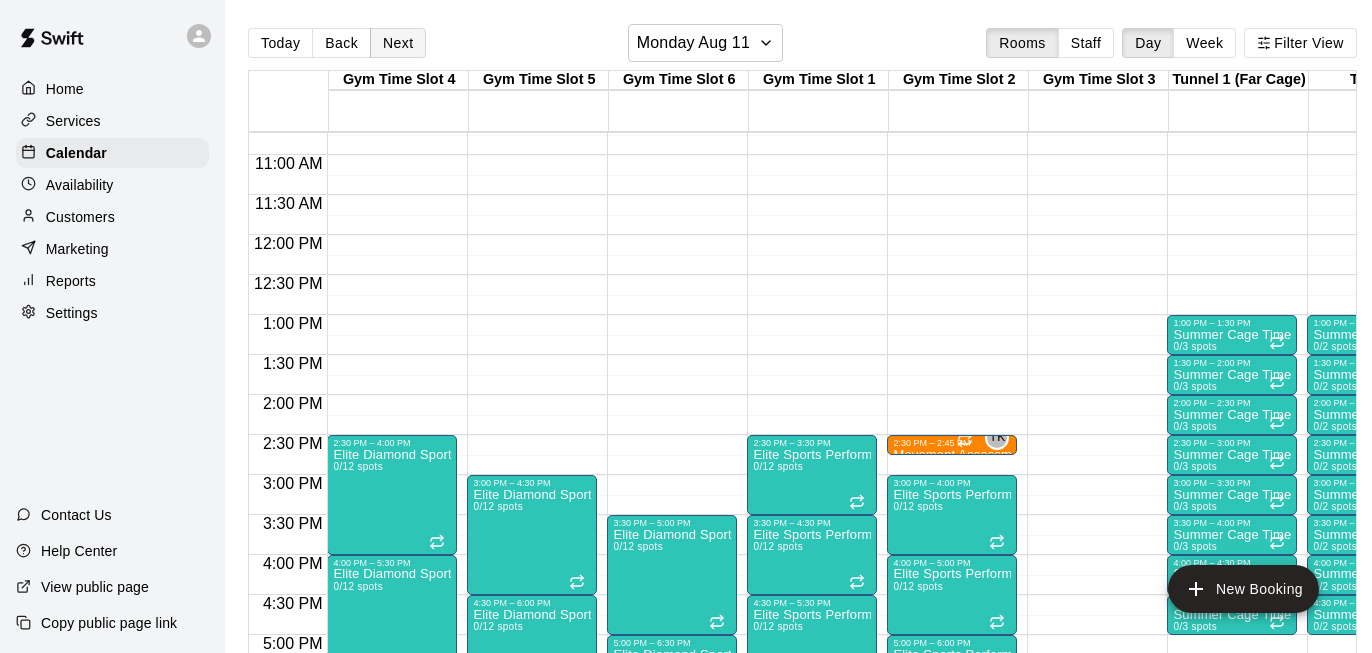 click on "Next" at bounding box center [398, 43] 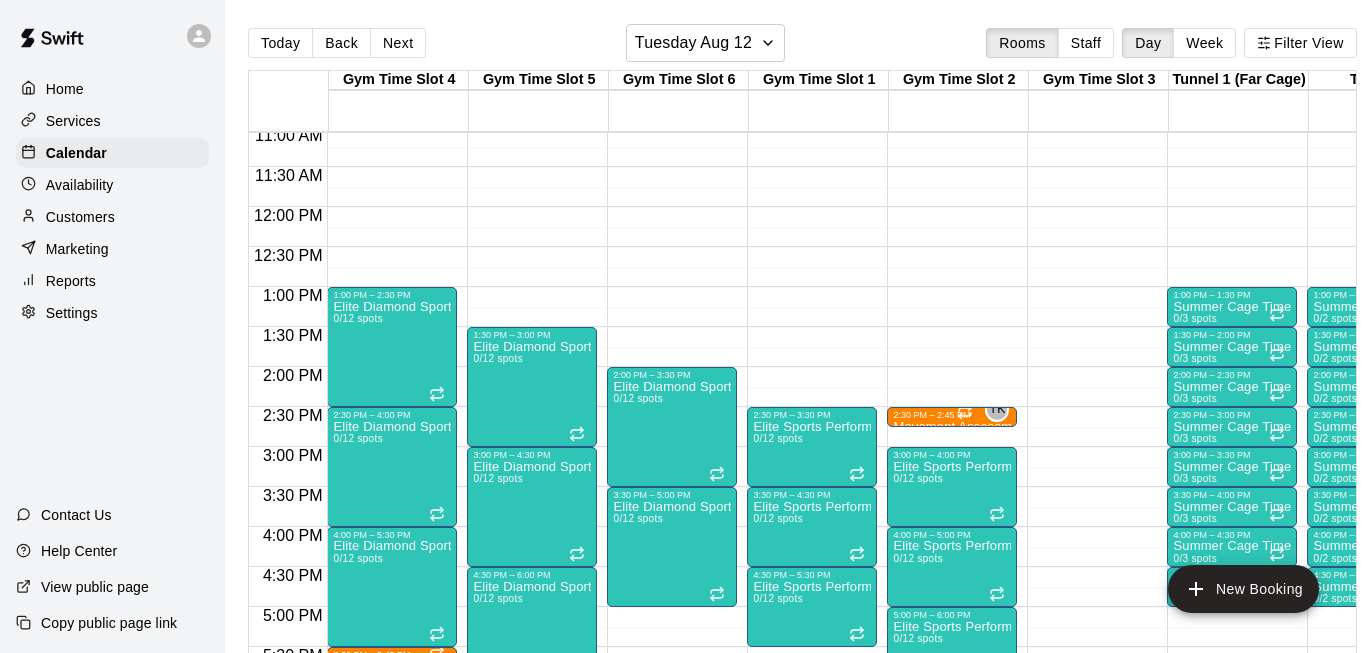 scroll, scrollTop: 887, scrollLeft: 0, axis: vertical 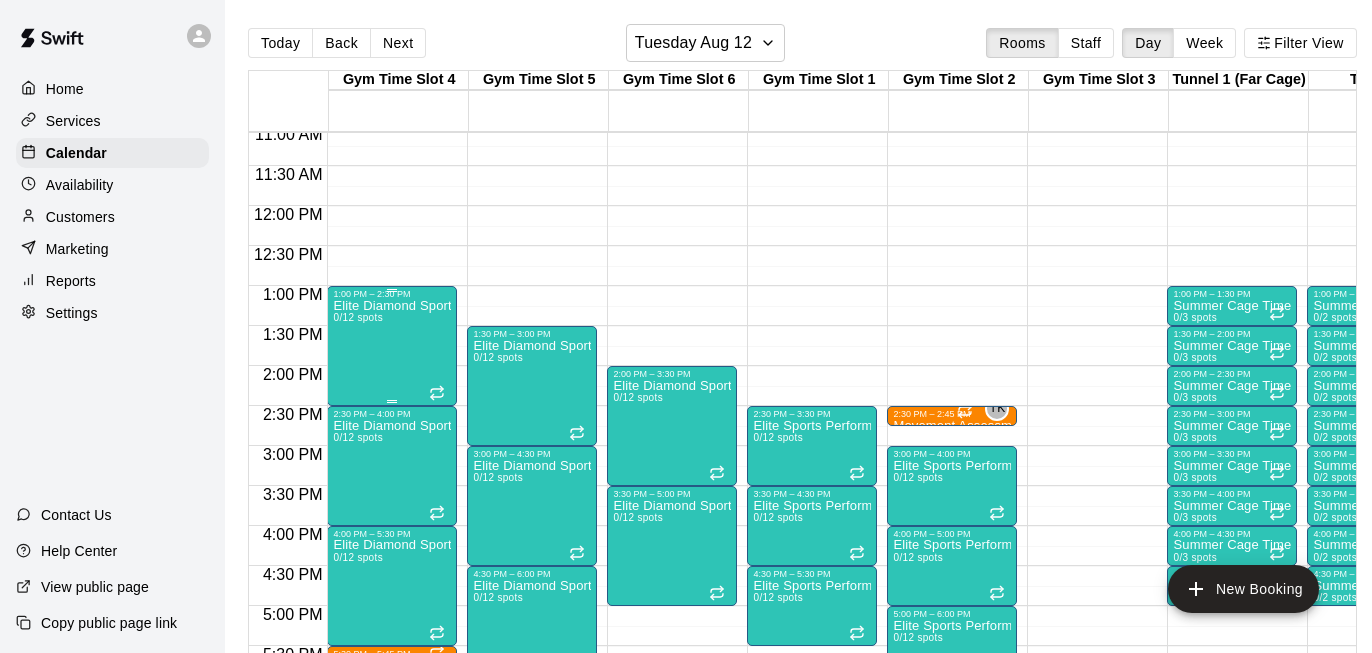 click on "Elite Diamond Sports Performance Training   0/12 spots" at bounding box center (392, 625) 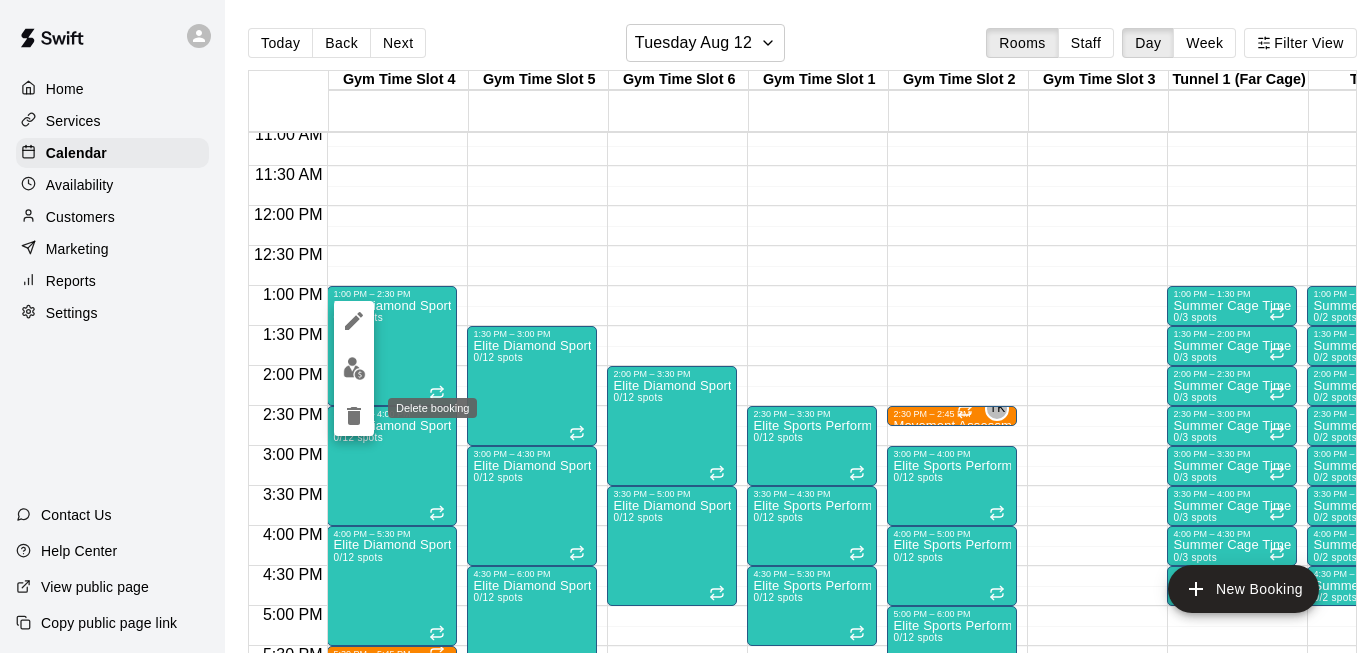 click 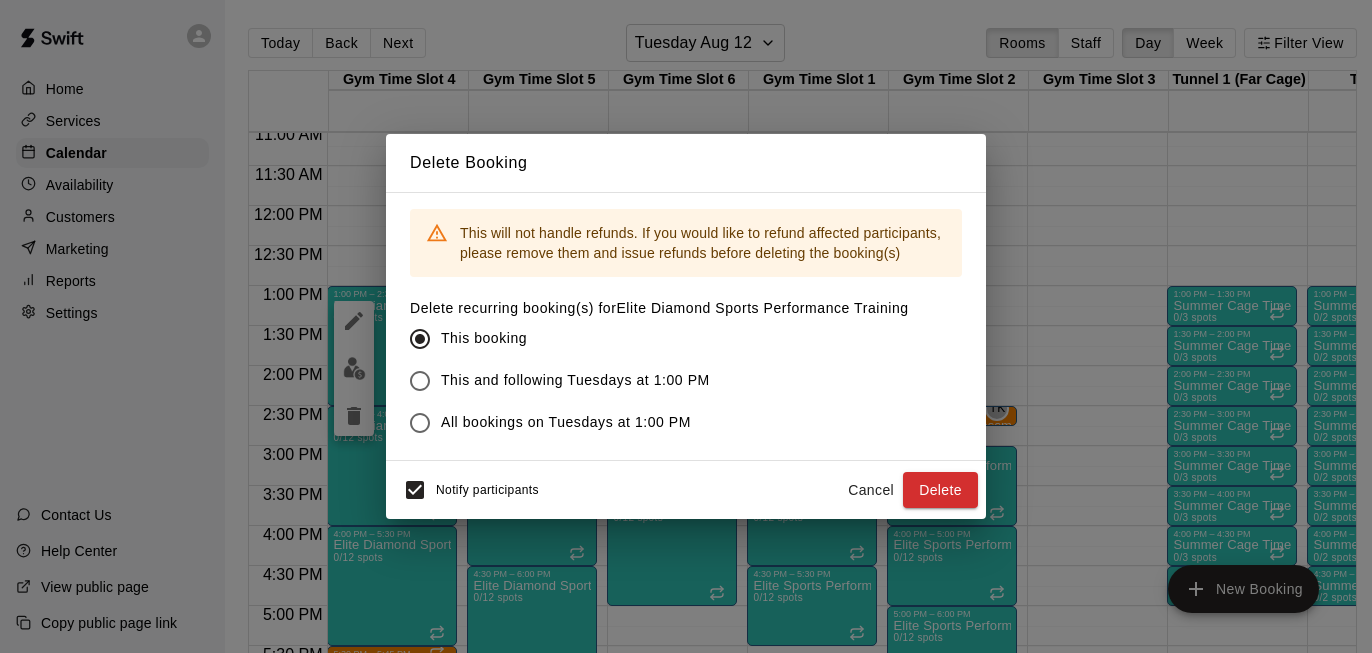 click on "This and following Tuesdays at 1:00 PM" at bounding box center (575, 380) 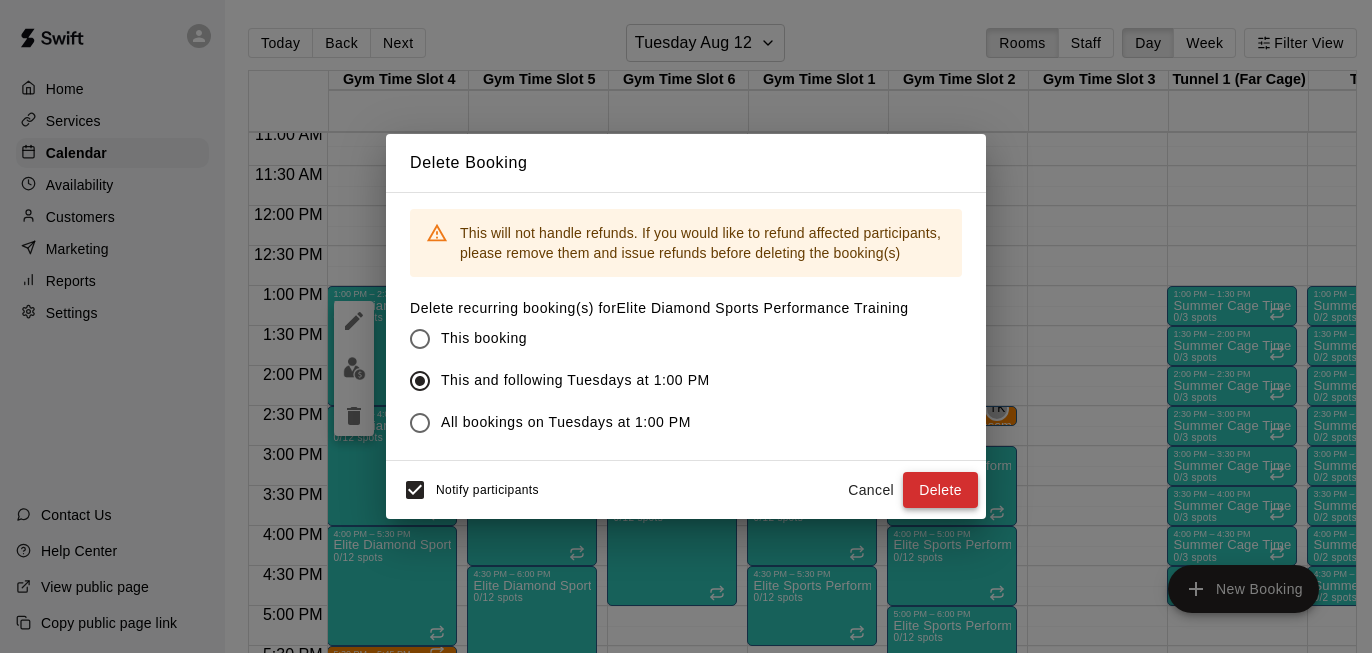 click on "Delete" at bounding box center [940, 490] 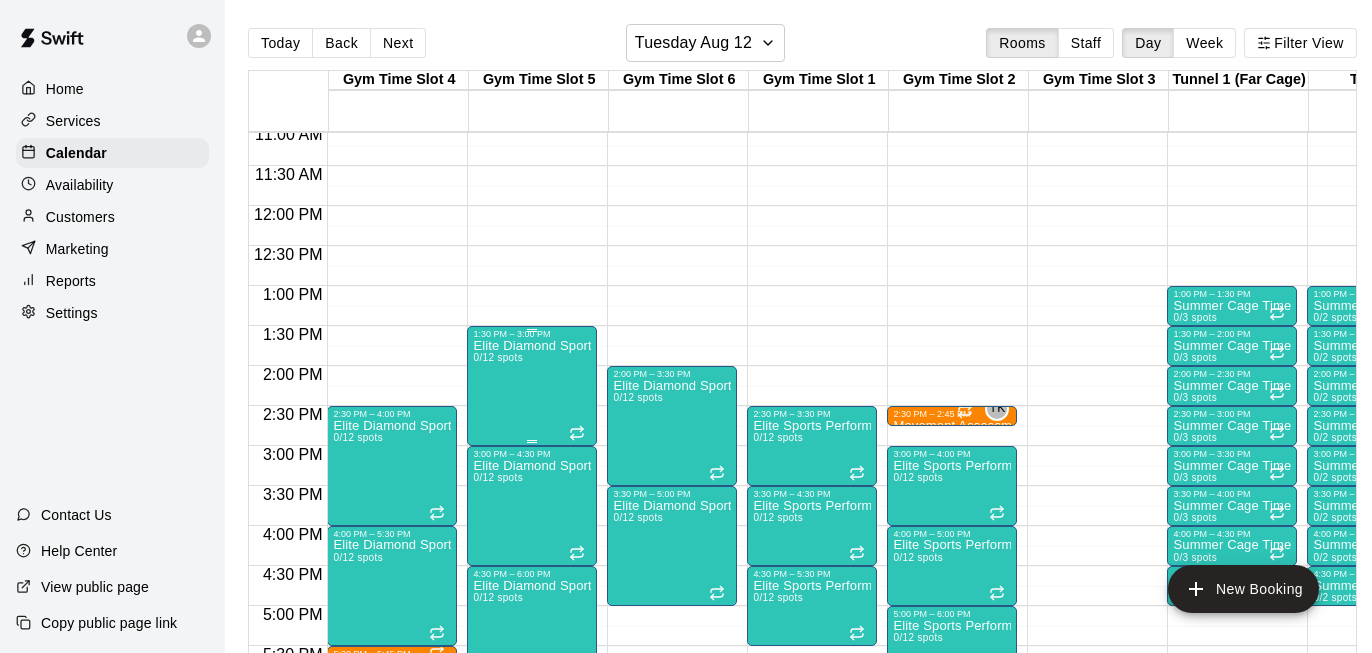 click on "Elite Diamond Sports Performance Training   0/12 spots" at bounding box center [532, 665] 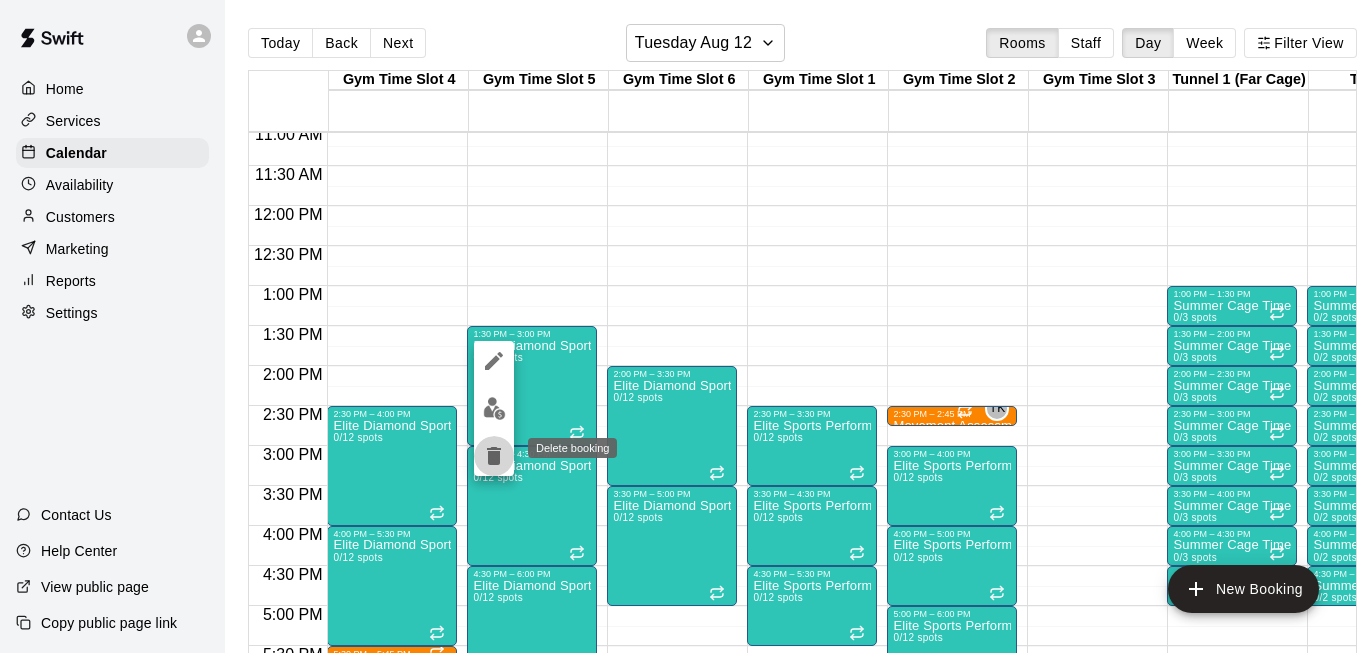 click 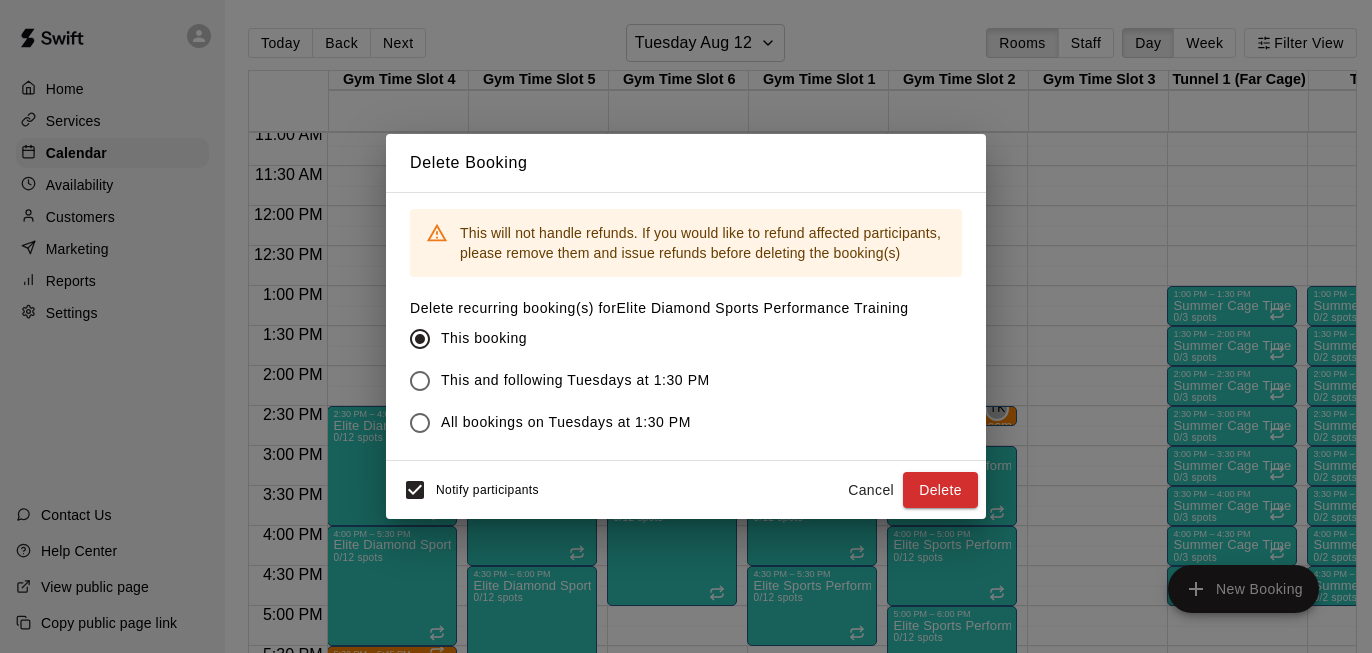 click on "This and following Tuesdays at 1:30 PM" at bounding box center (575, 380) 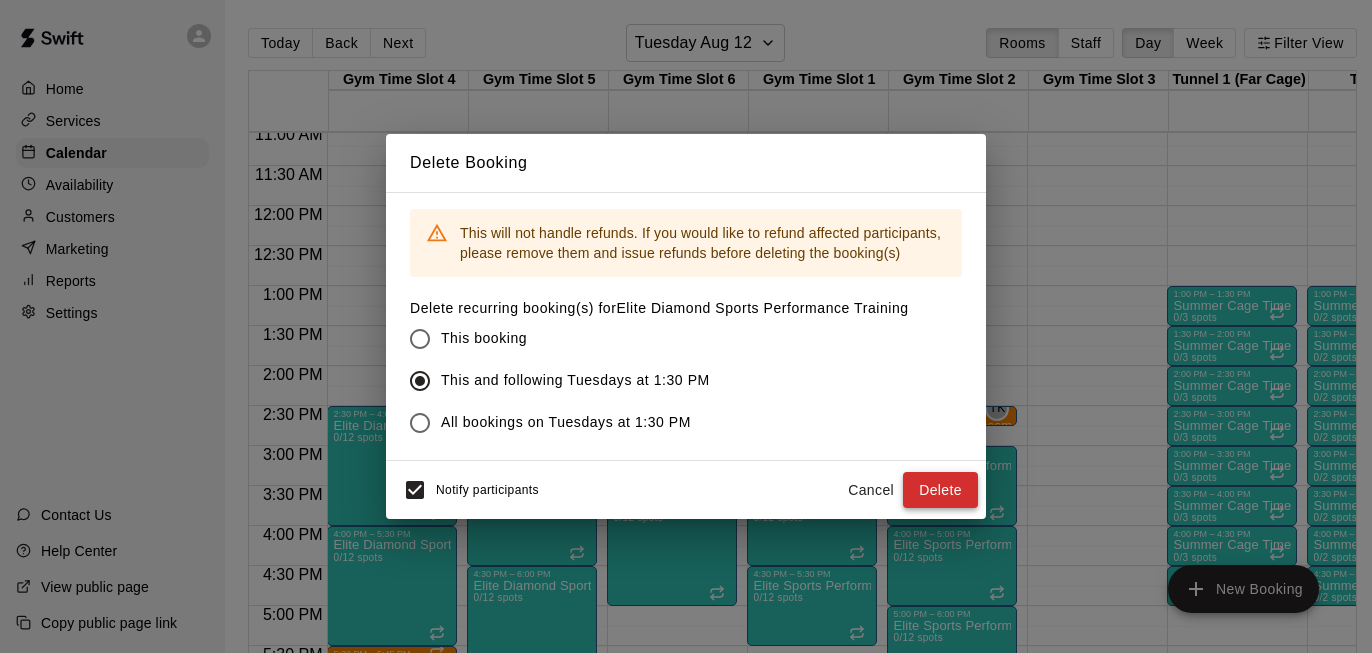 click on "Delete" at bounding box center [940, 490] 